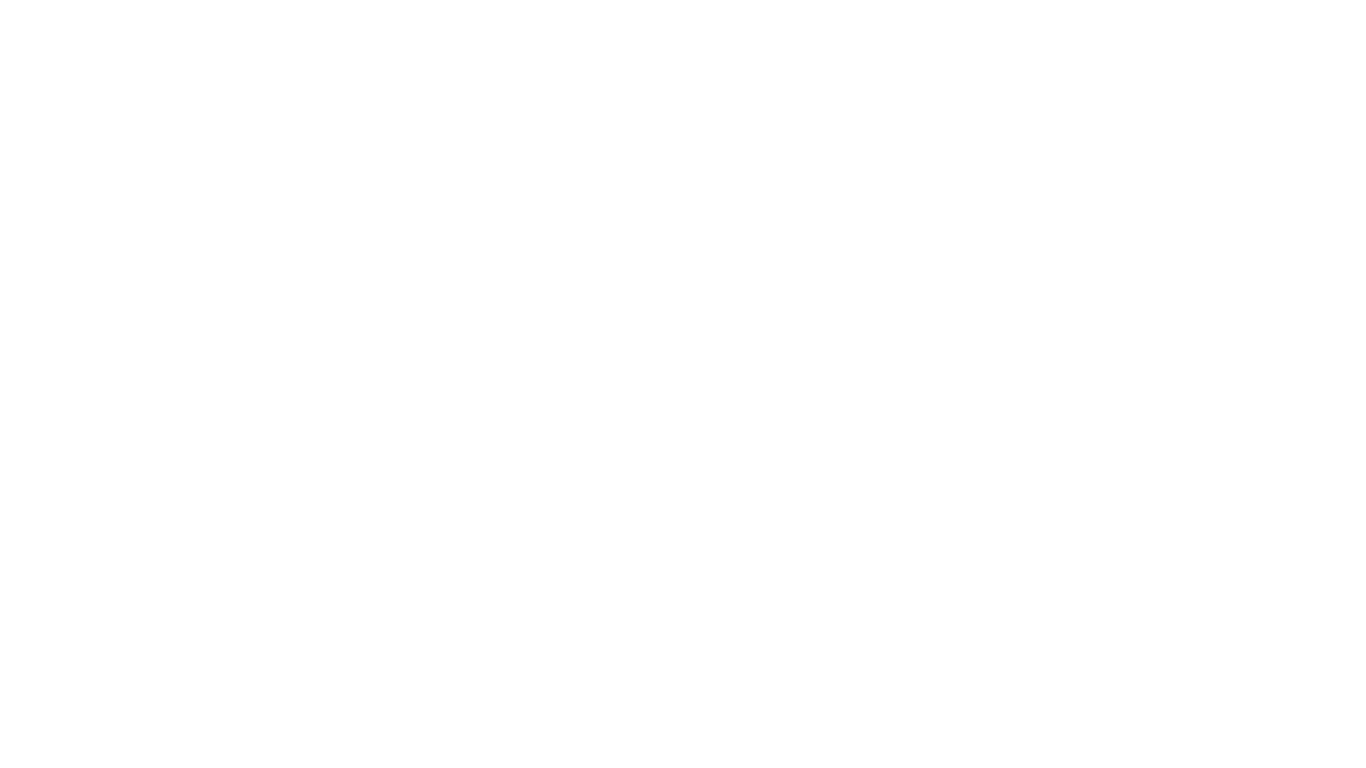 scroll, scrollTop: 0, scrollLeft: 0, axis: both 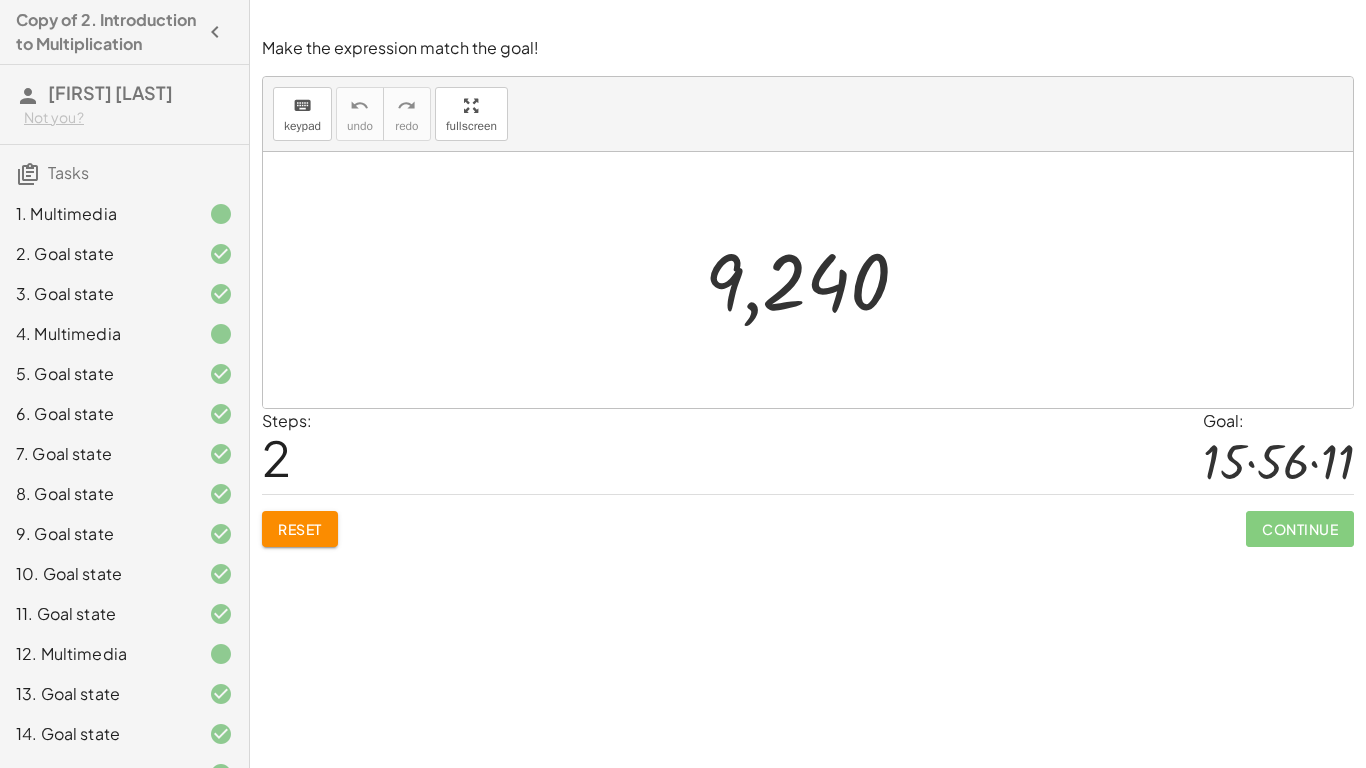 click on "Reset" at bounding box center (300, 529) 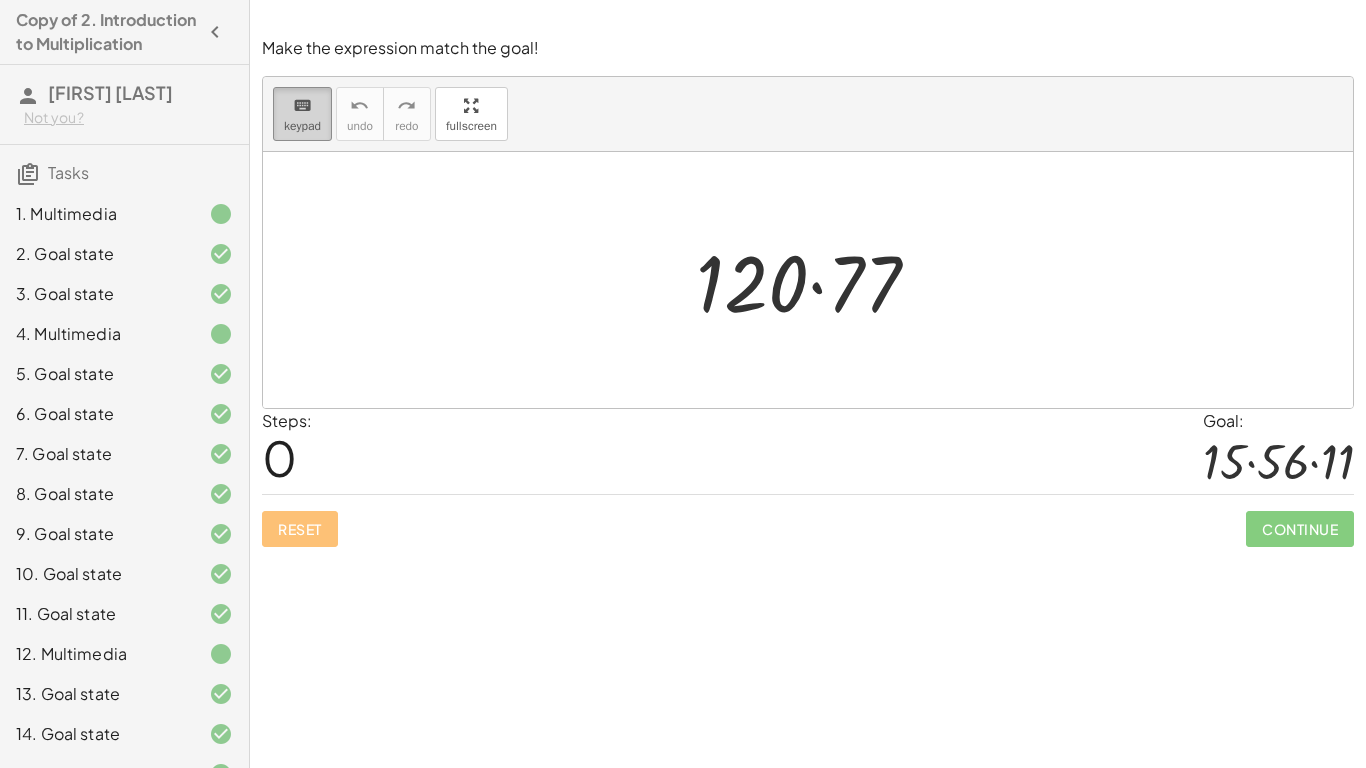 click on "keyboard" at bounding box center (302, 106) 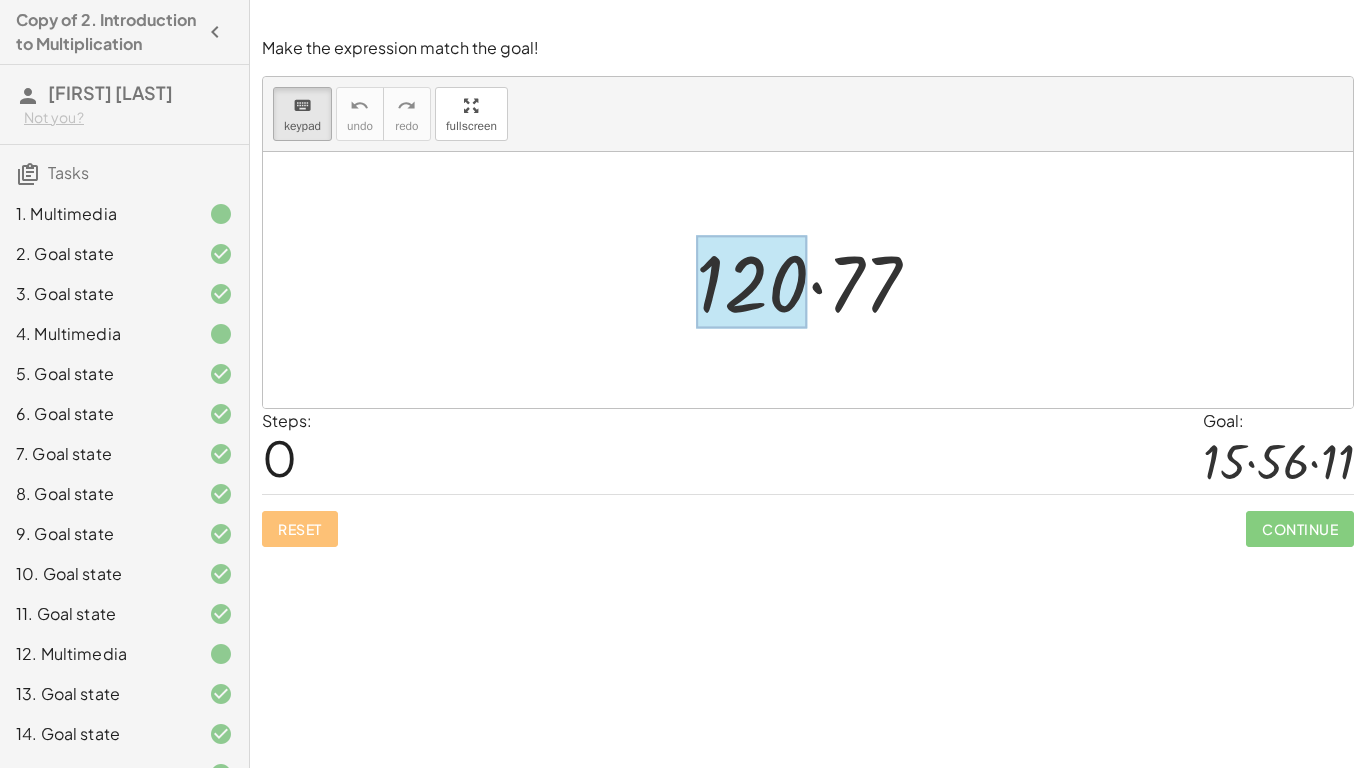click at bounding box center [752, 282] 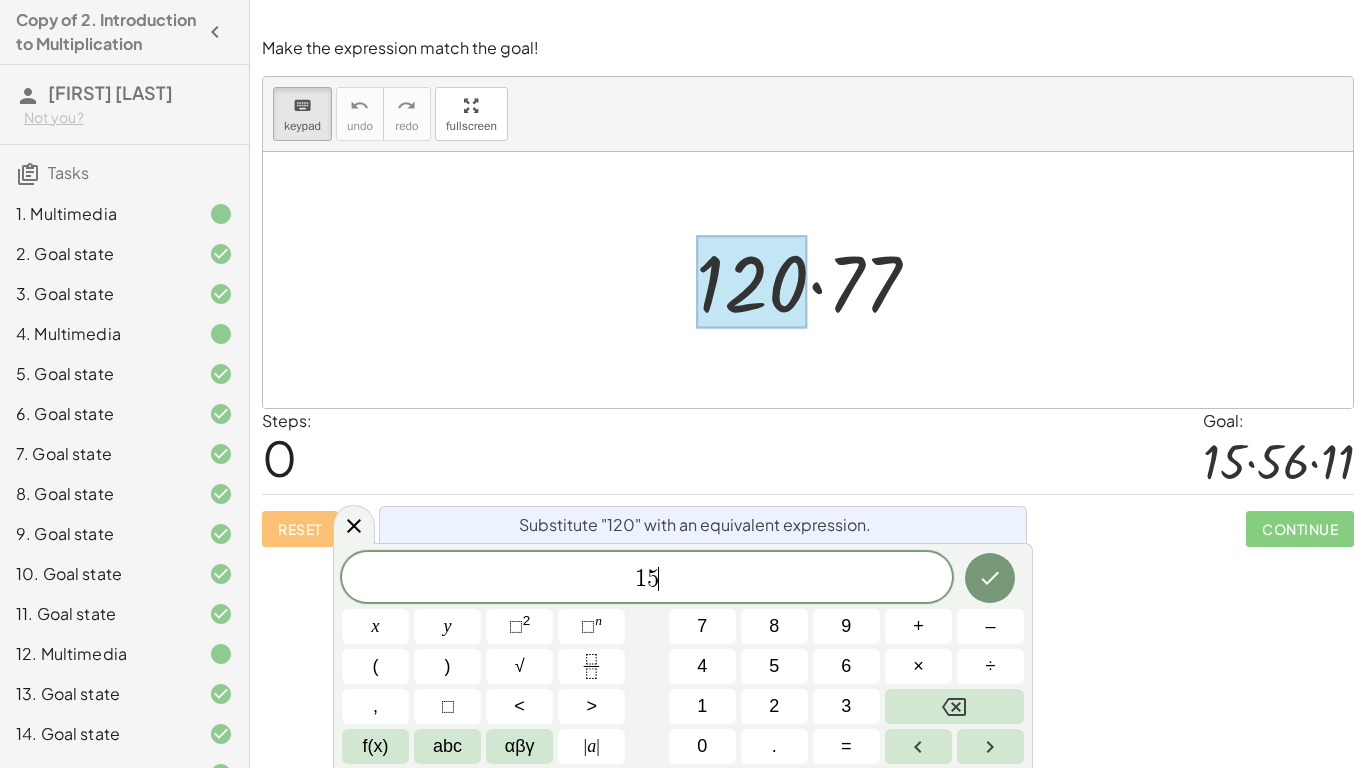 scroll, scrollTop: 4, scrollLeft: 0, axis: vertical 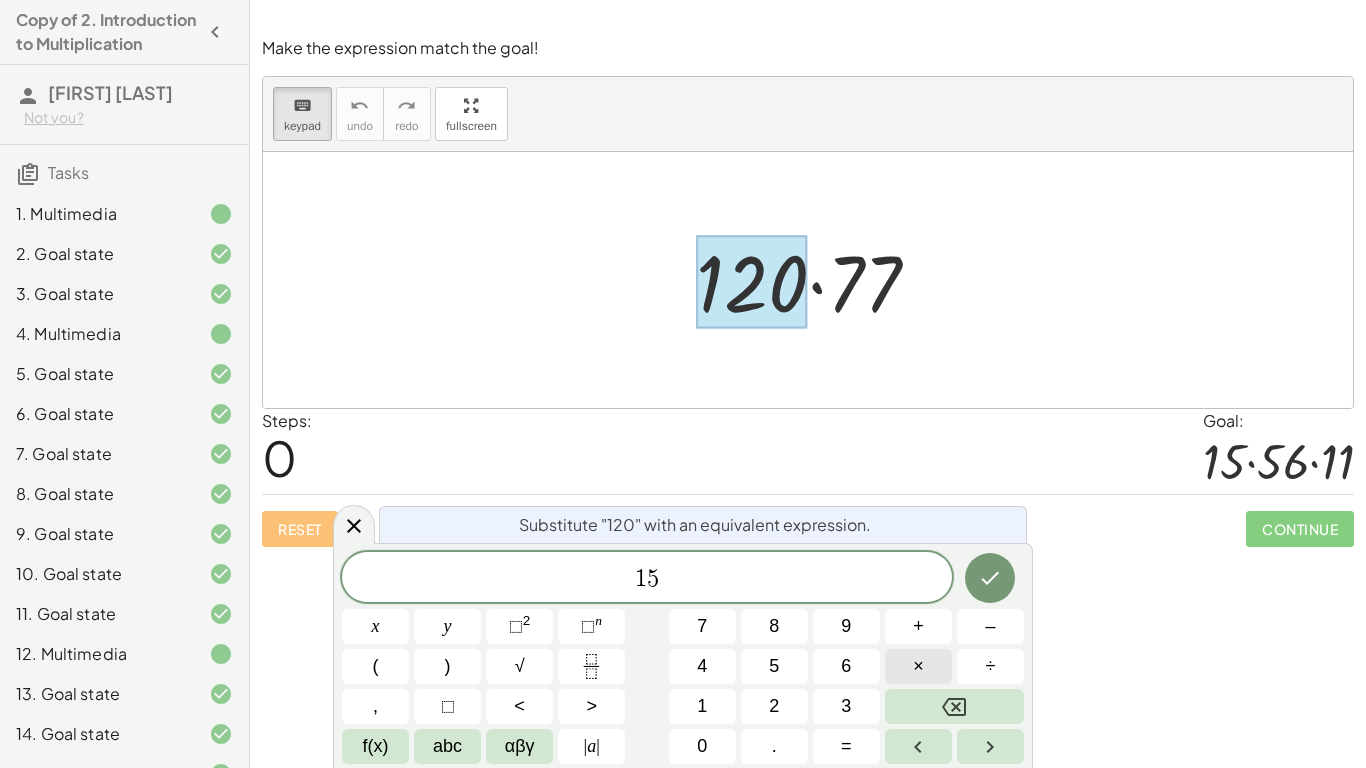 click on "×" at bounding box center [918, 666] 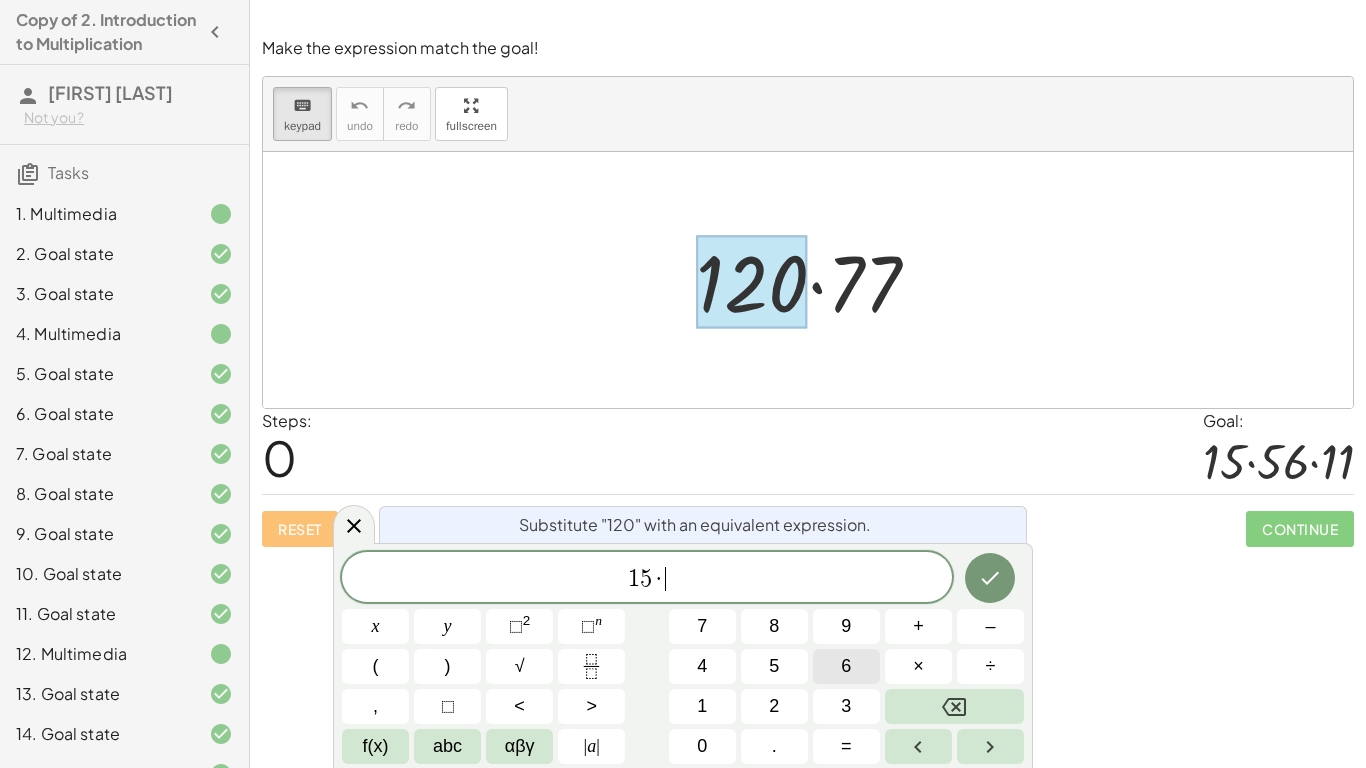scroll, scrollTop: 5, scrollLeft: 0, axis: vertical 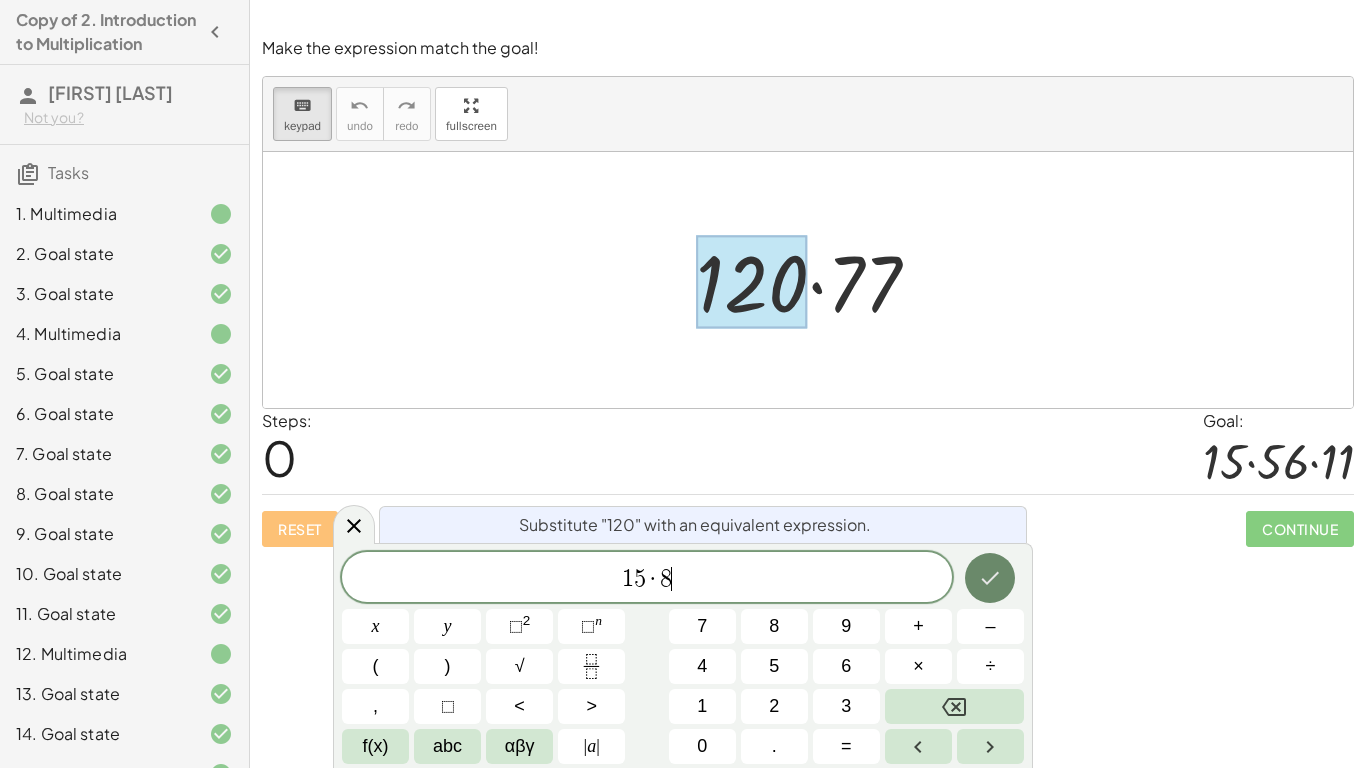 click at bounding box center (990, 578) 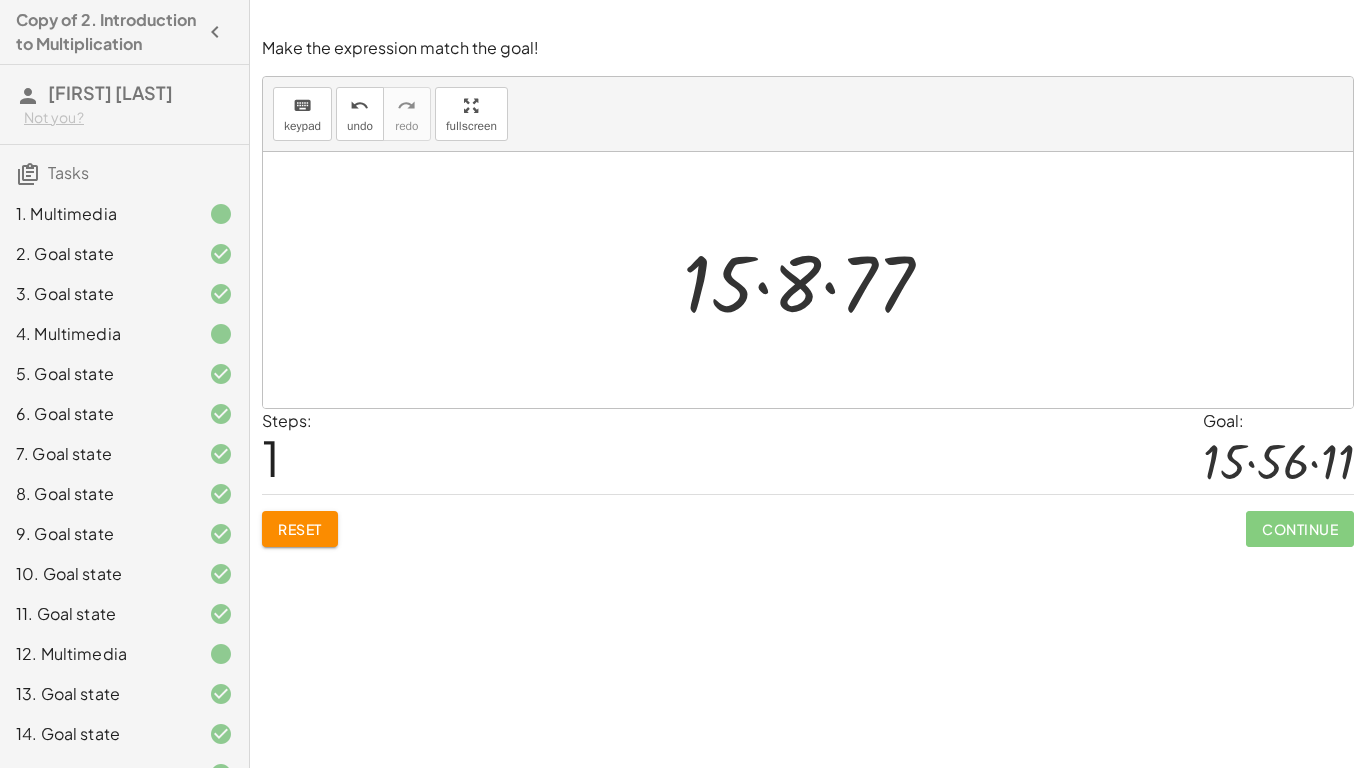 click on "Make the expression match the goal! keyboard keypad undo undo redo redo fullscreen · 120 · 77 · · 77 15 · 8 × Steps:  1 Goal: · 15 · 56 · 11 Reset   Continue" 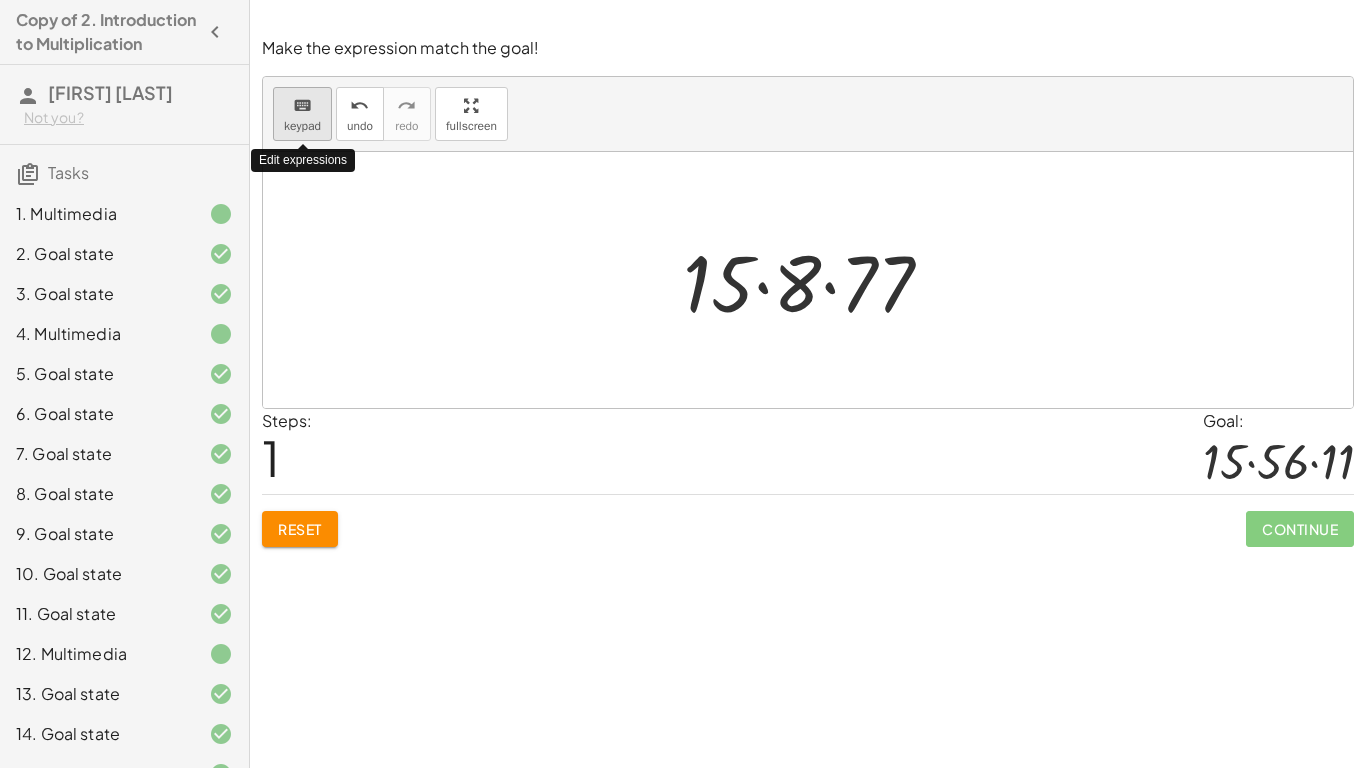 click on "keypad" at bounding box center (302, 126) 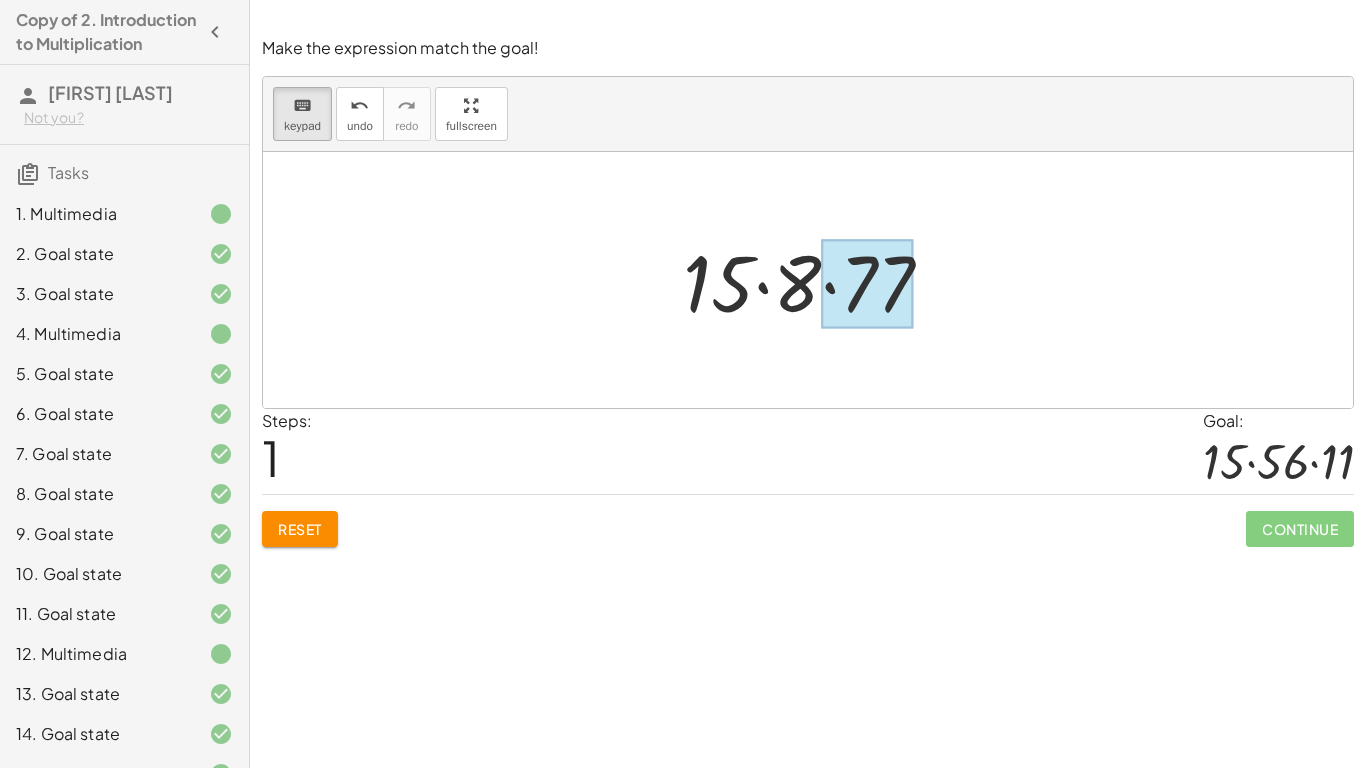 click at bounding box center (867, 284) 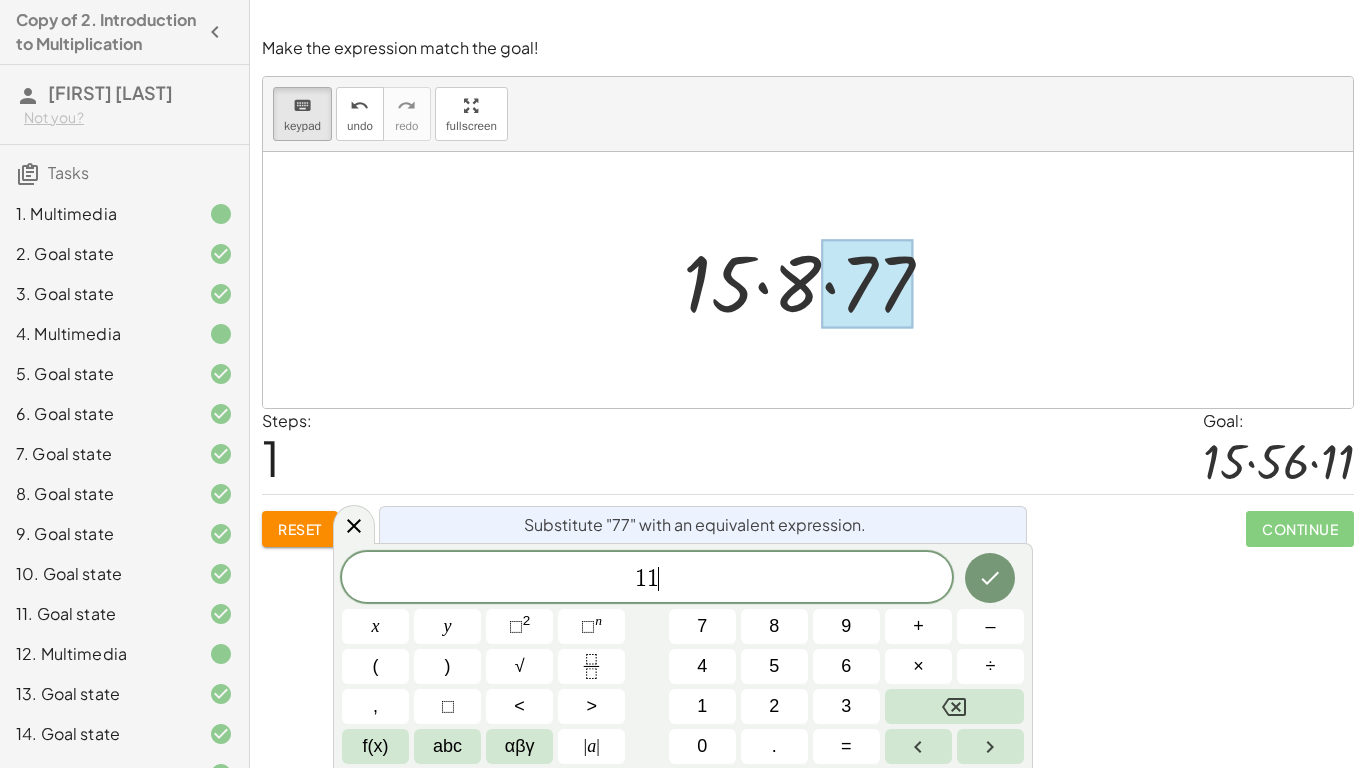 scroll, scrollTop: 8, scrollLeft: 0, axis: vertical 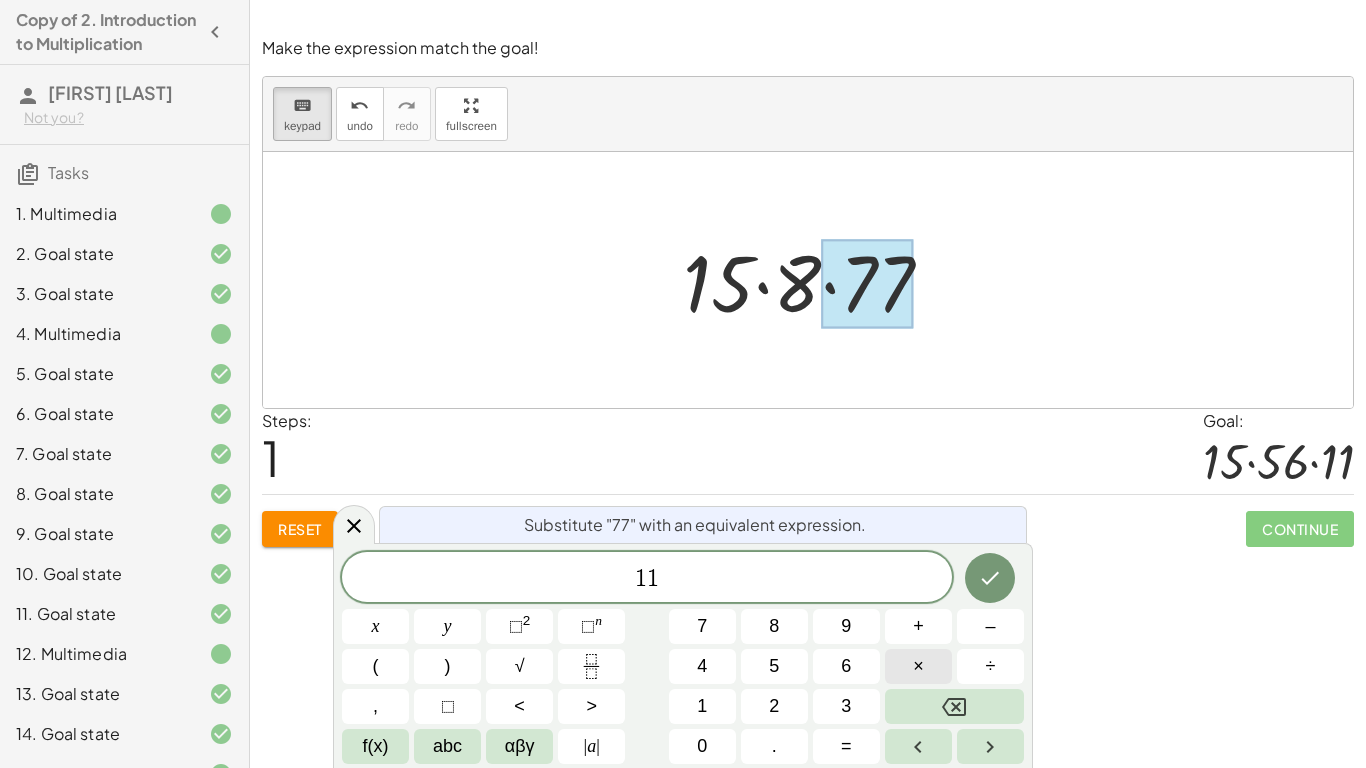 click on "×" at bounding box center [918, 666] 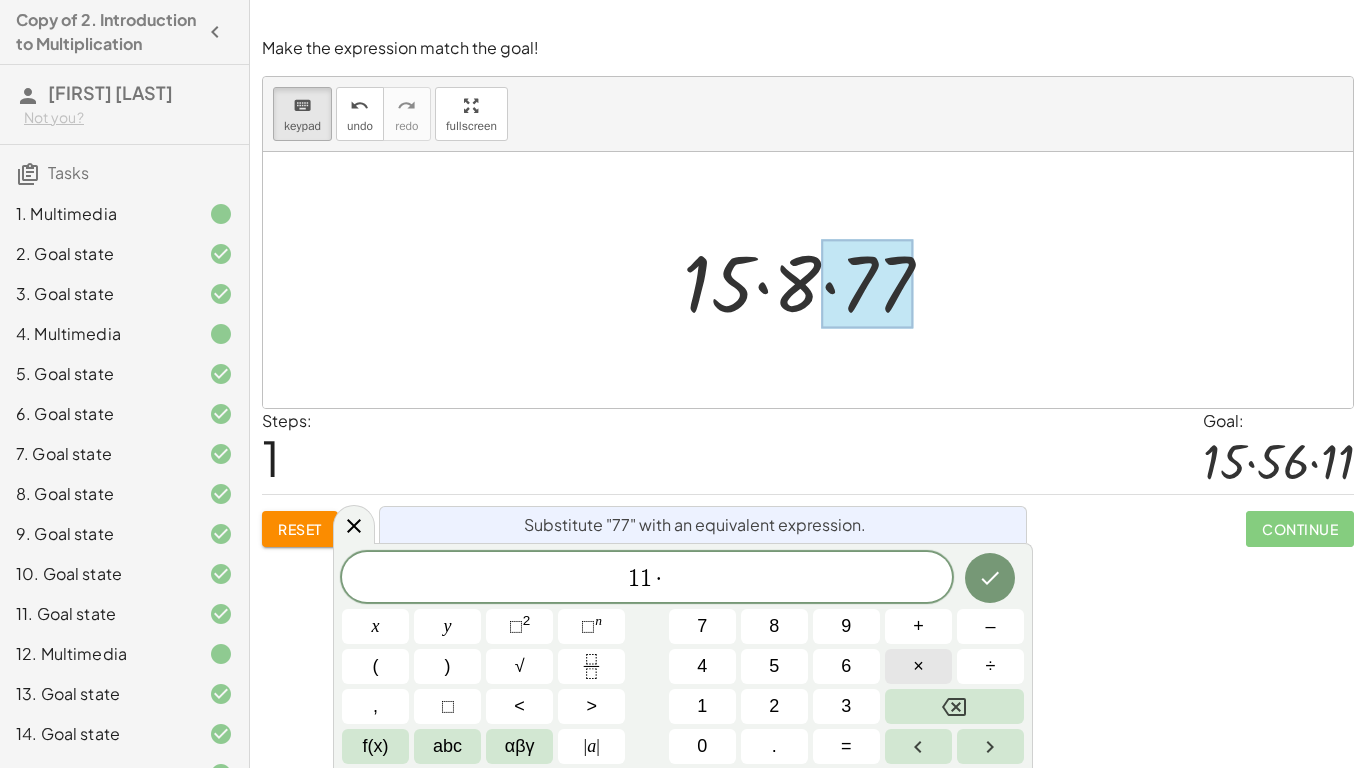 scroll, scrollTop: 9, scrollLeft: 0, axis: vertical 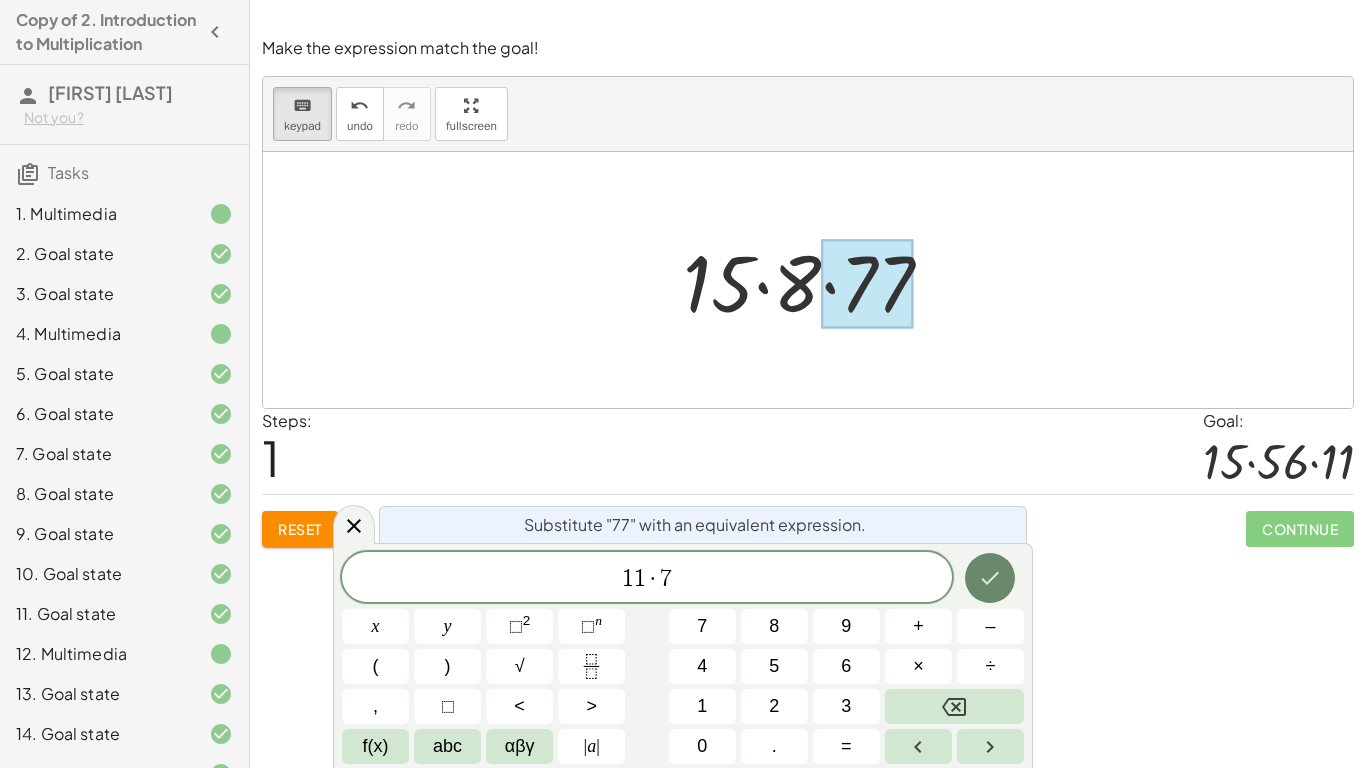 click 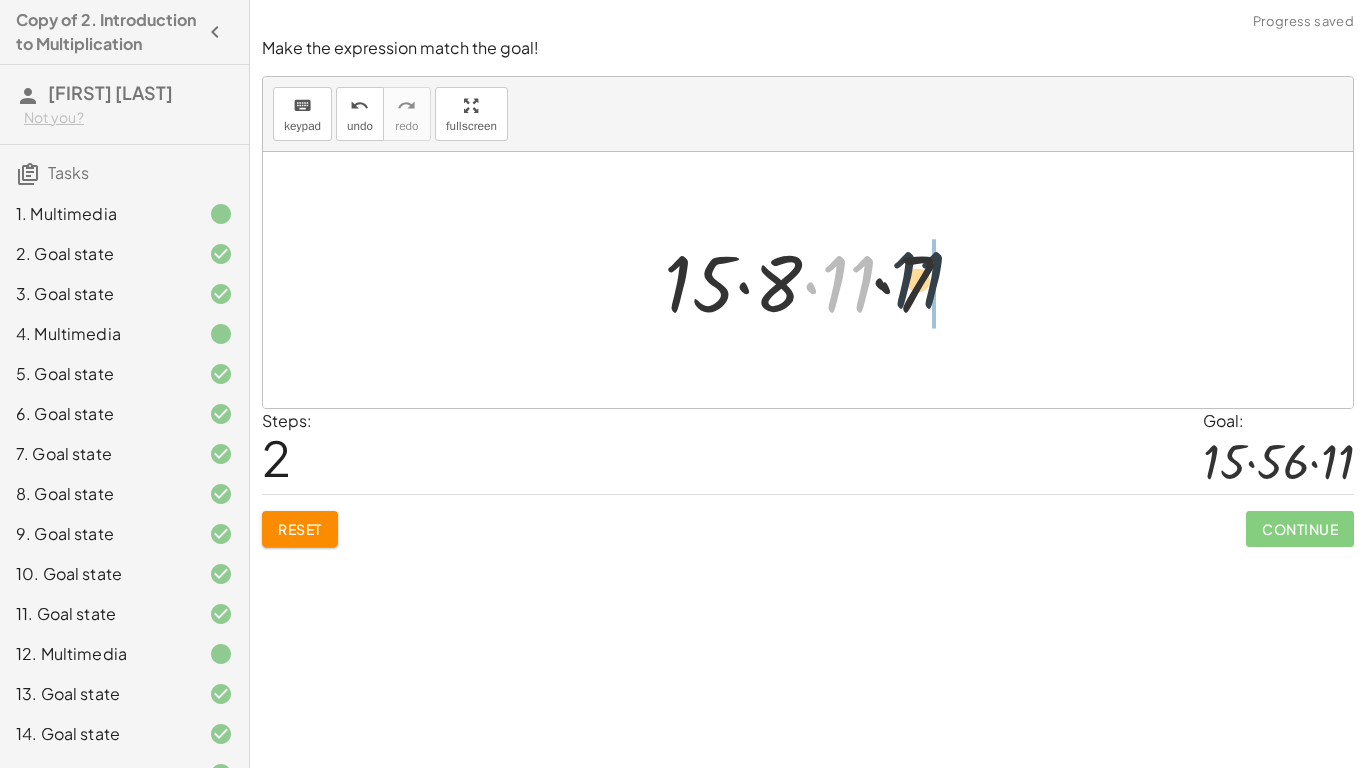 drag, startPoint x: 838, startPoint y: 291, endPoint x: 1012, endPoint y: 275, distance: 174.73409 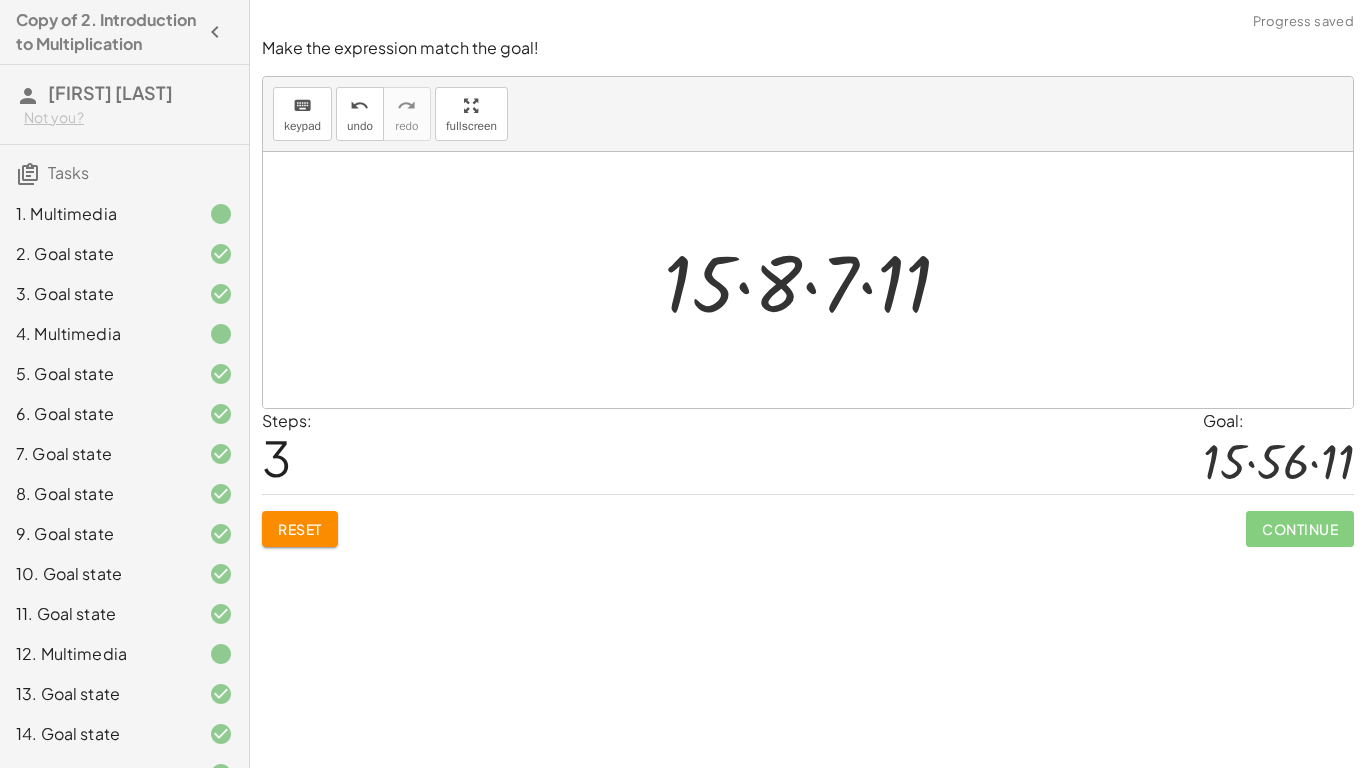 click at bounding box center (815, 280) 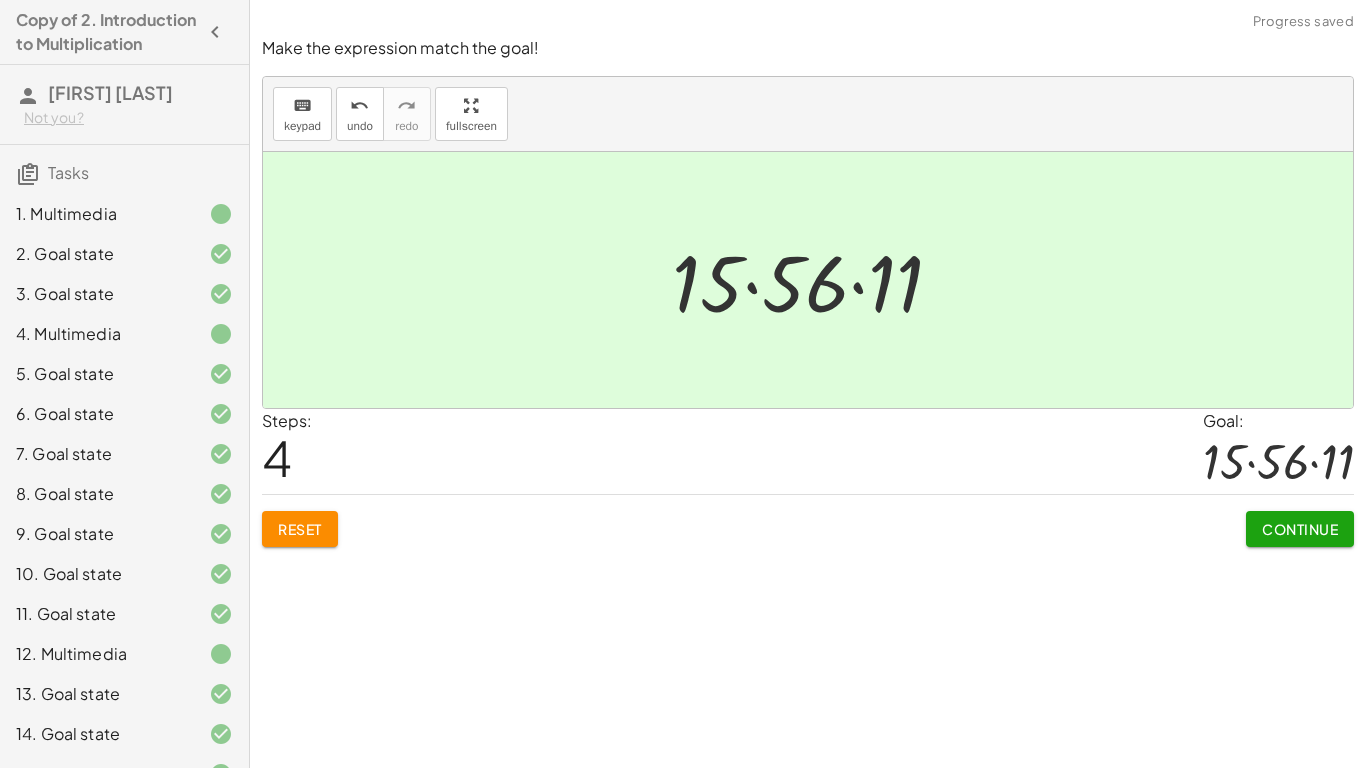 click on "Continue" 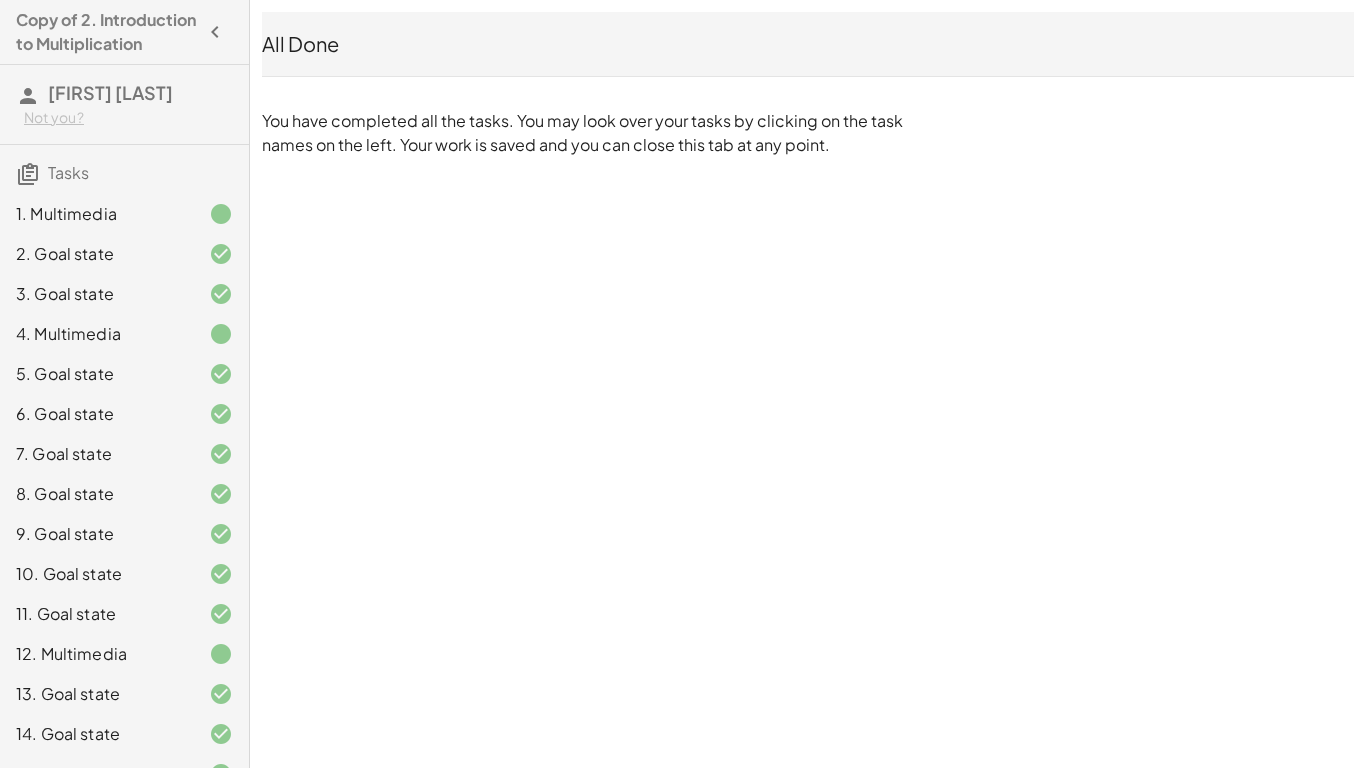 click on "4. Multimedia" 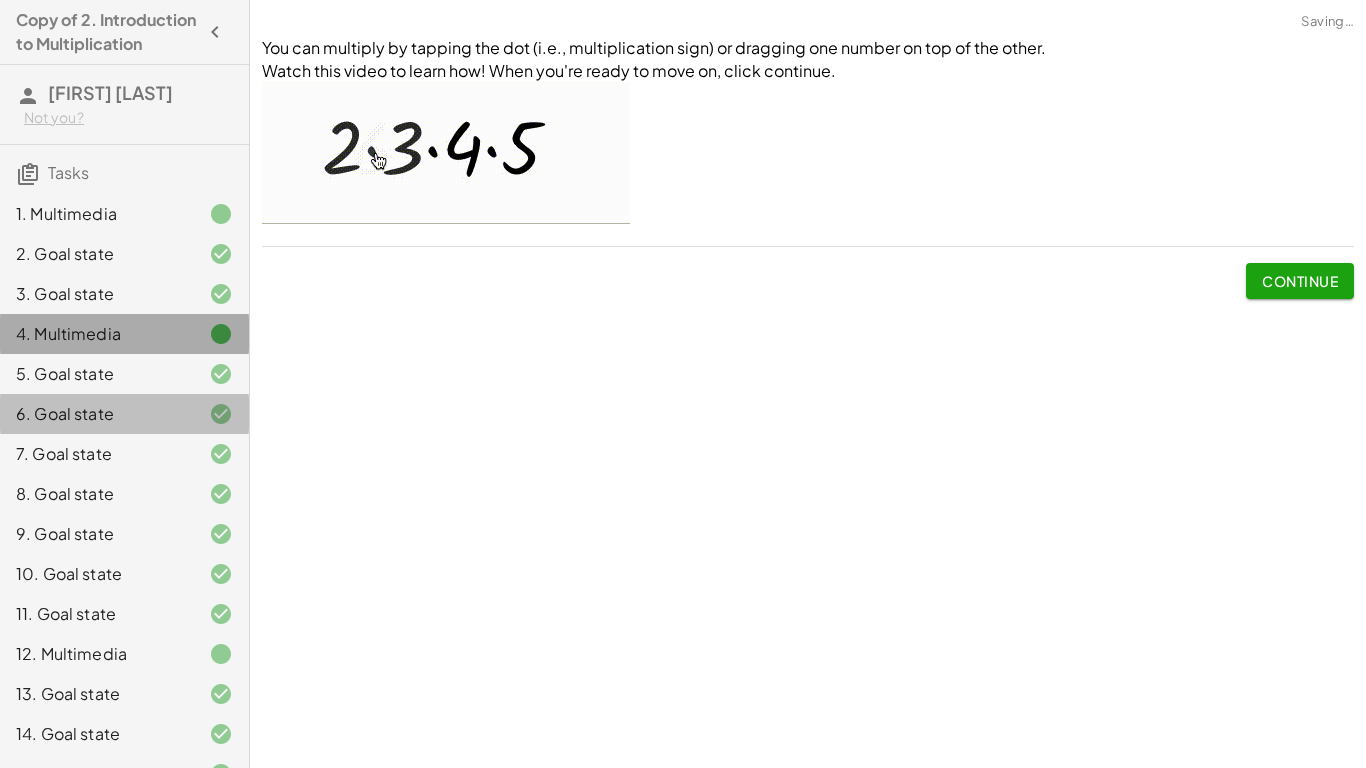 click on "6. Goal state" 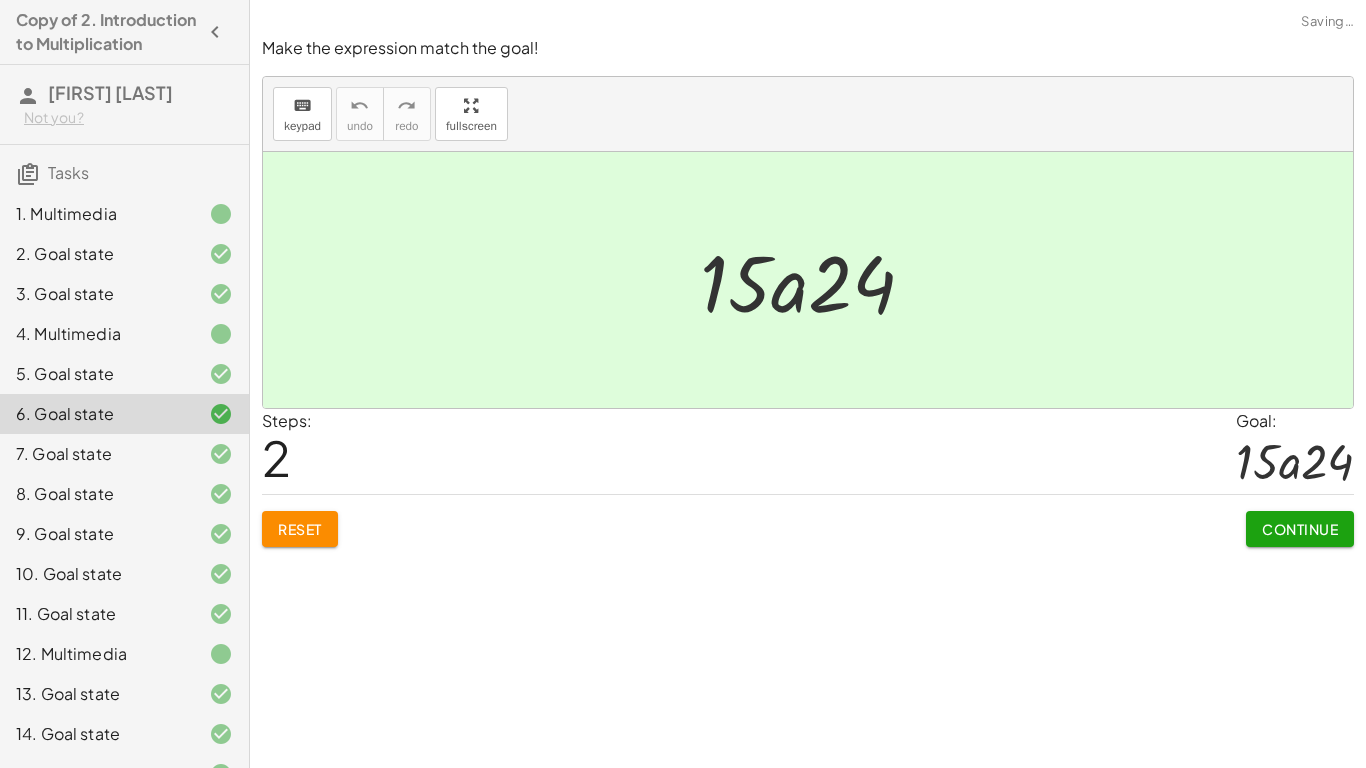 click on "14. Goal state" 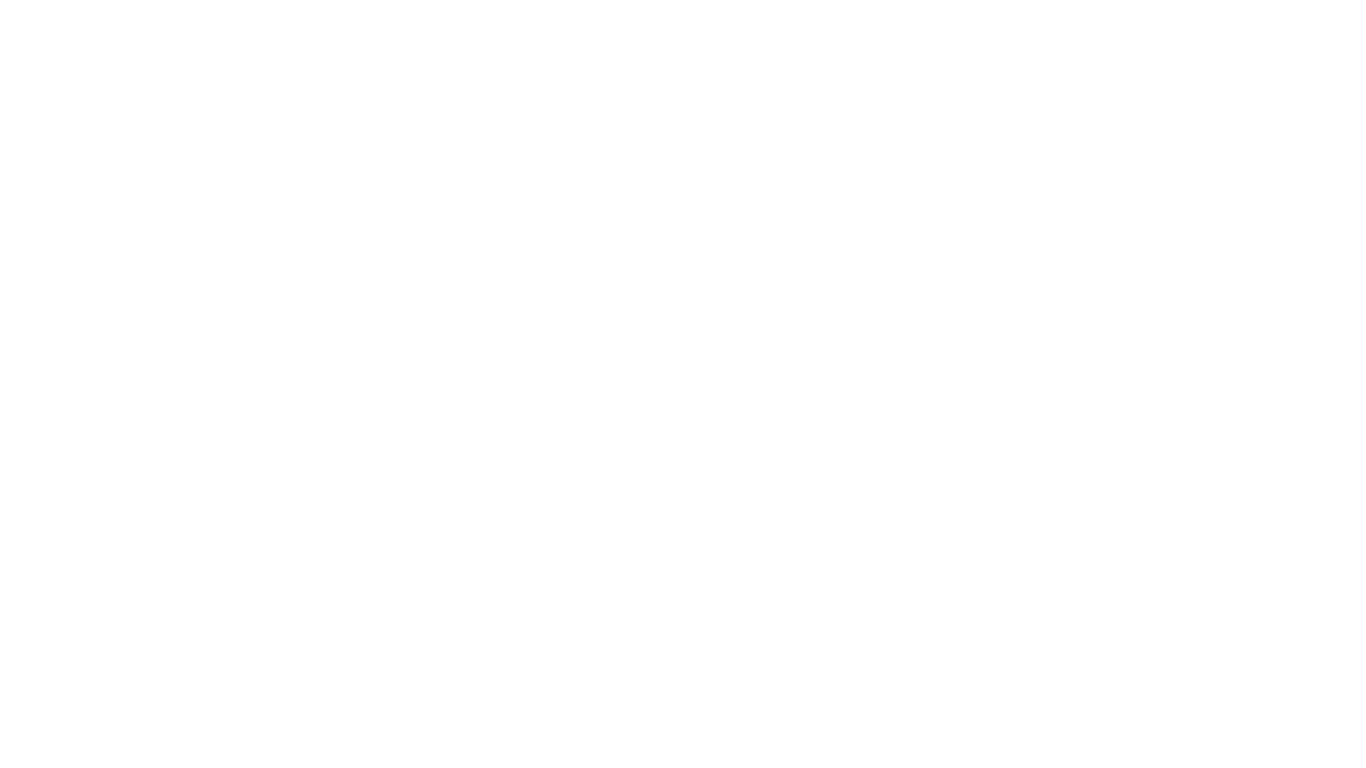 scroll, scrollTop: 0, scrollLeft: 0, axis: both 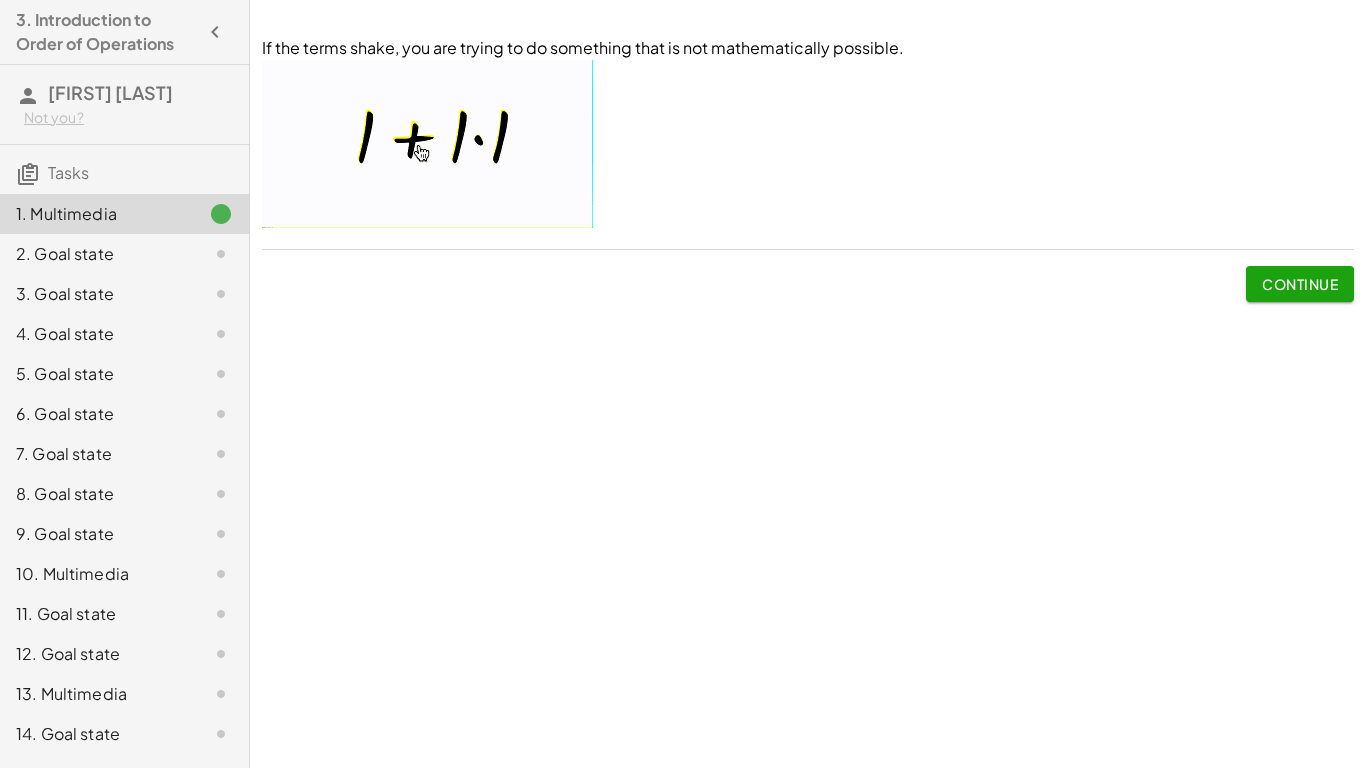click on "Continue" 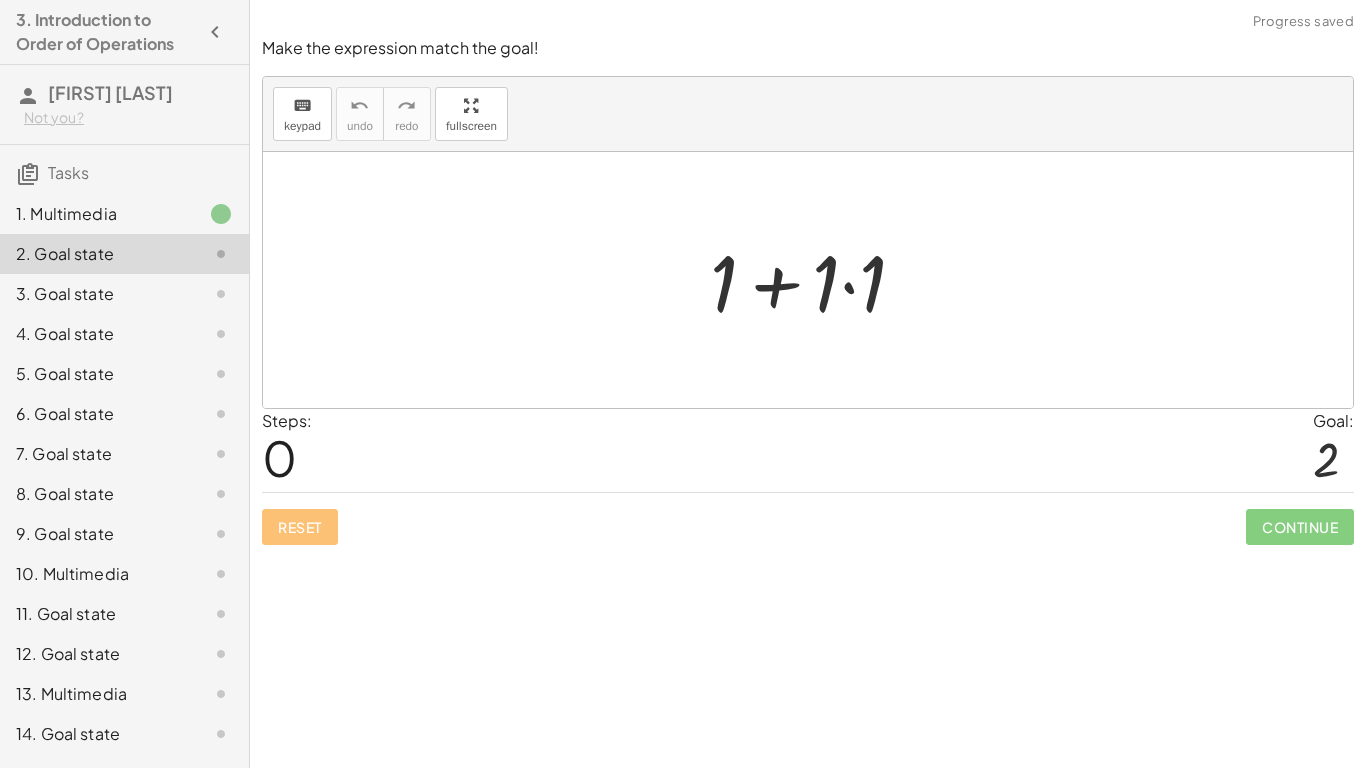 click at bounding box center (816, 280) 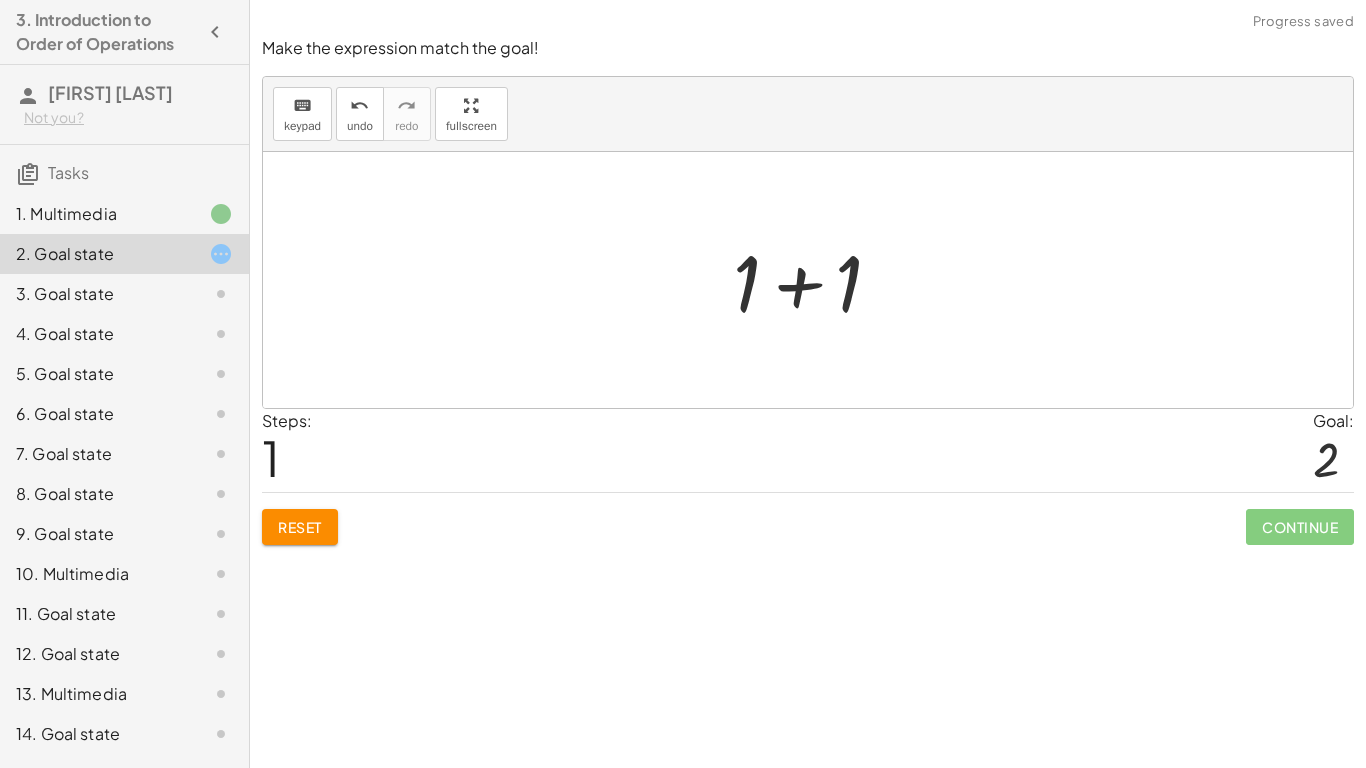click at bounding box center [815, 280] 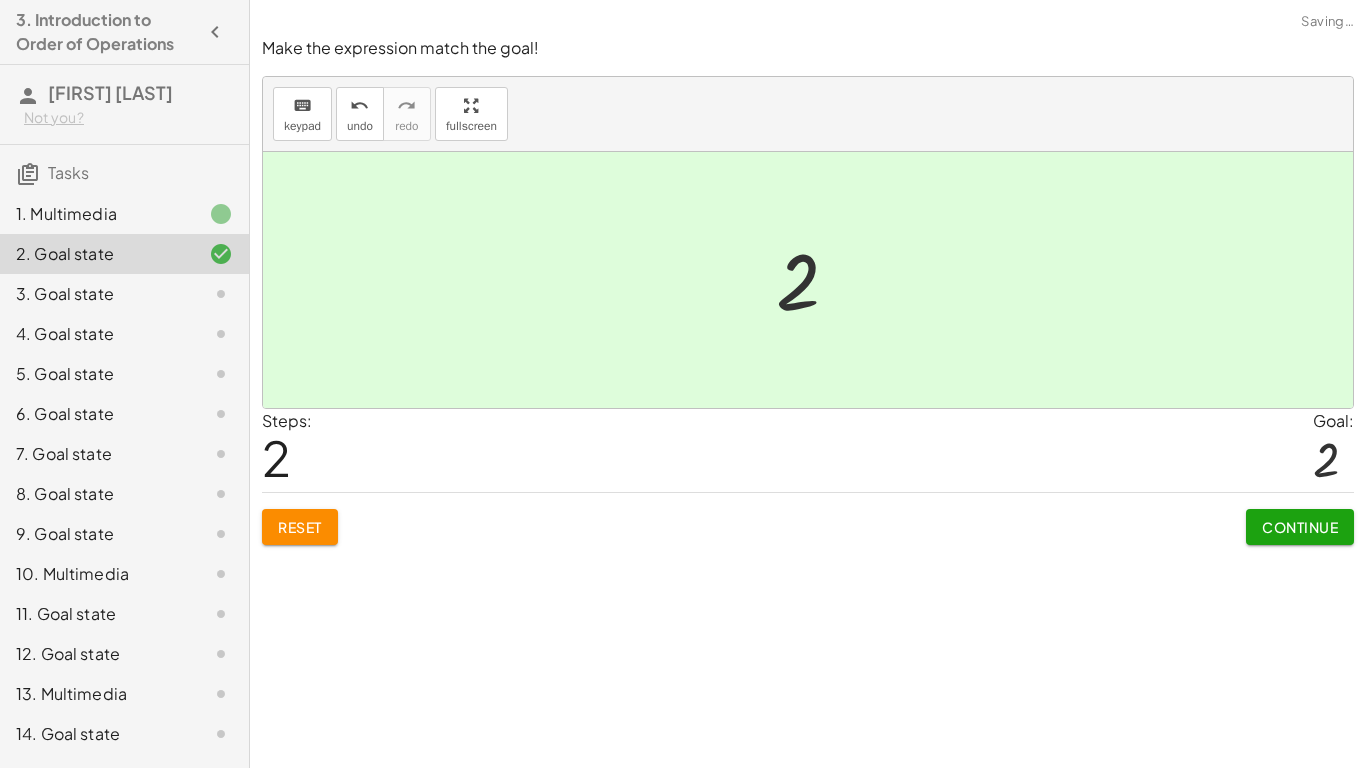 click on "Continue" 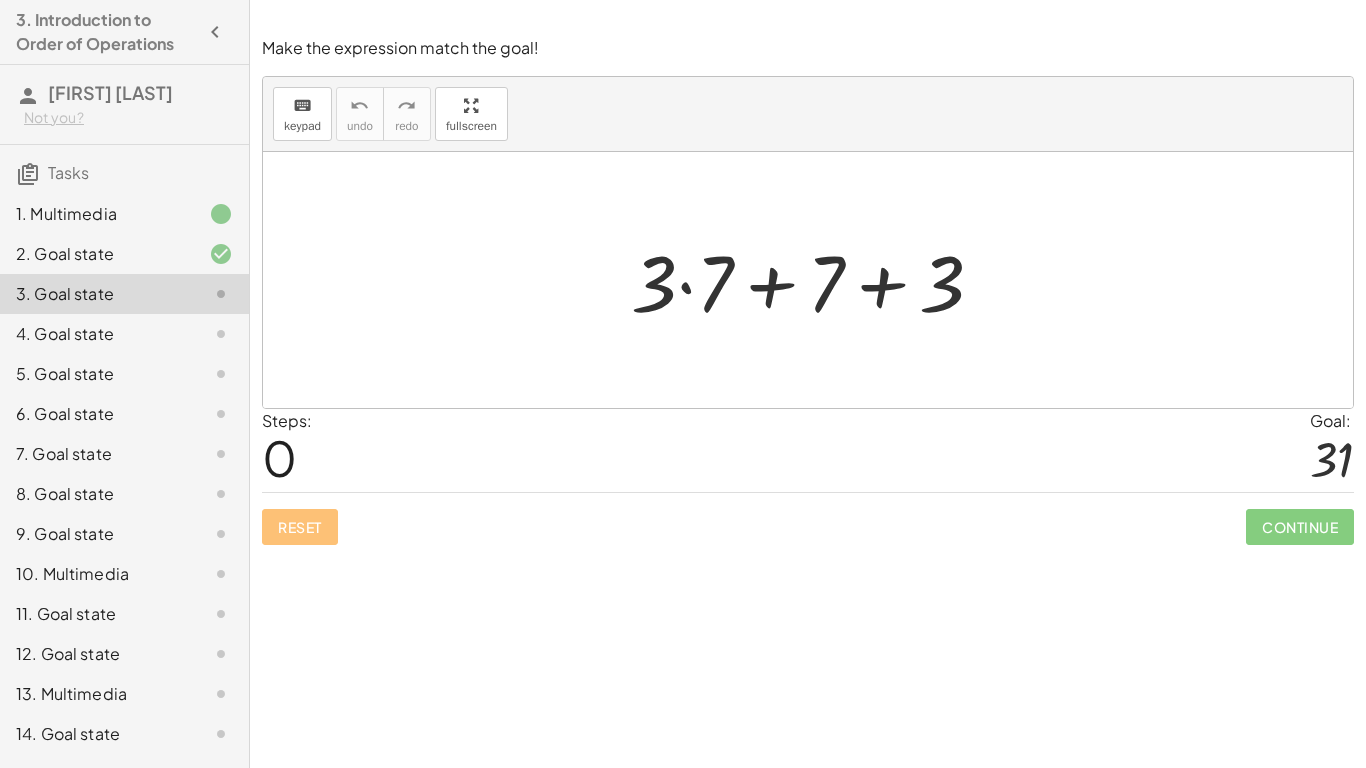 click at bounding box center [815, 280] 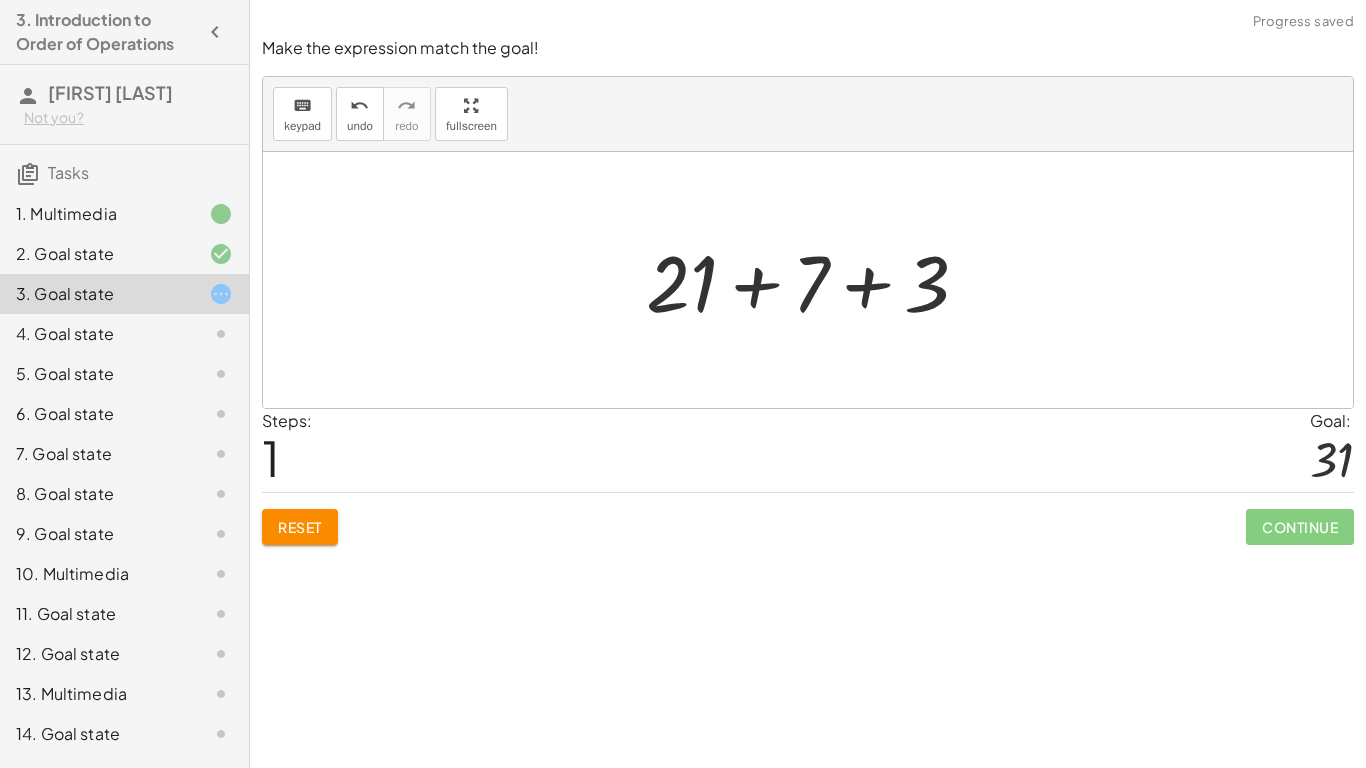click at bounding box center [815, 280] 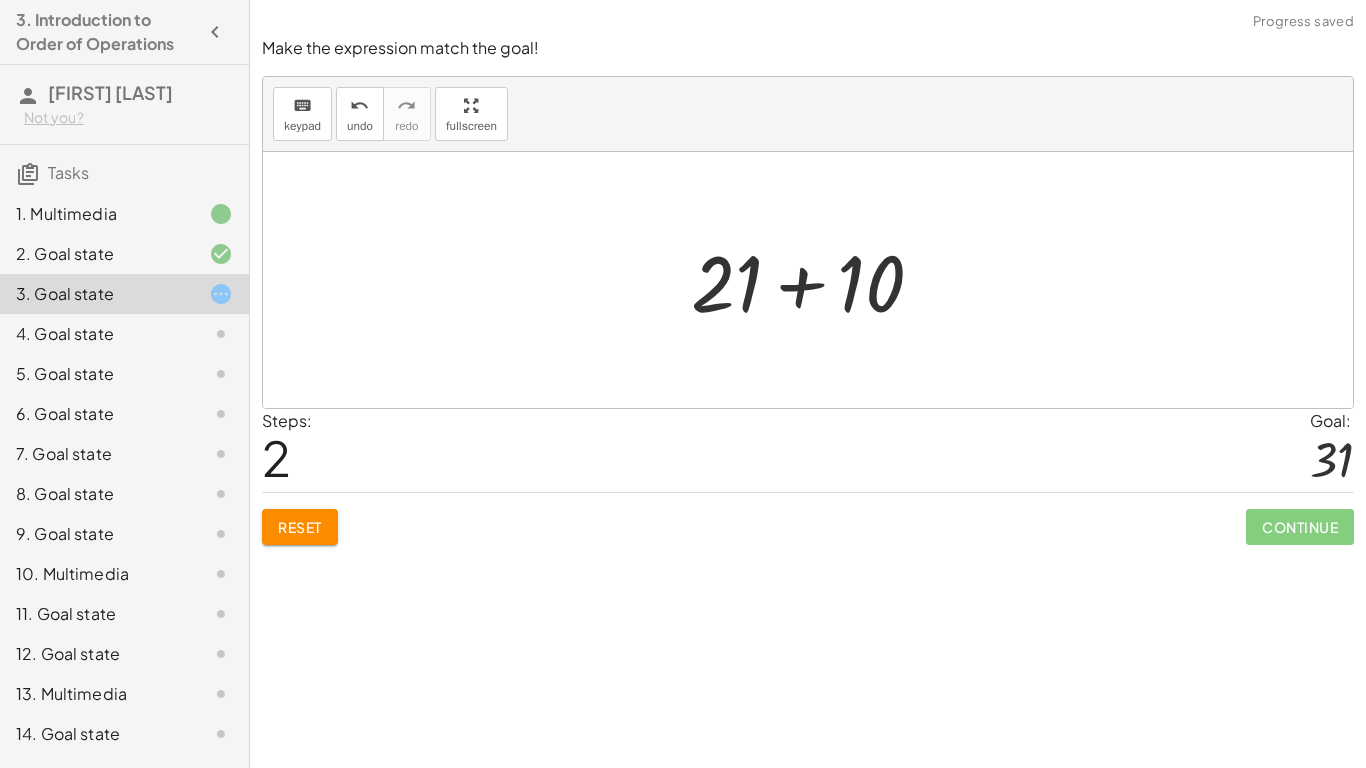 click at bounding box center (815, 280) 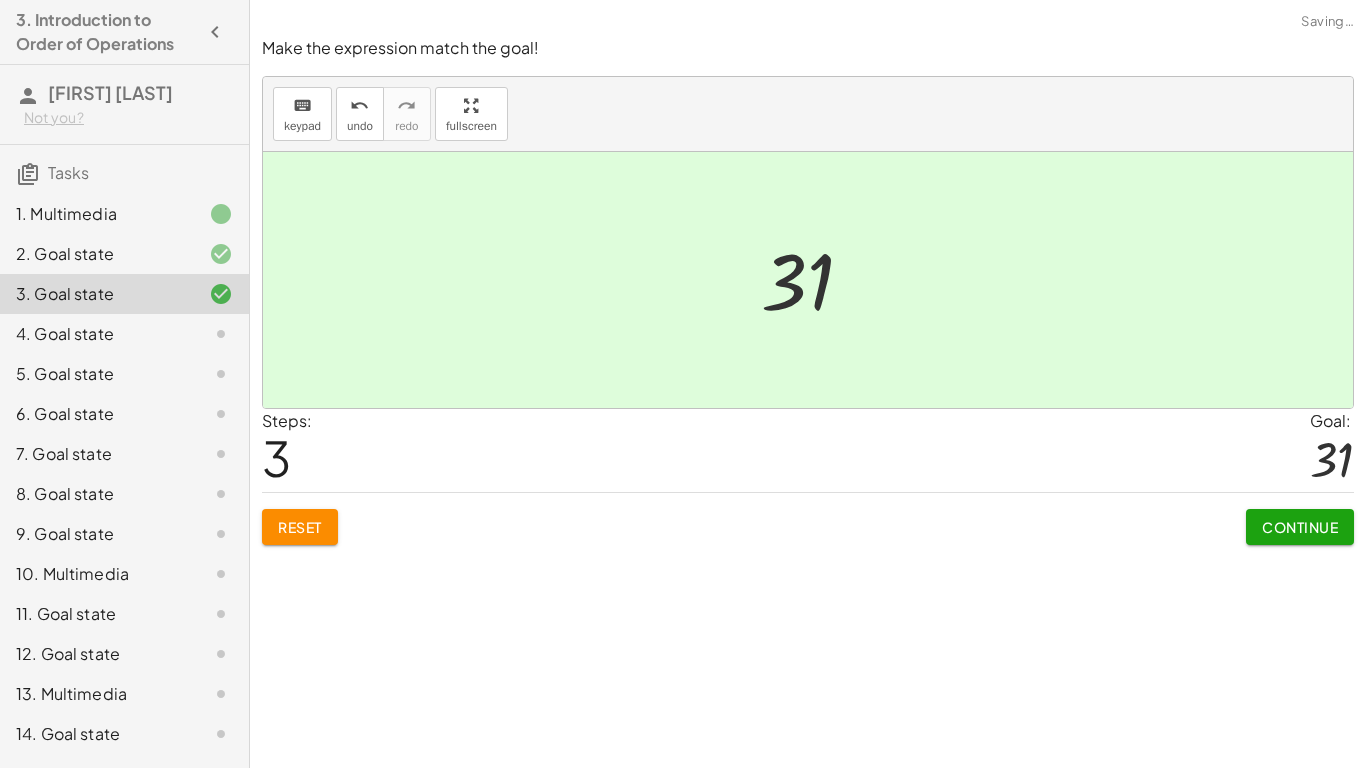 click on "Continue" 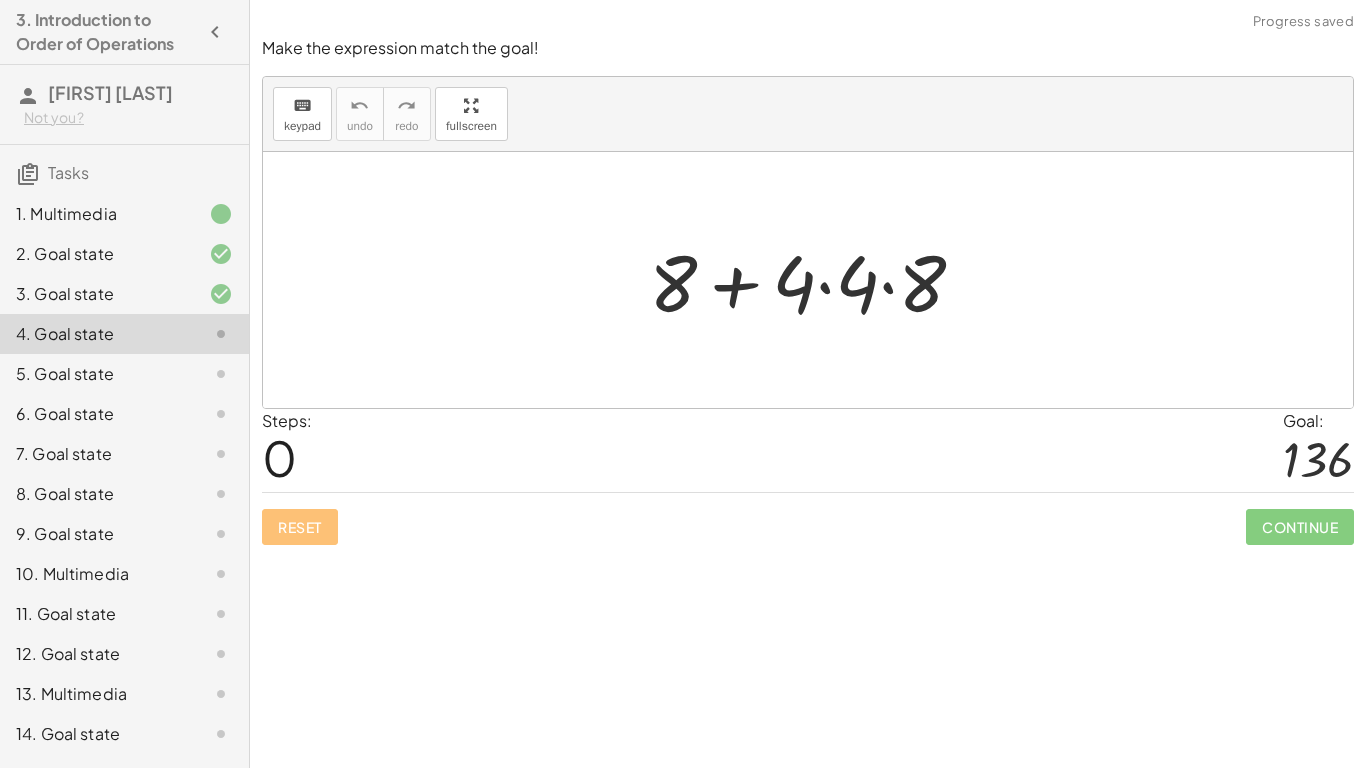 click at bounding box center [815, 280] 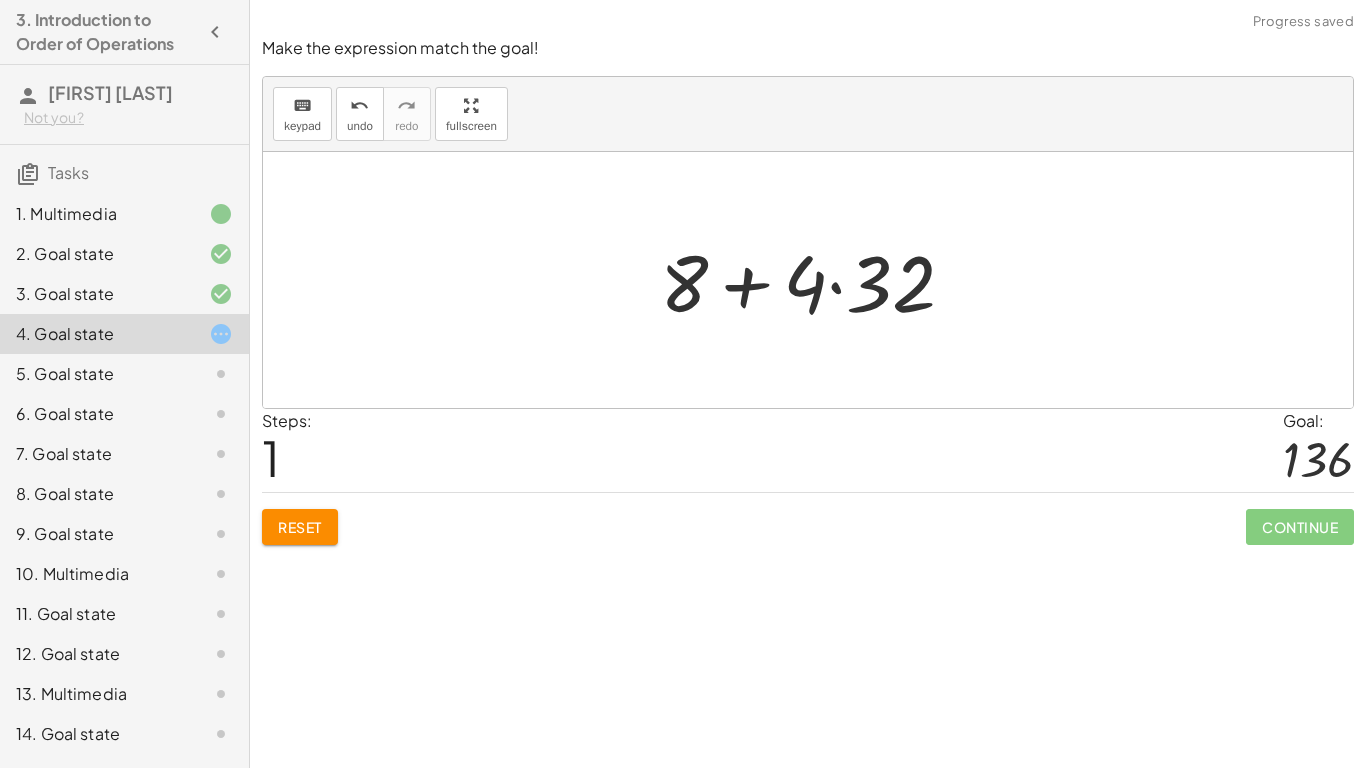 click at bounding box center (815, 280) 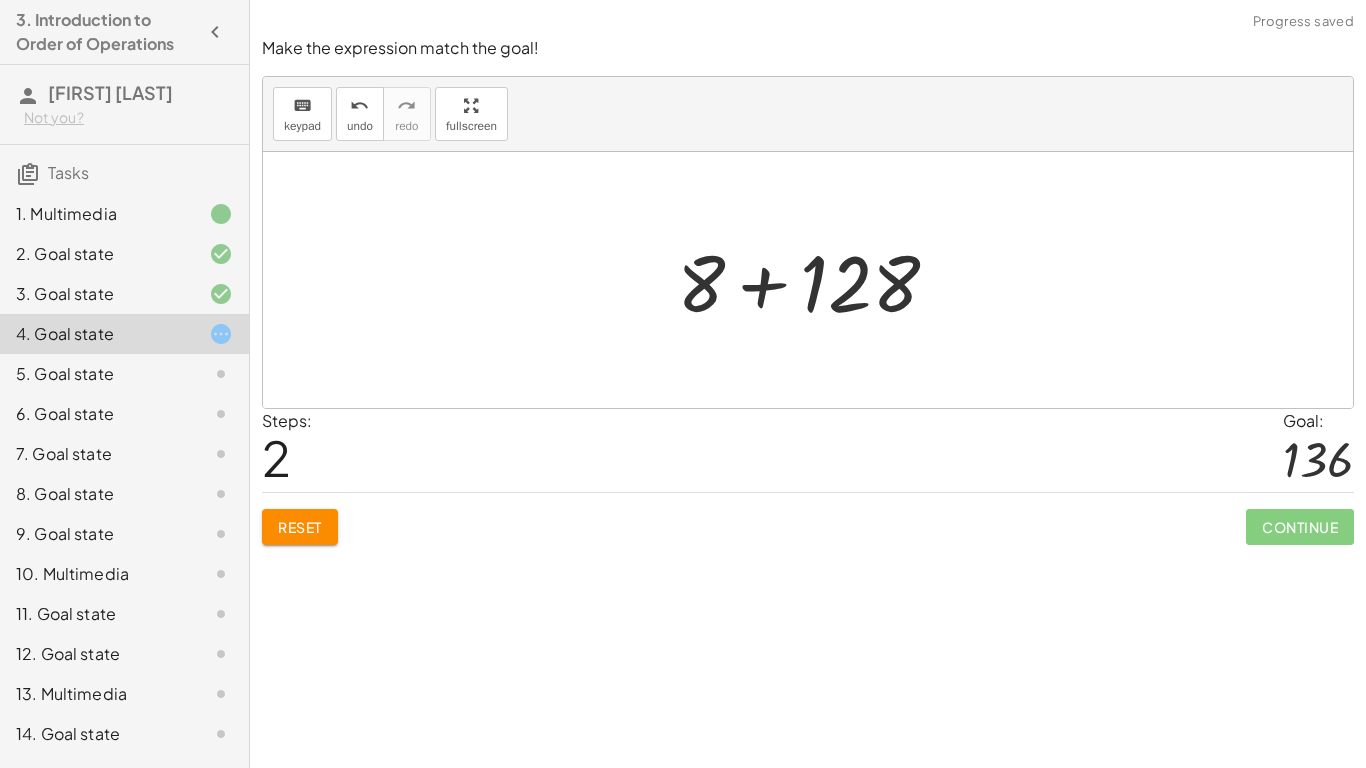 click at bounding box center (816, 280) 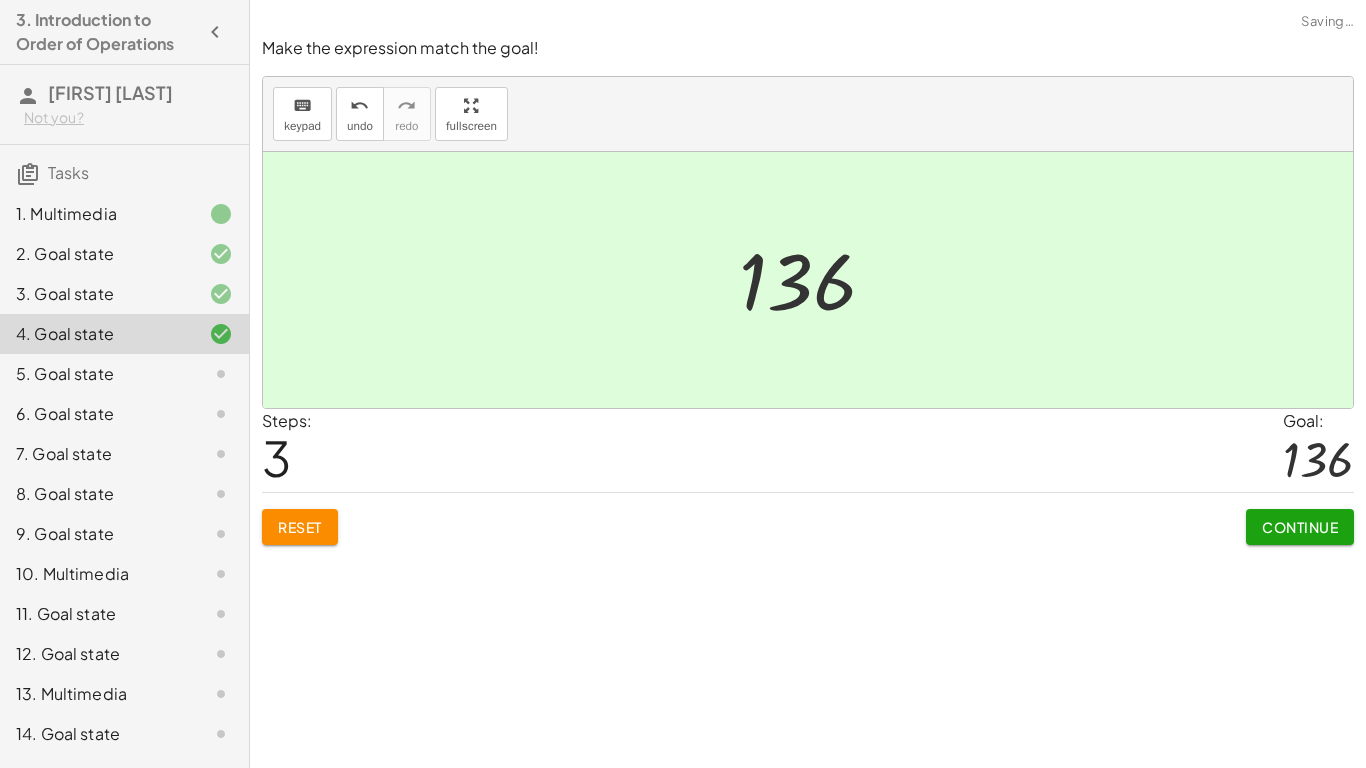 click on "Continue" at bounding box center [1300, 527] 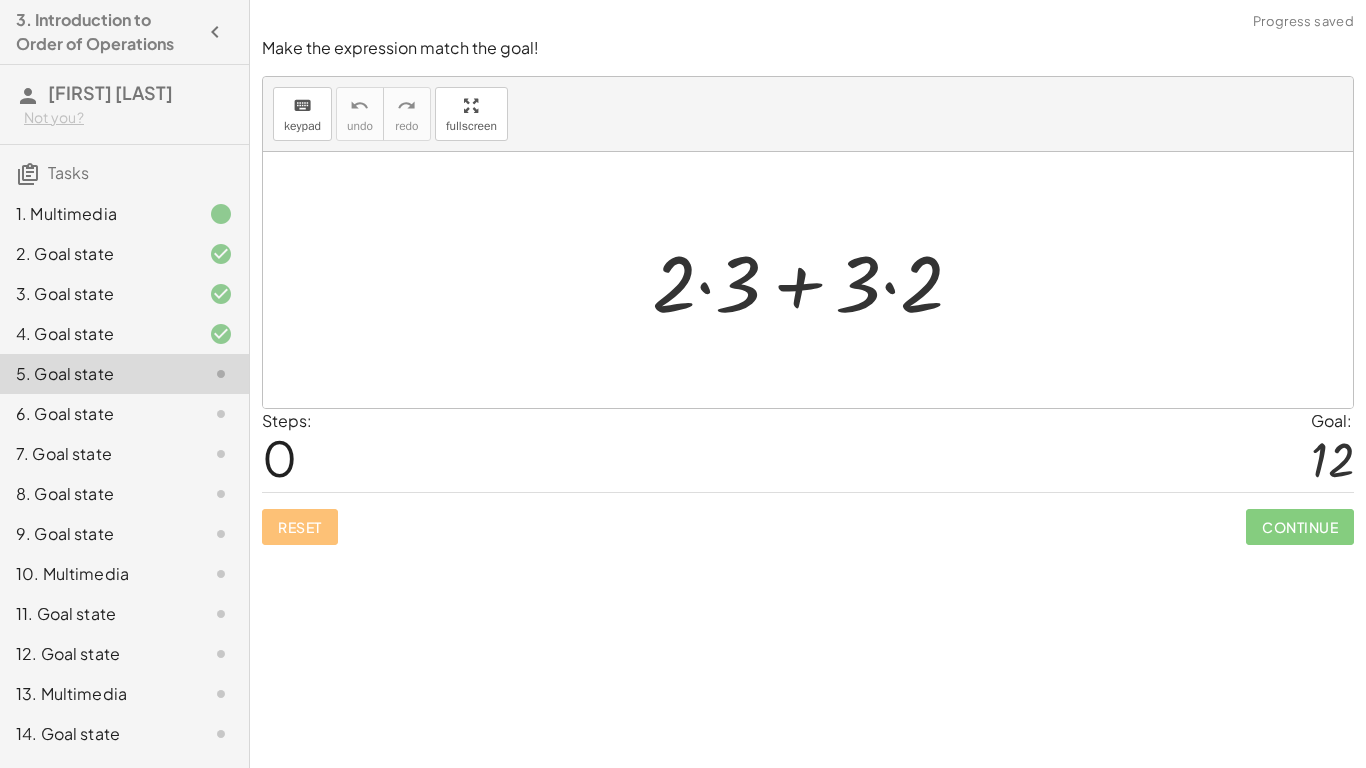 click at bounding box center (815, 280) 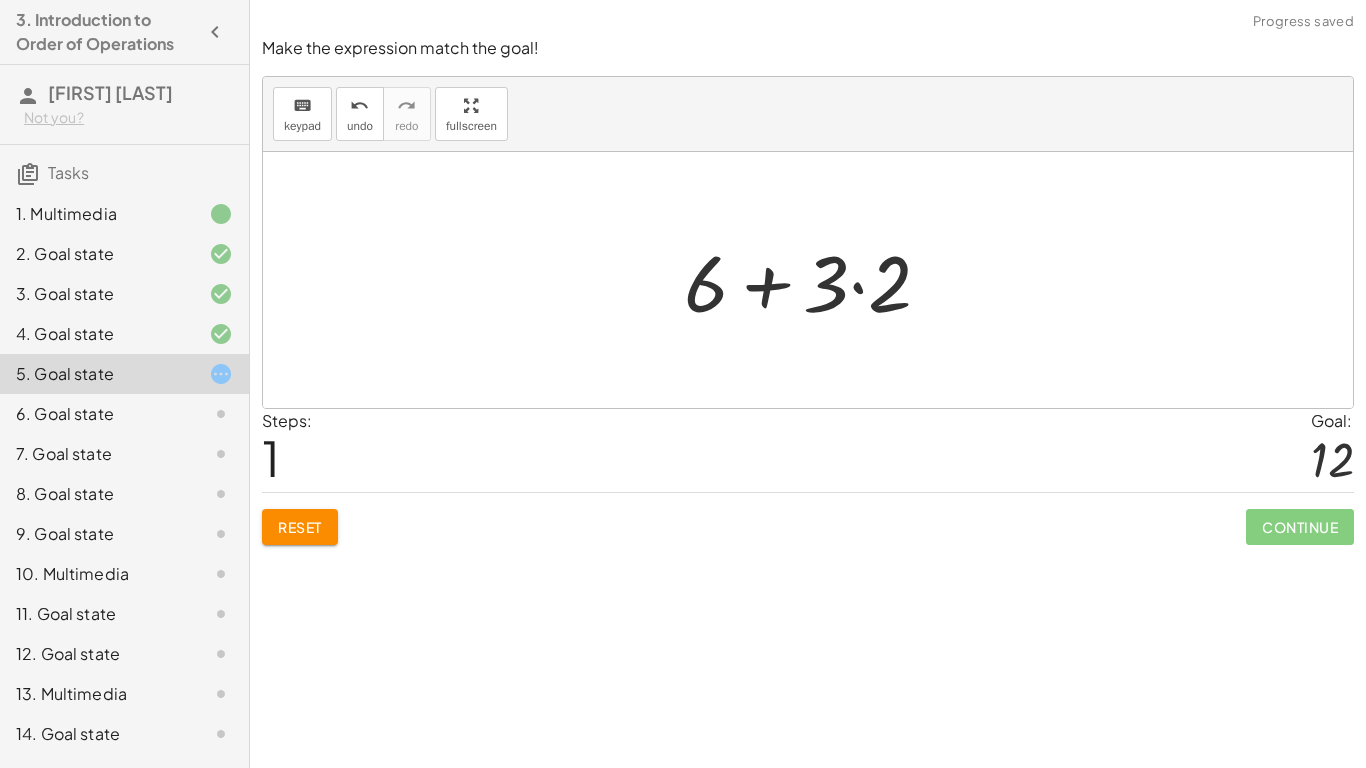 click at bounding box center (815, 280) 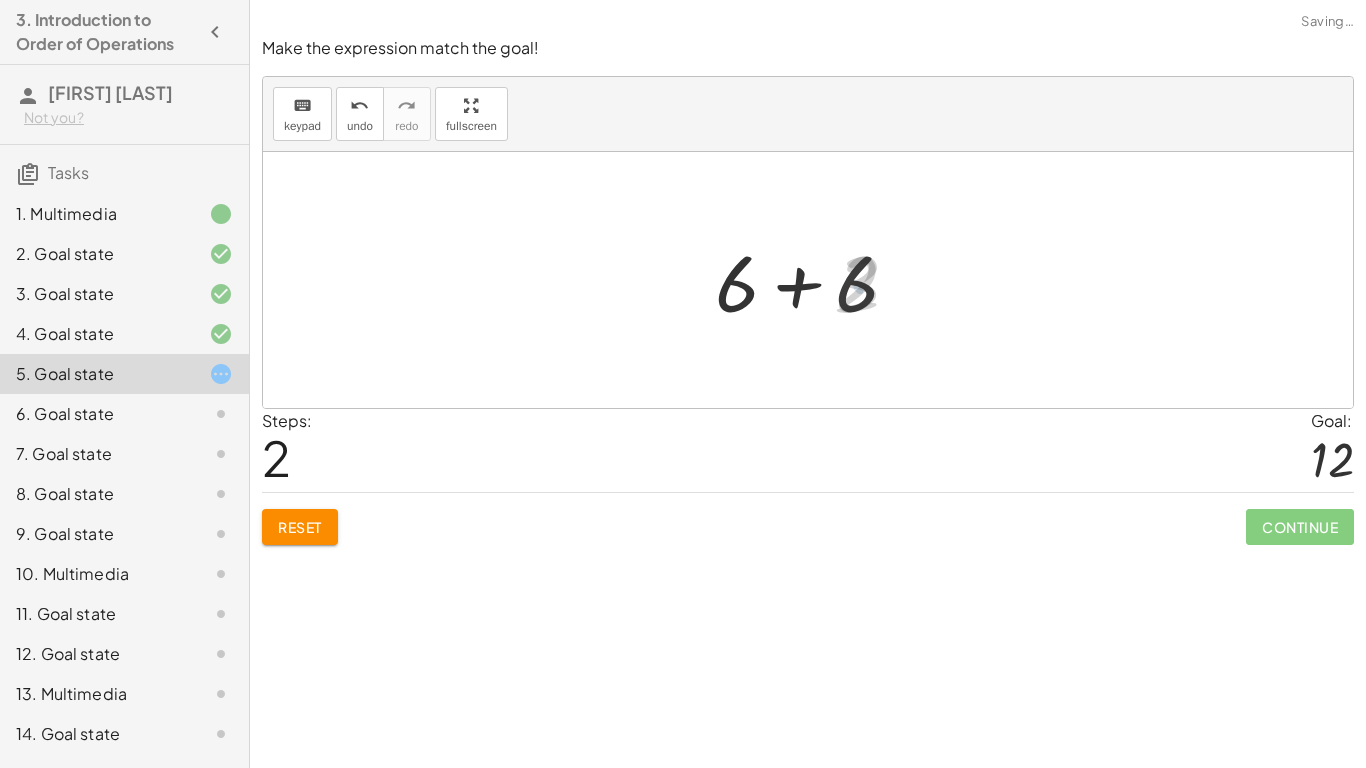 click at bounding box center [815, 280] 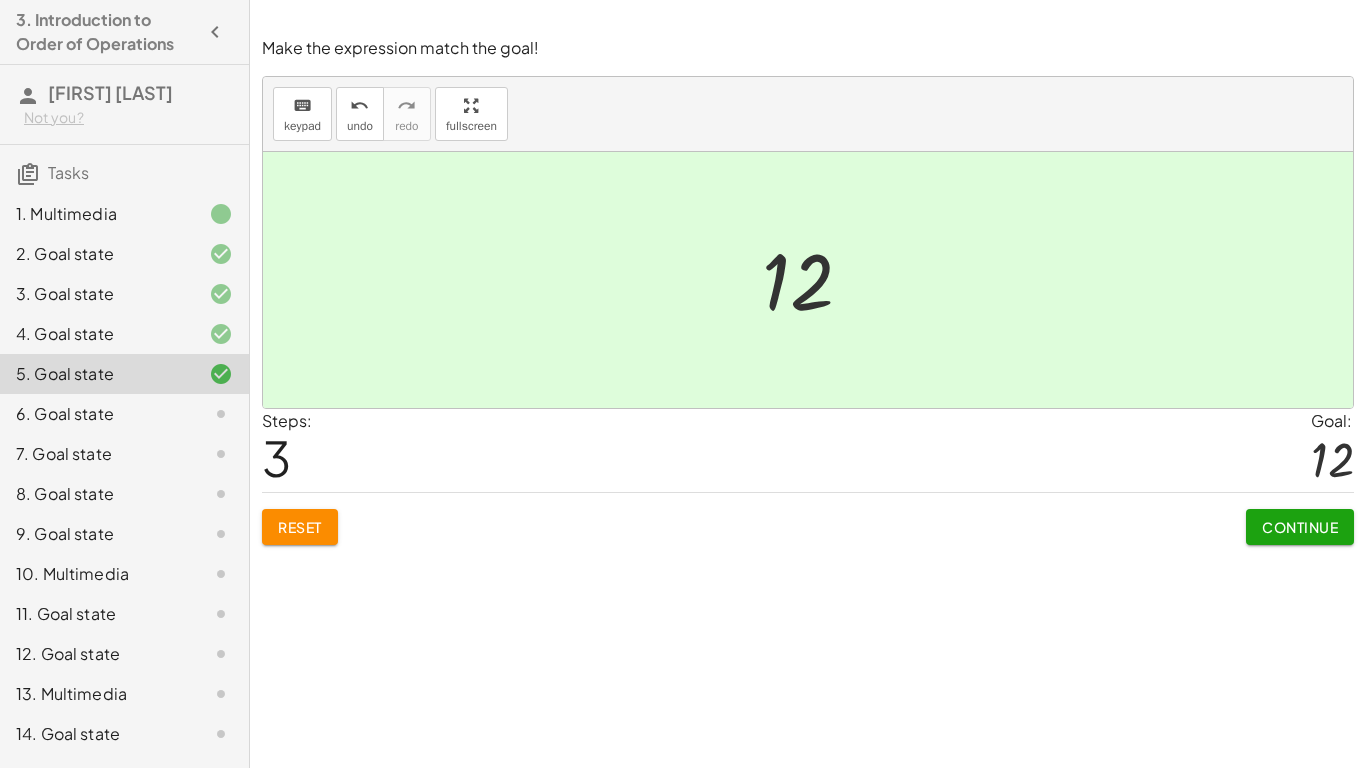 click on "Continue" at bounding box center (1300, 527) 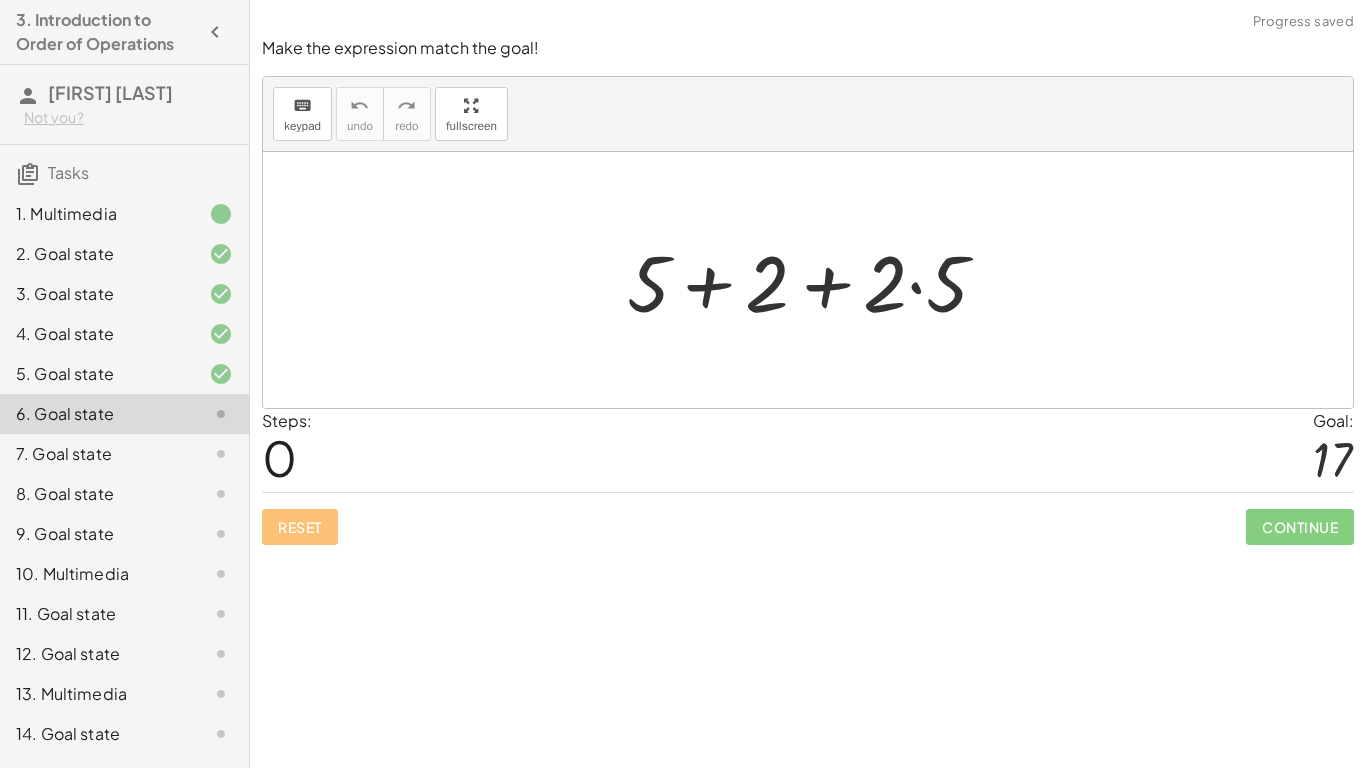 click at bounding box center (815, 280) 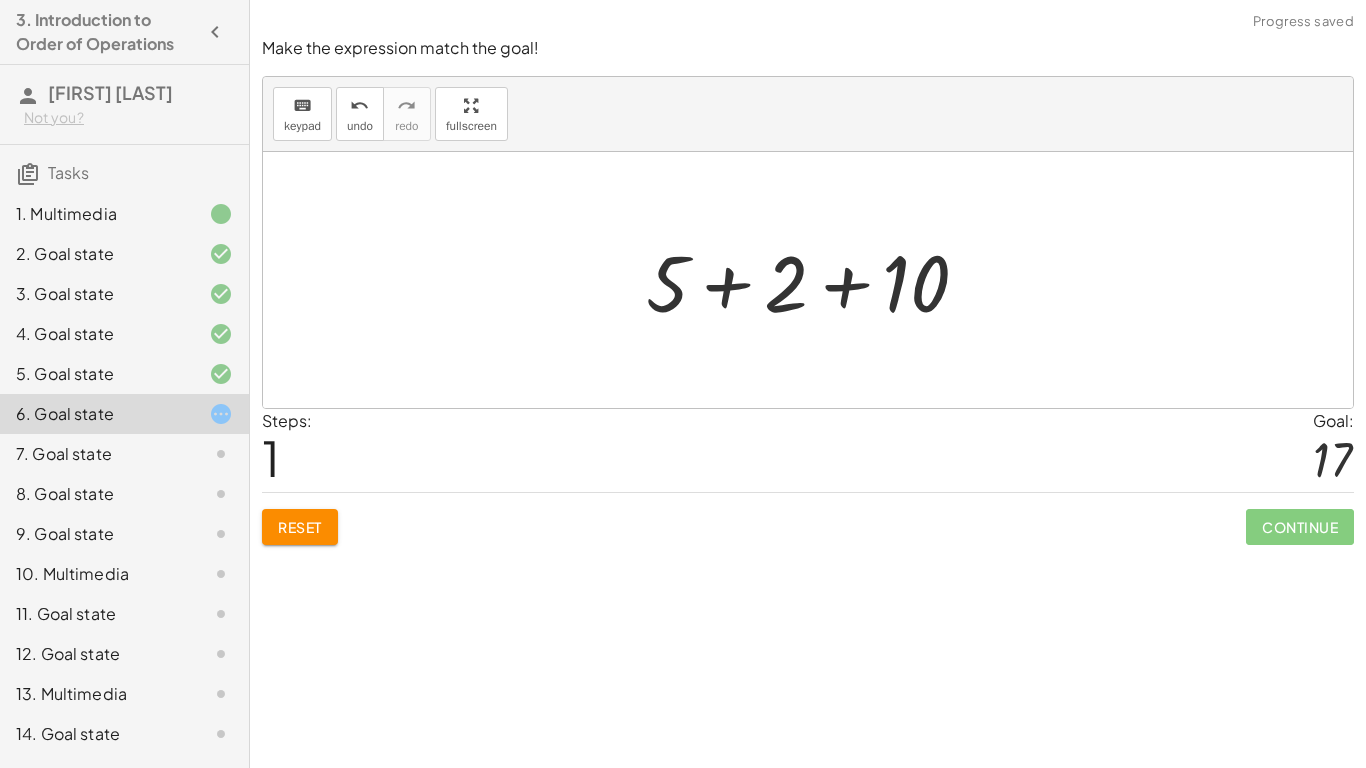 click at bounding box center [815, 280] 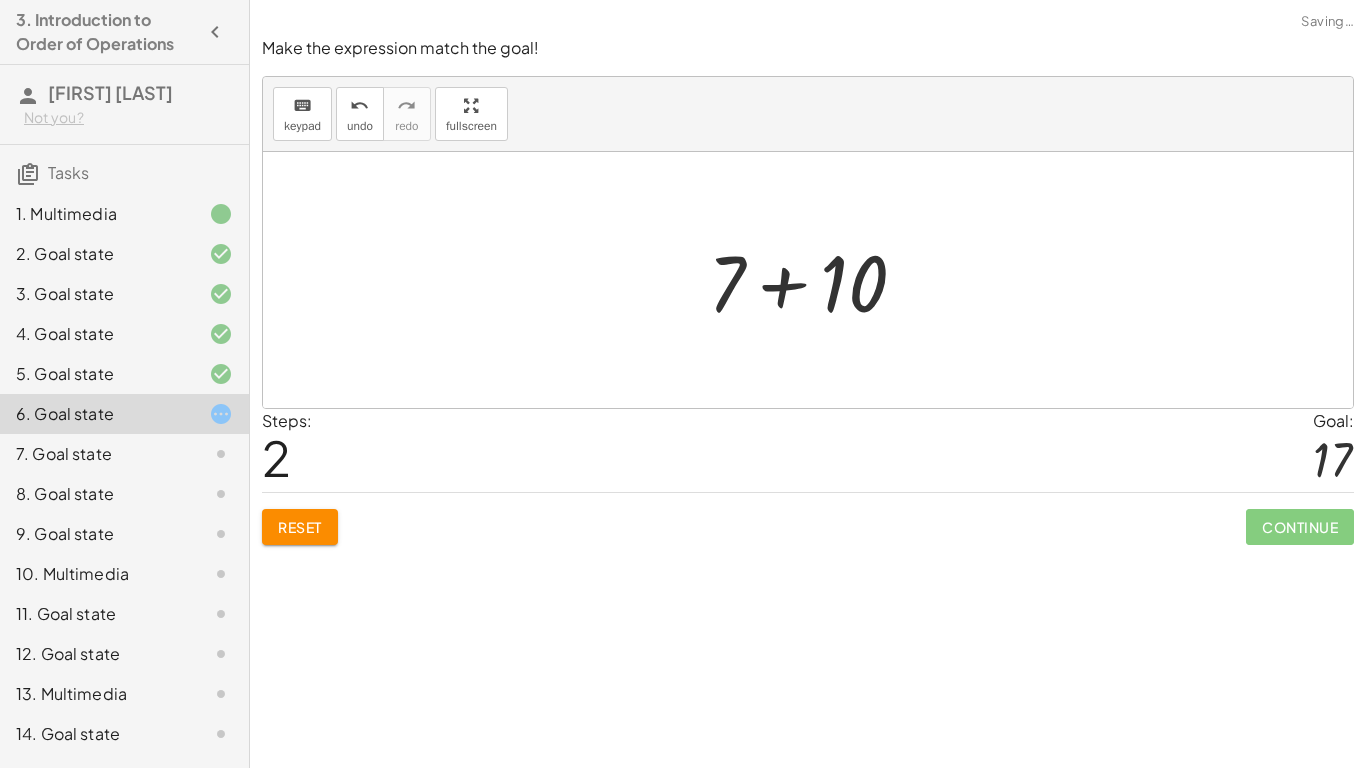 click at bounding box center [815, 280] 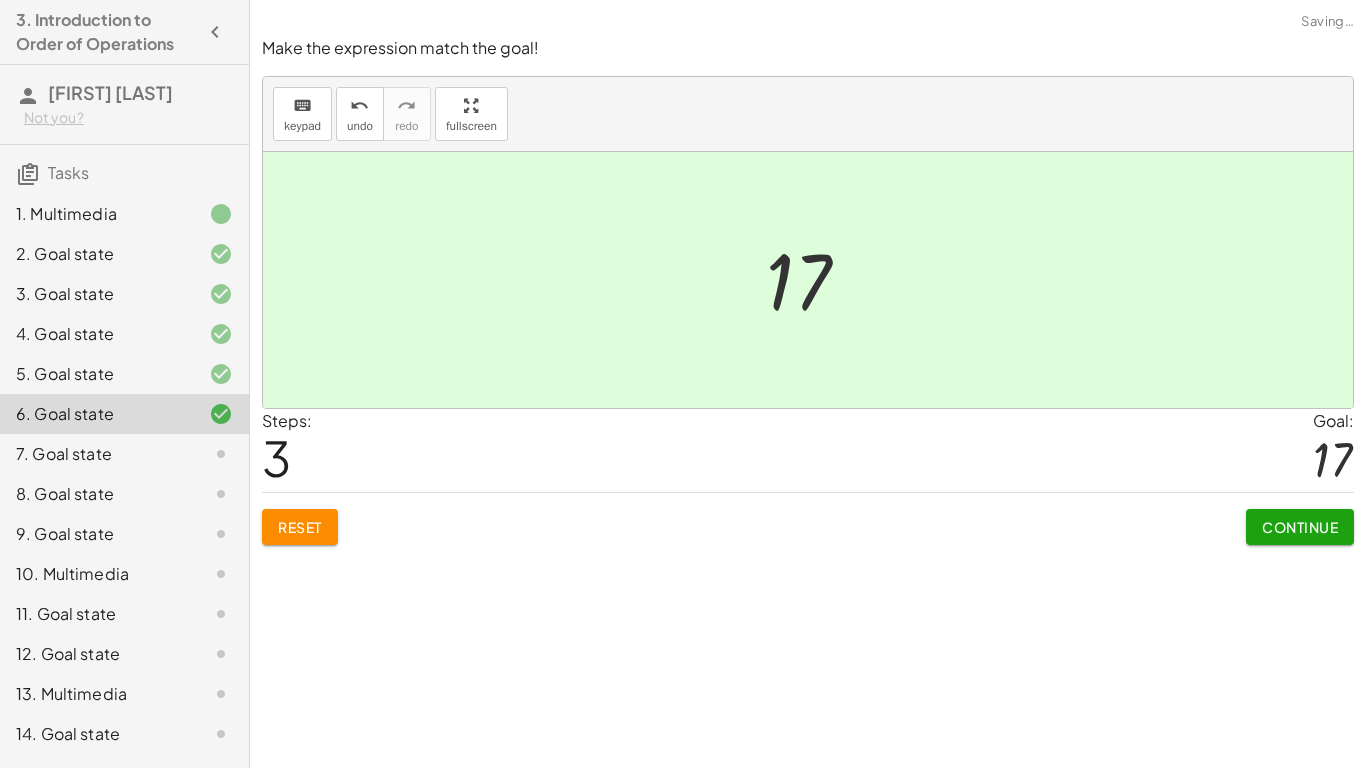 click on "Continue" at bounding box center (1300, 527) 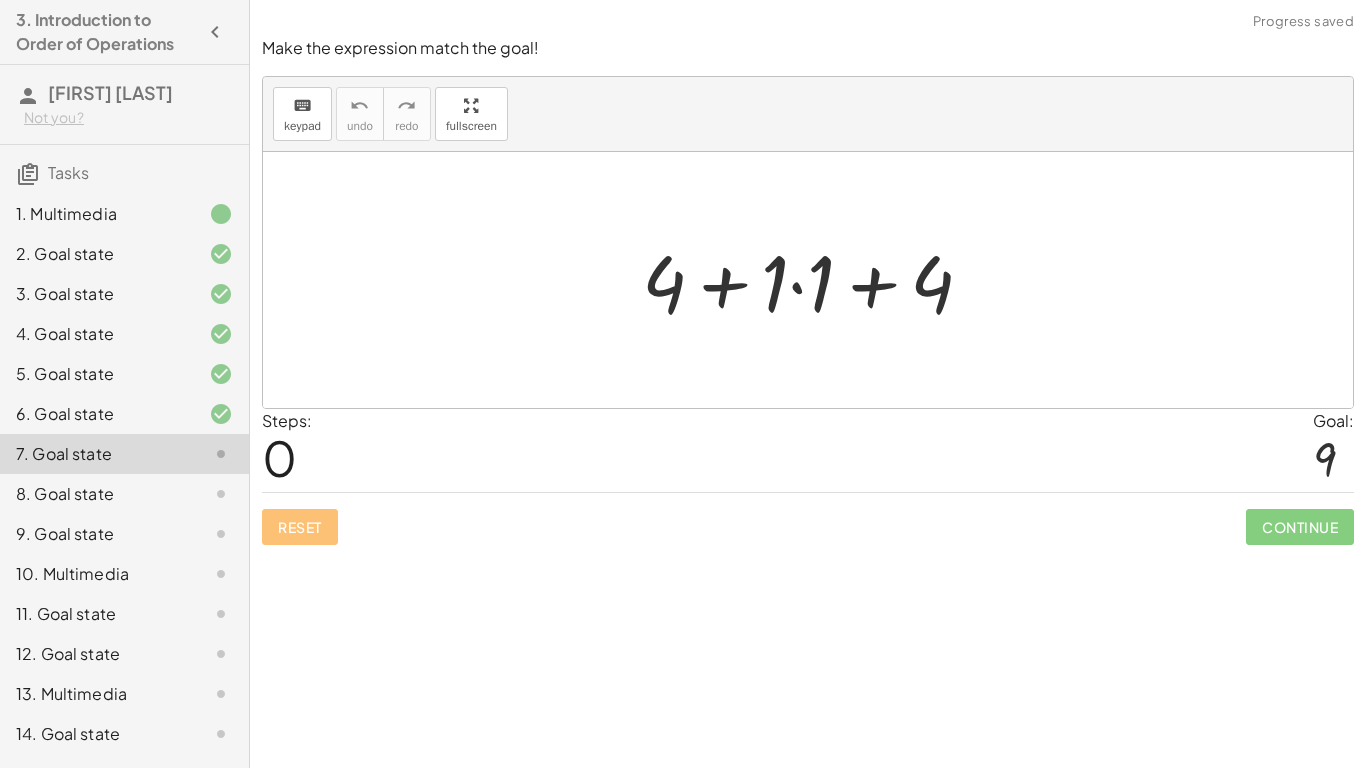 click at bounding box center [815, 280] 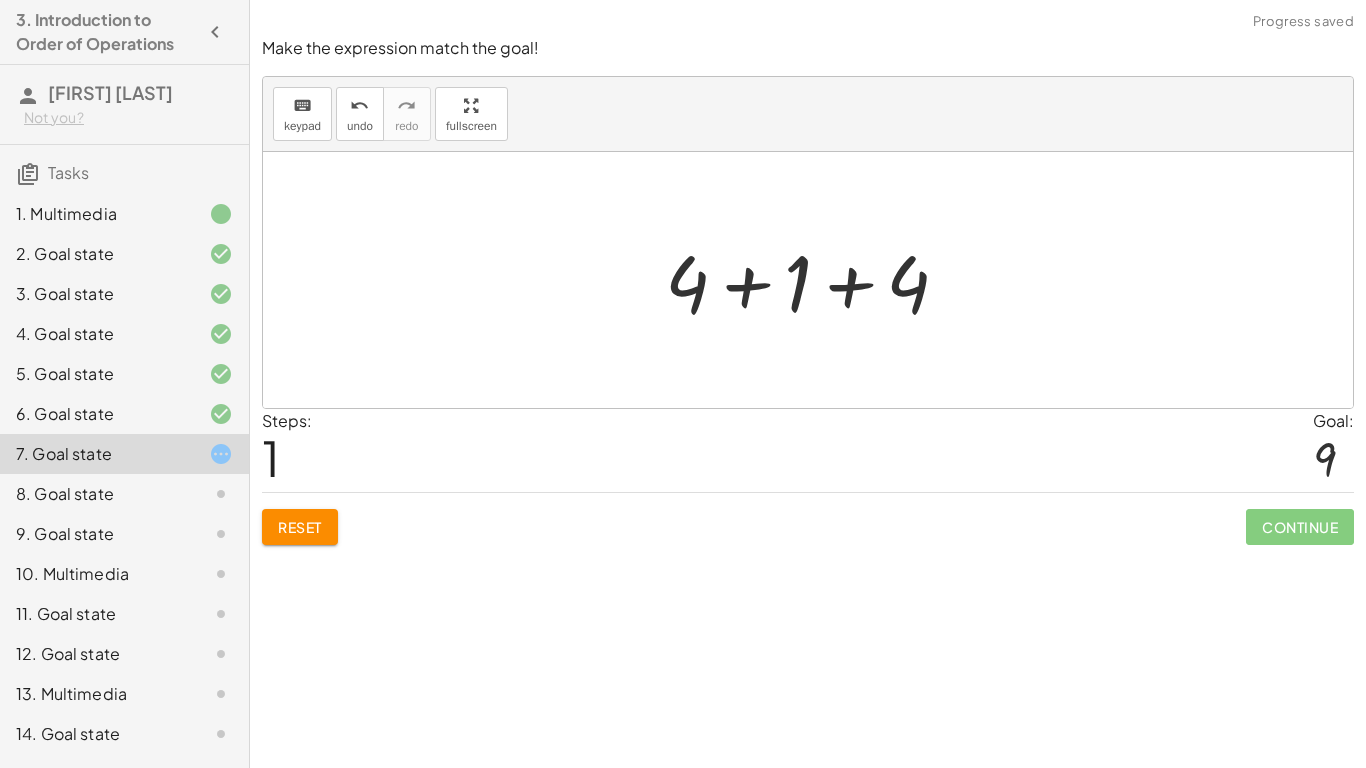 click at bounding box center [815, 280] 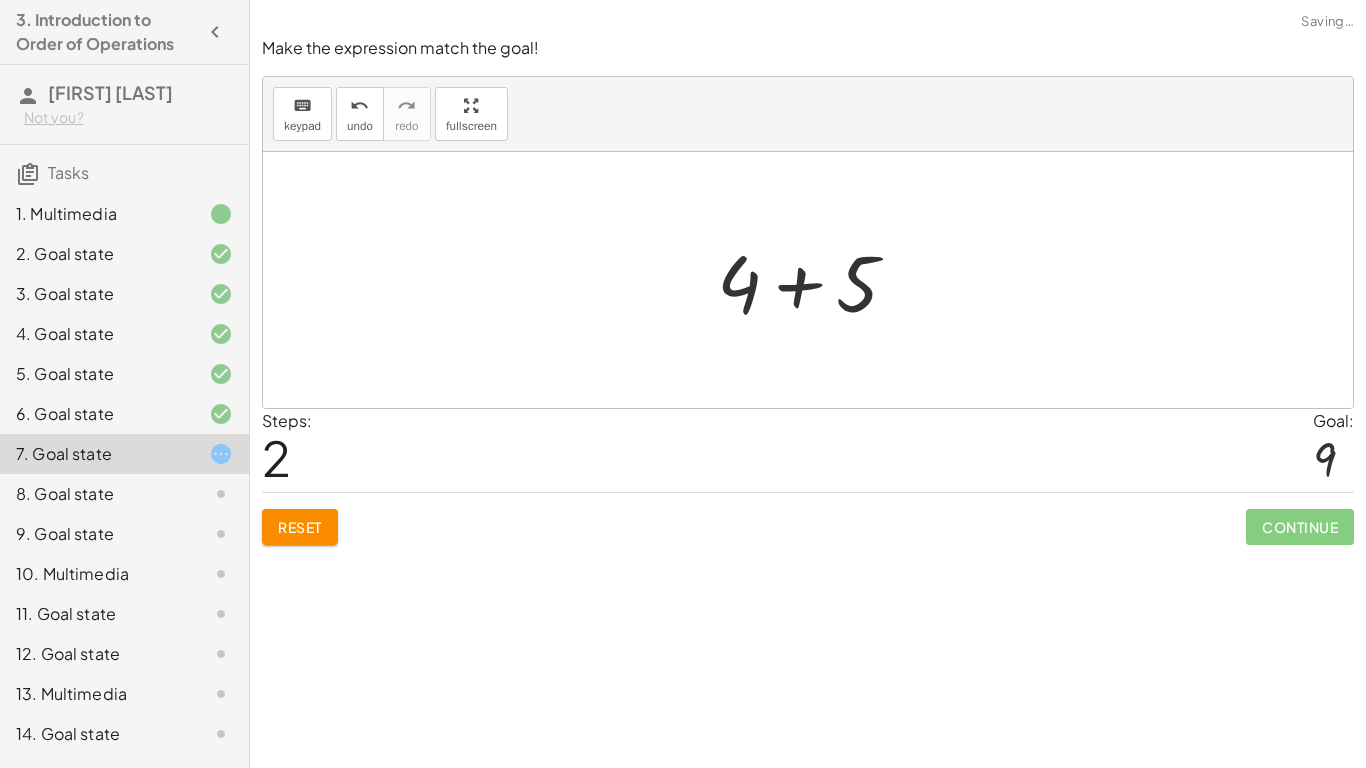 click at bounding box center [815, 280] 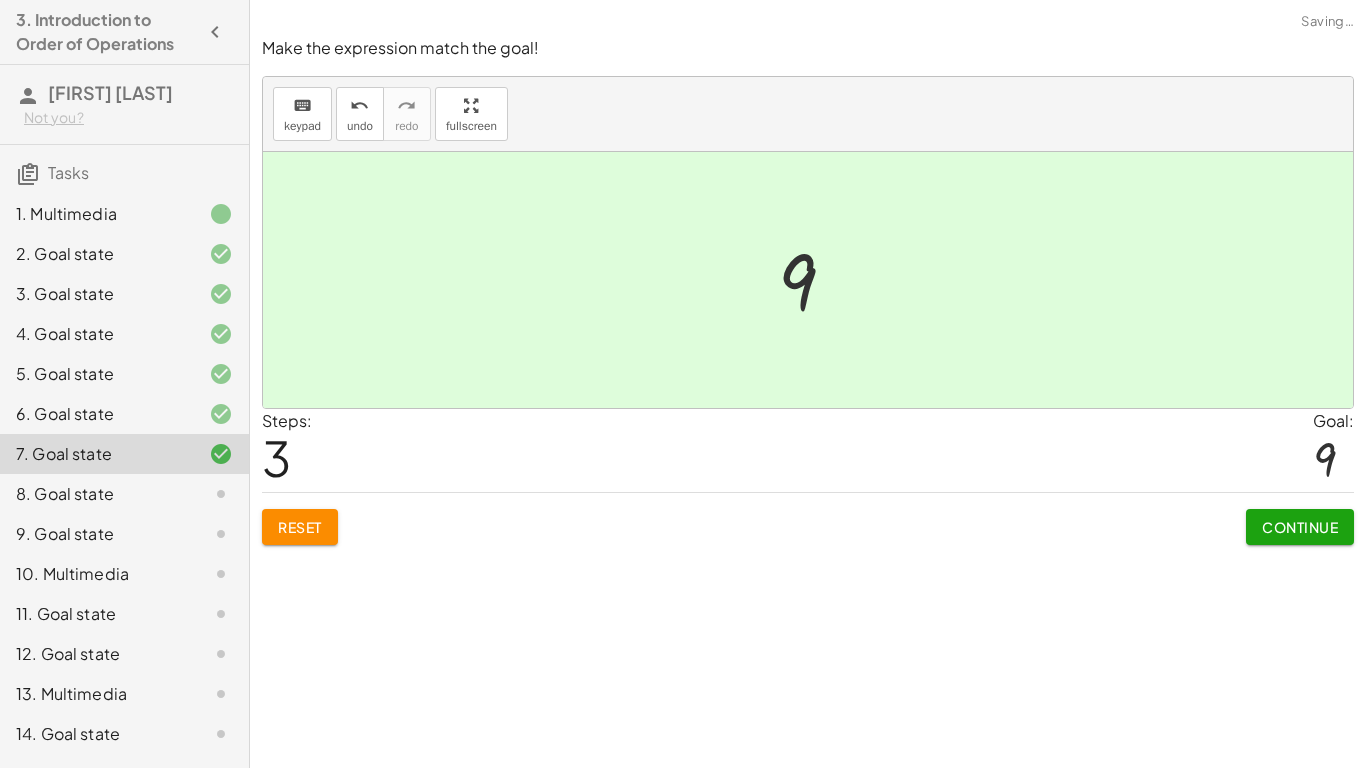 click on "Continue" 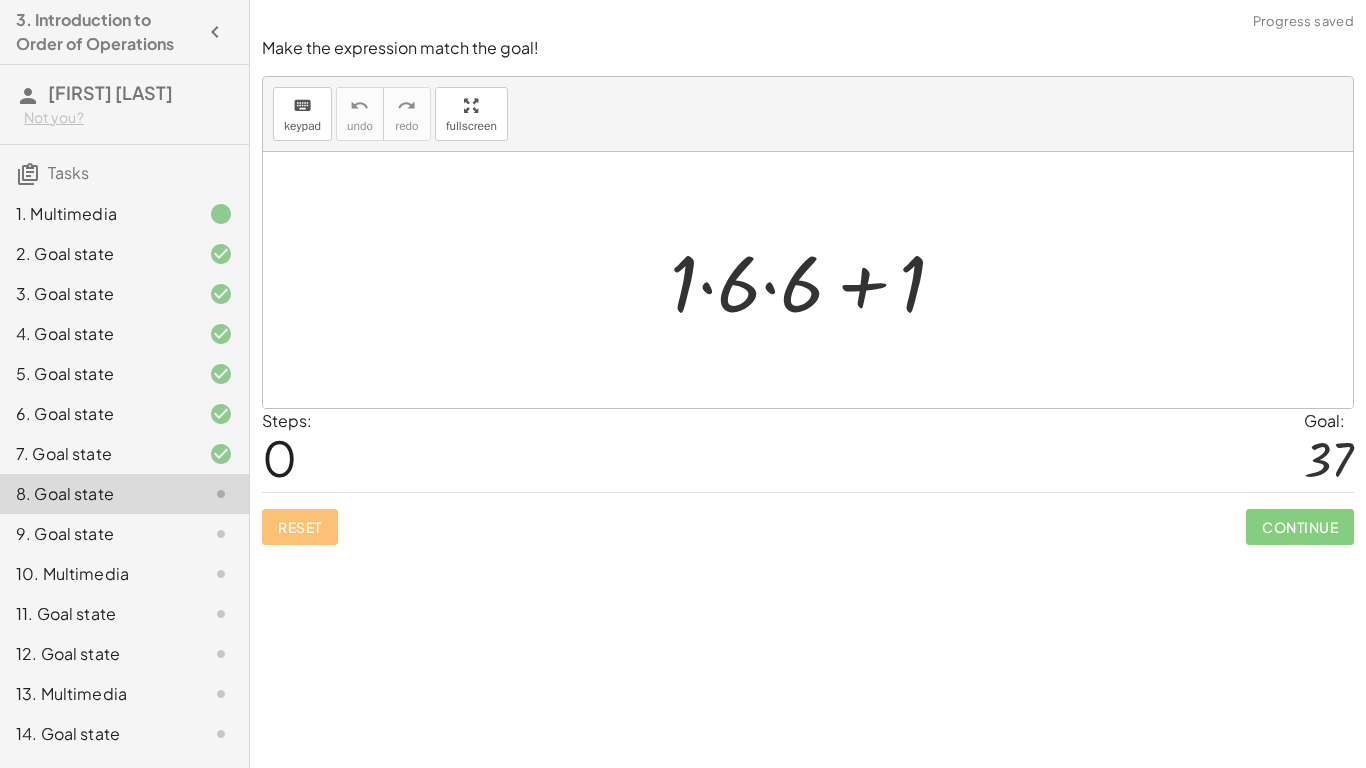 click at bounding box center [816, 280] 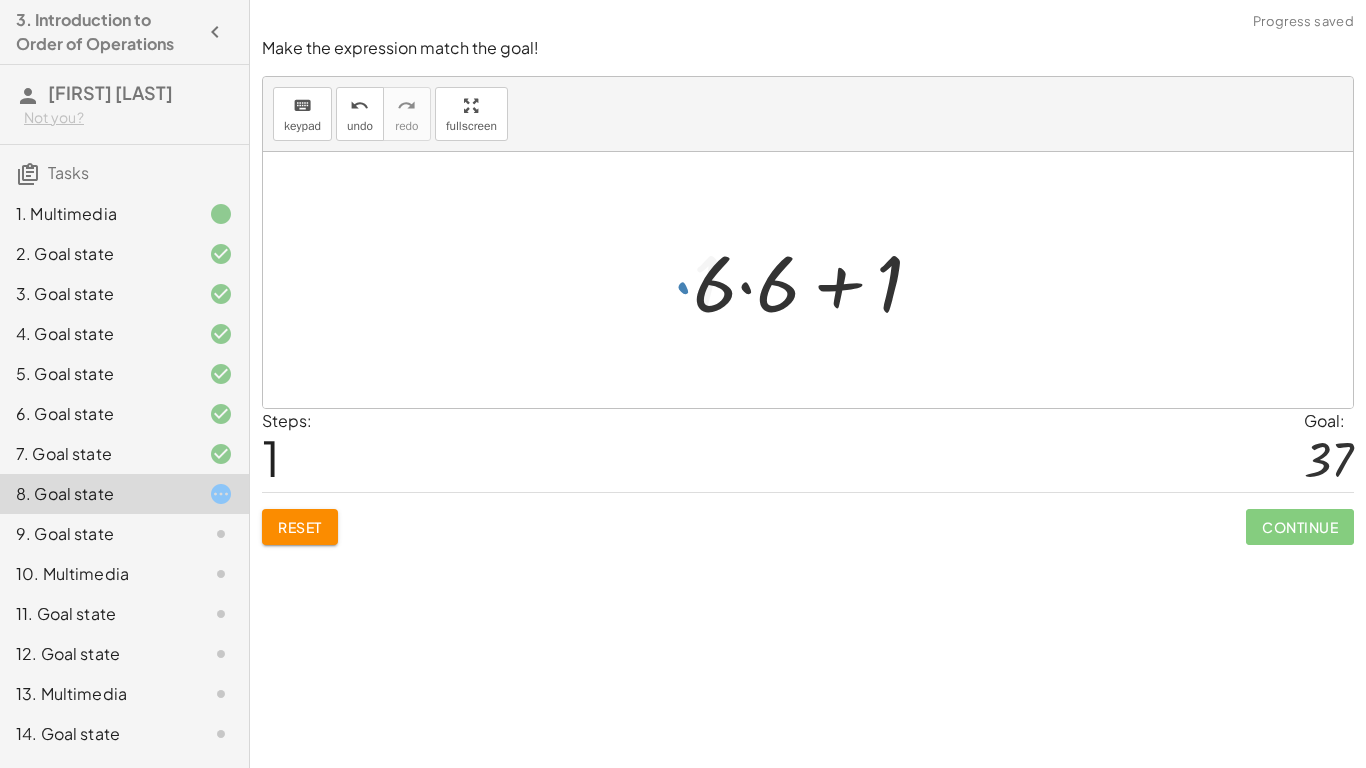 click at bounding box center (815, 280) 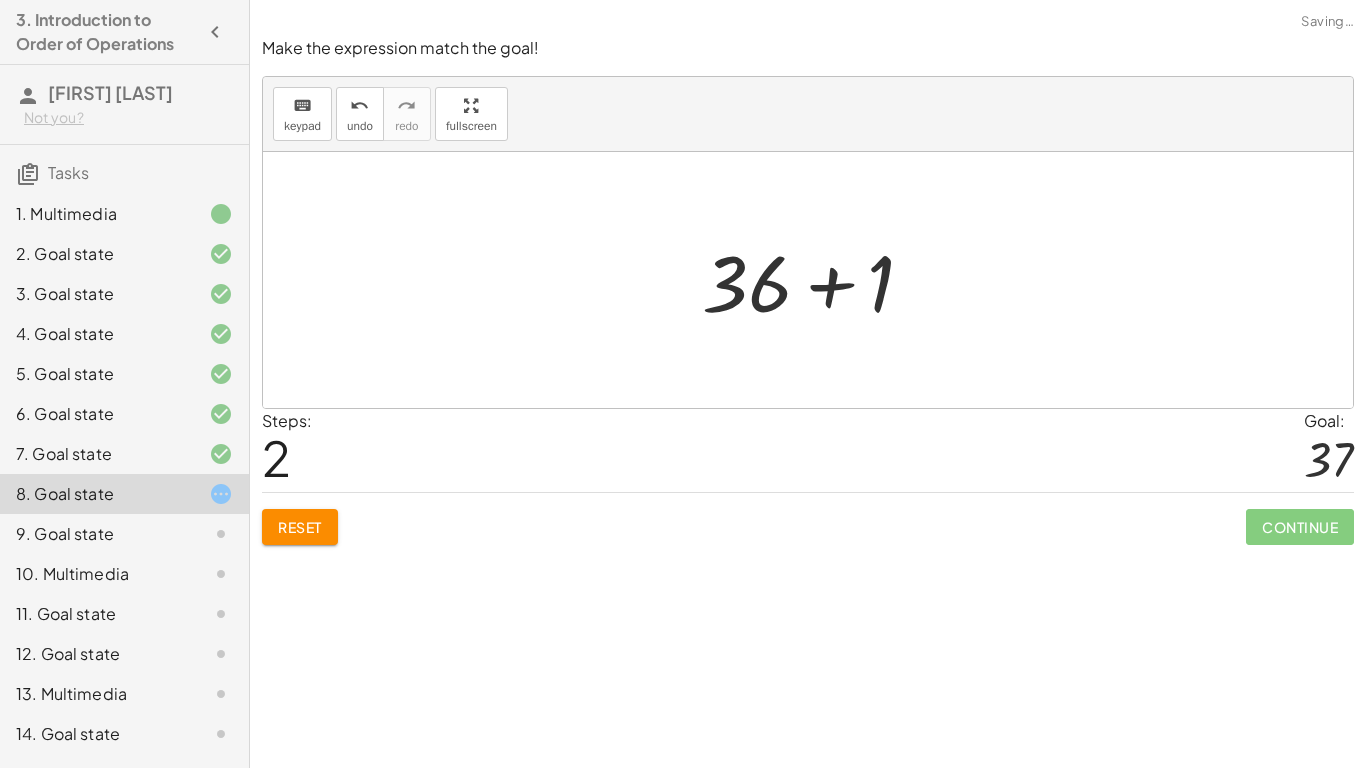 click at bounding box center (816, 280) 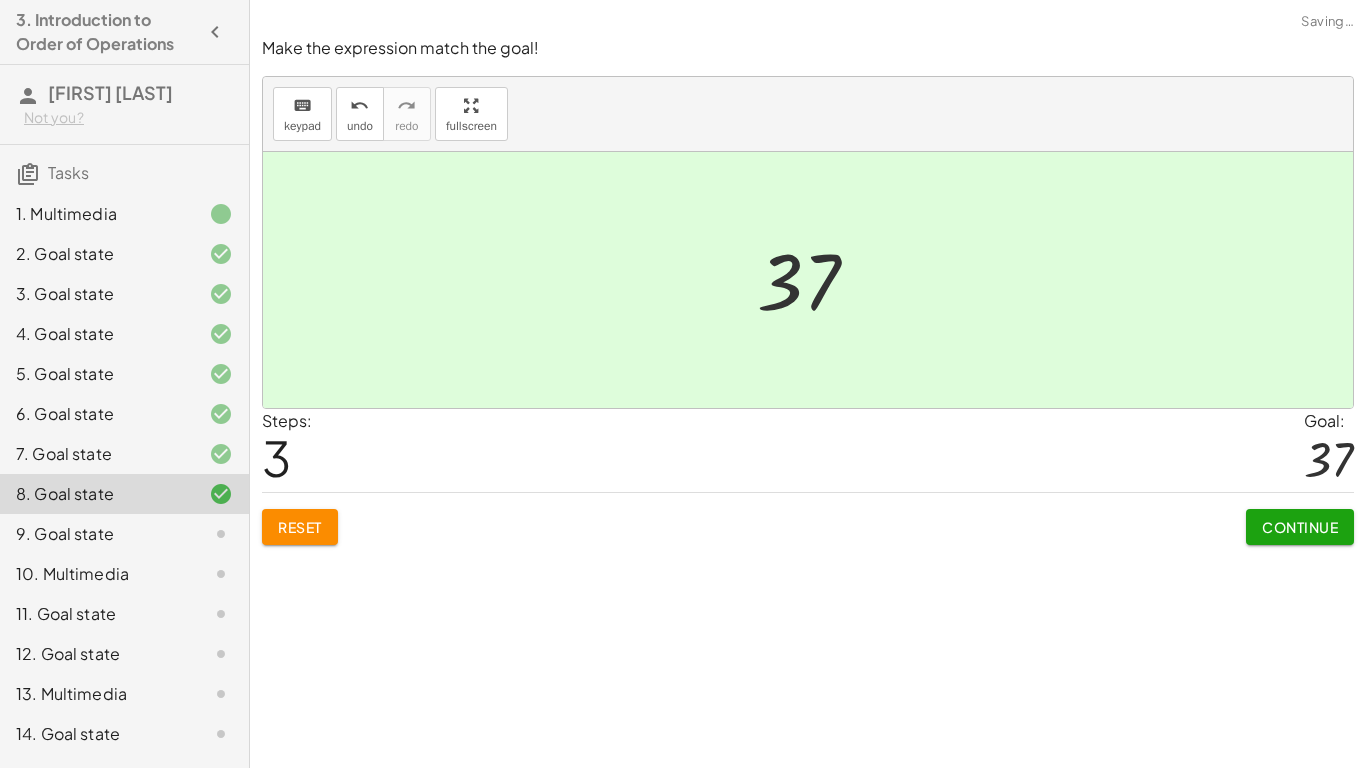 click on "Reset   Continue" at bounding box center [808, 518] 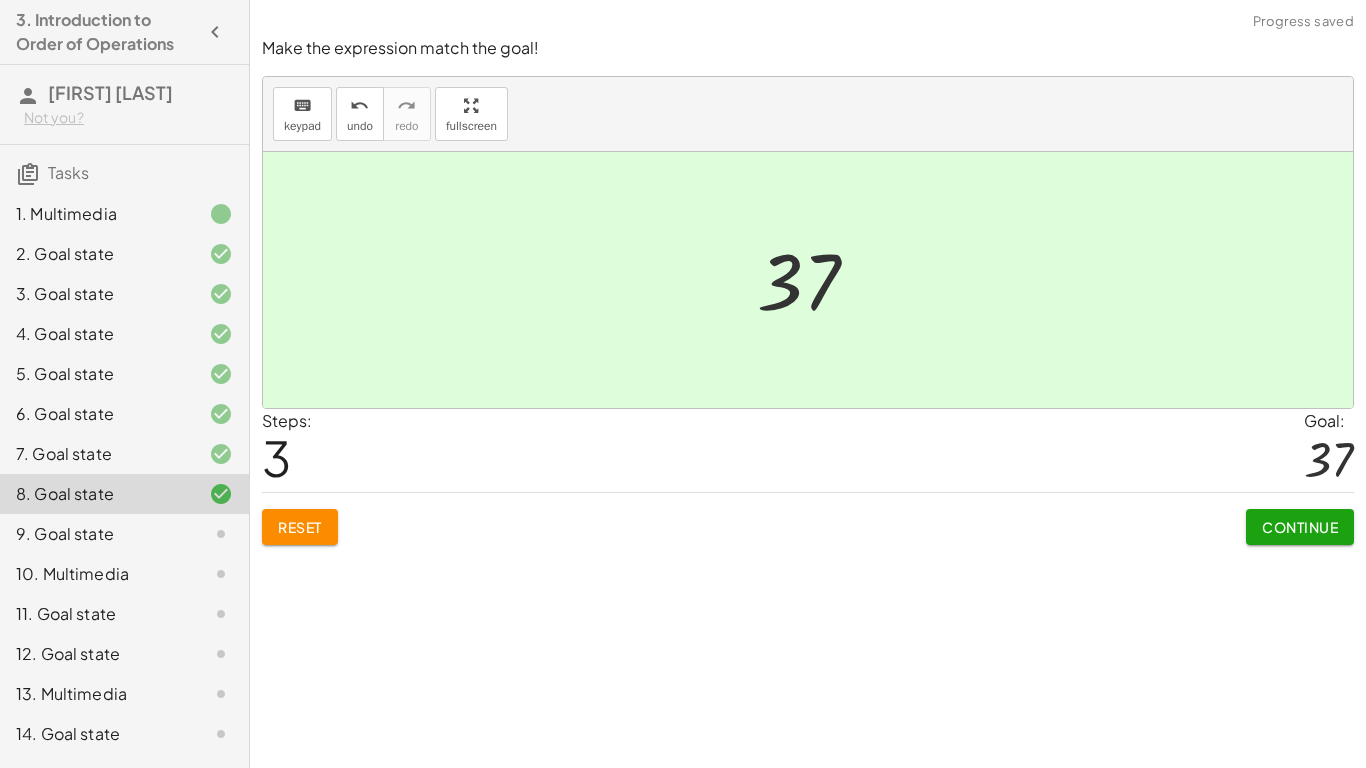 click on "Continue" at bounding box center [1300, 527] 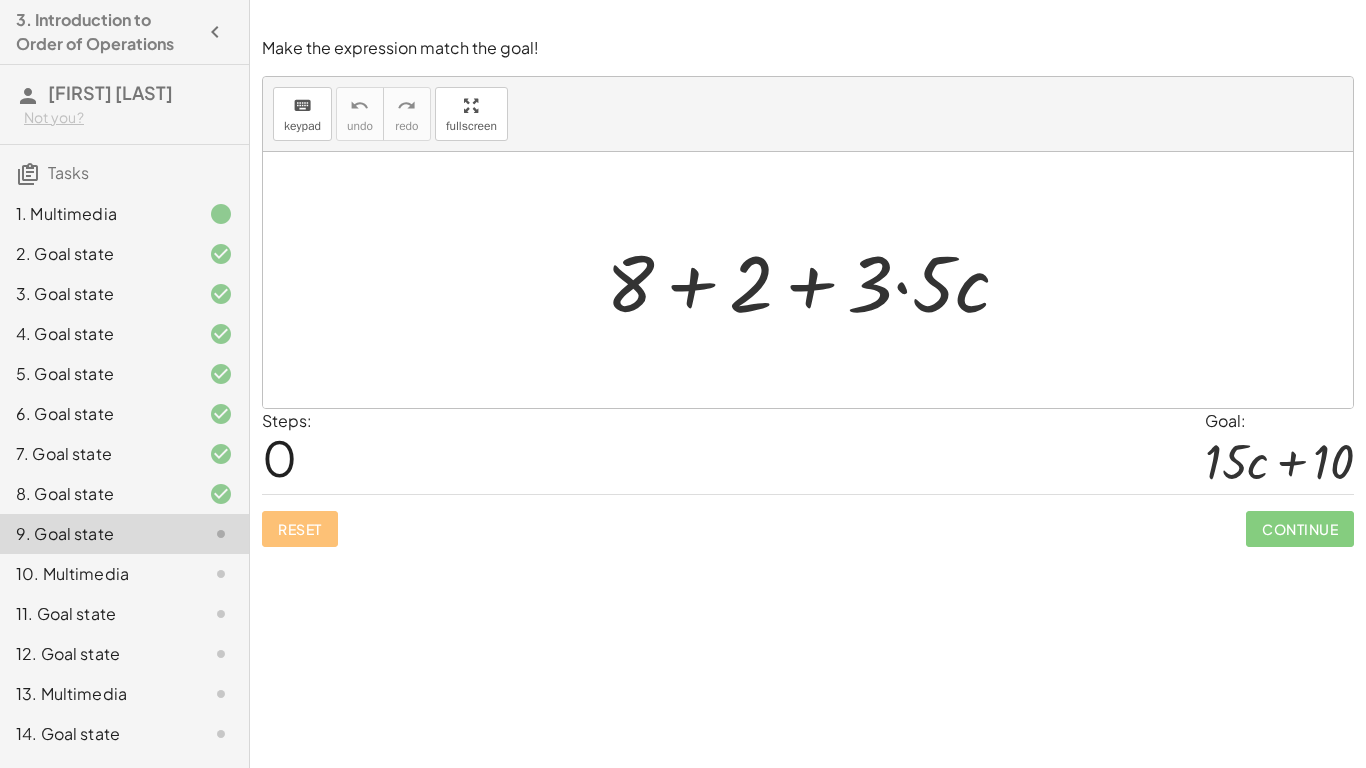 click at bounding box center (816, 280) 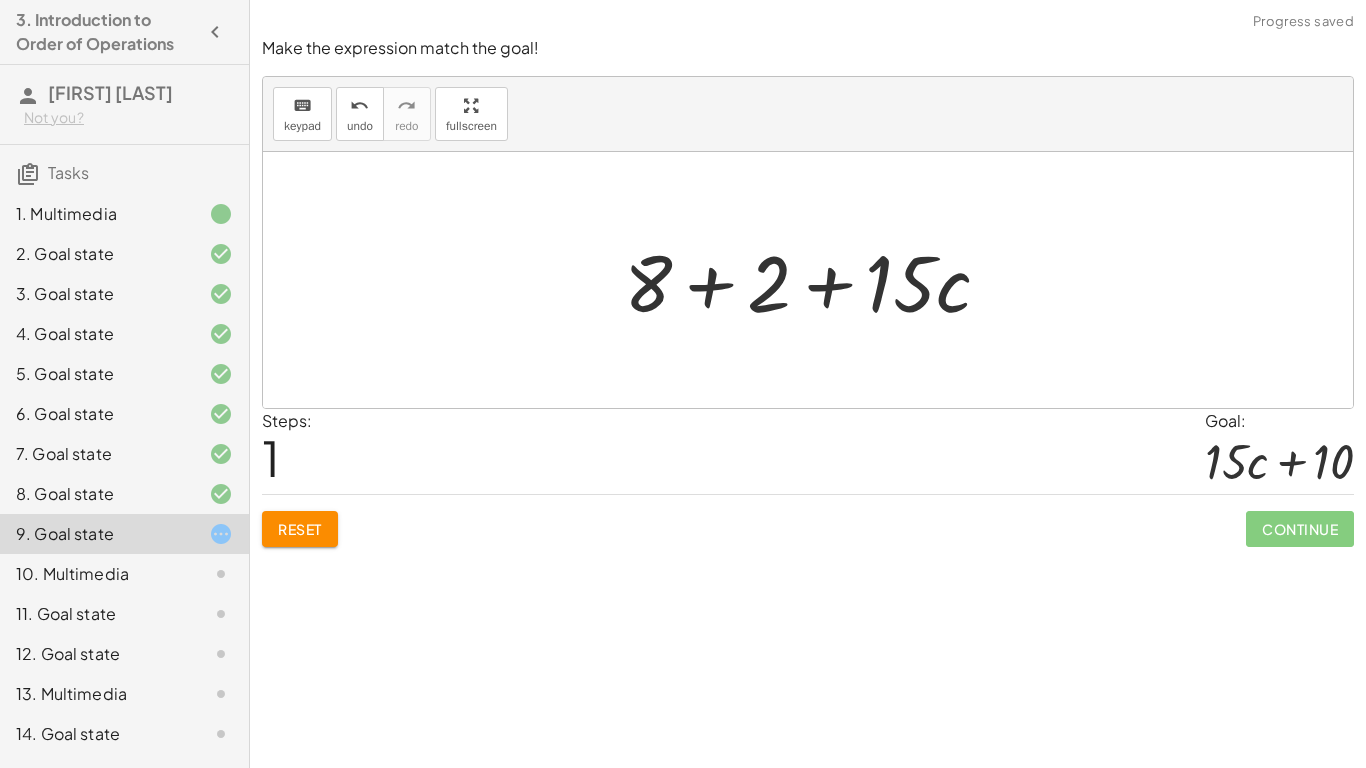 click at bounding box center (815, 280) 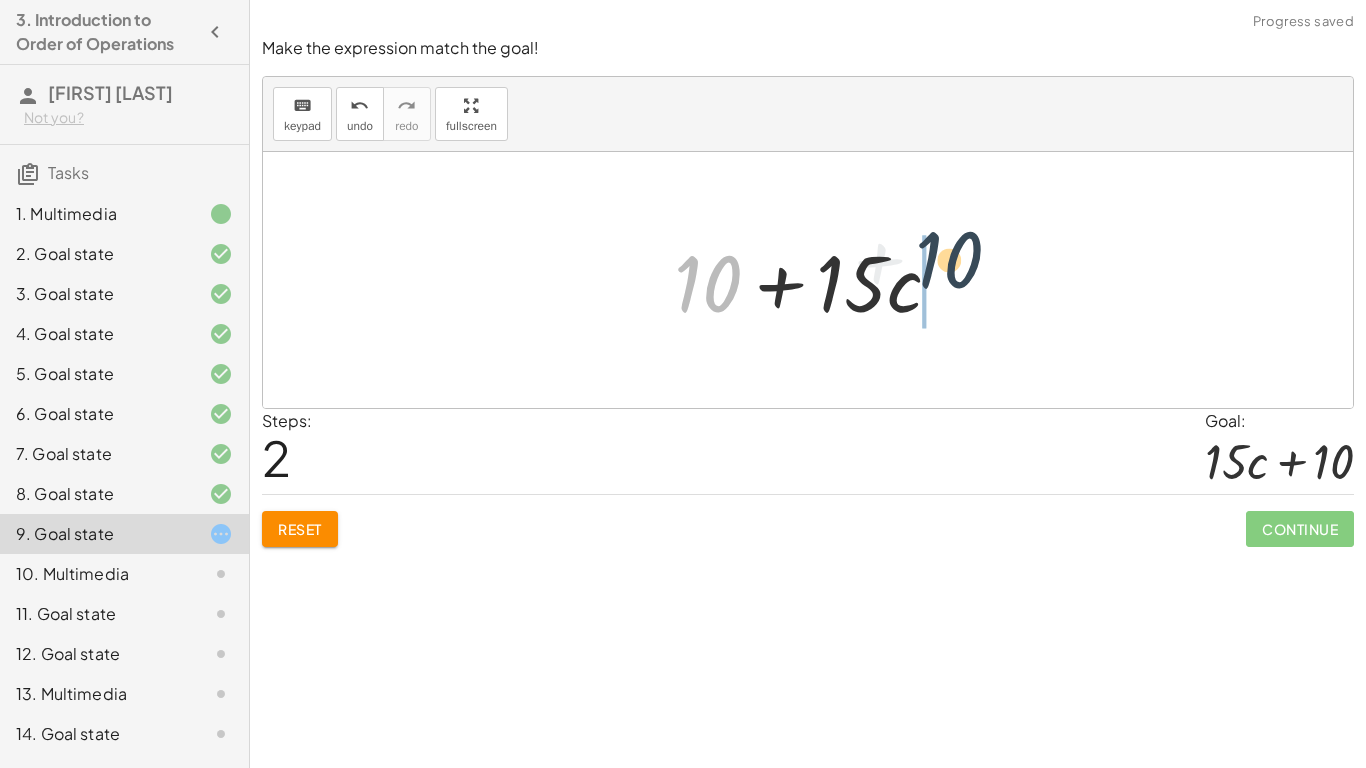drag, startPoint x: 705, startPoint y: 283, endPoint x: 1089, endPoint y: 270, distance: 384.22 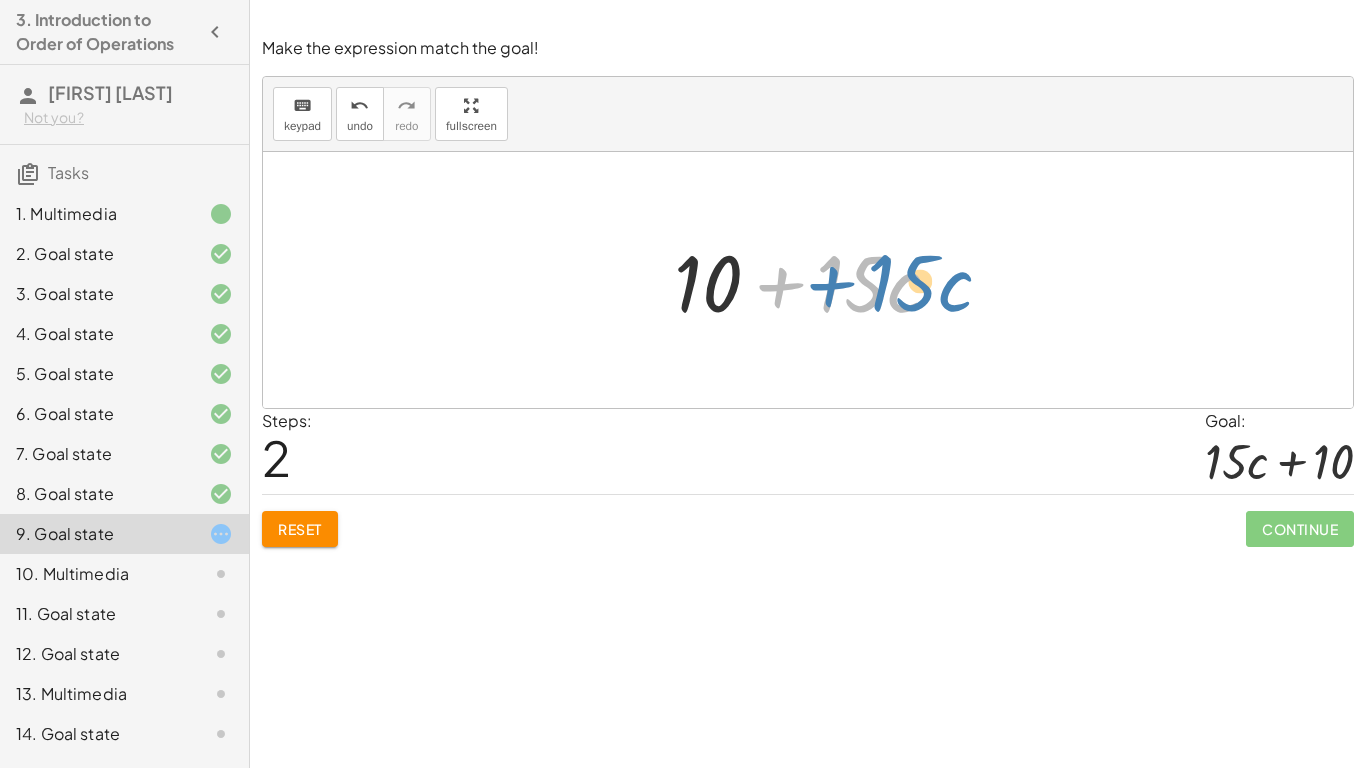 drag, startPoint x: 773, startPoint y: 287, endPoint x: 824, endPoint y: 285, distance: 51.0392 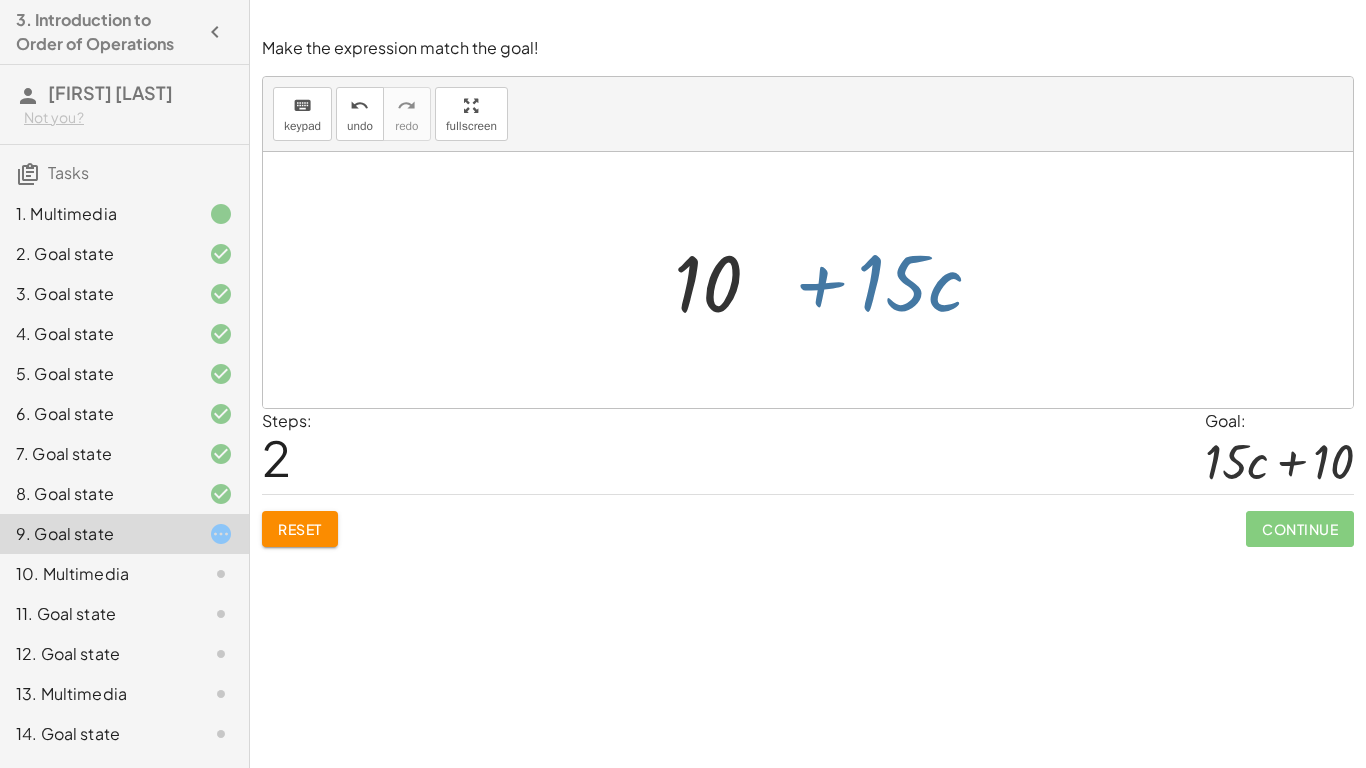 click at bounding box center [816, 280] 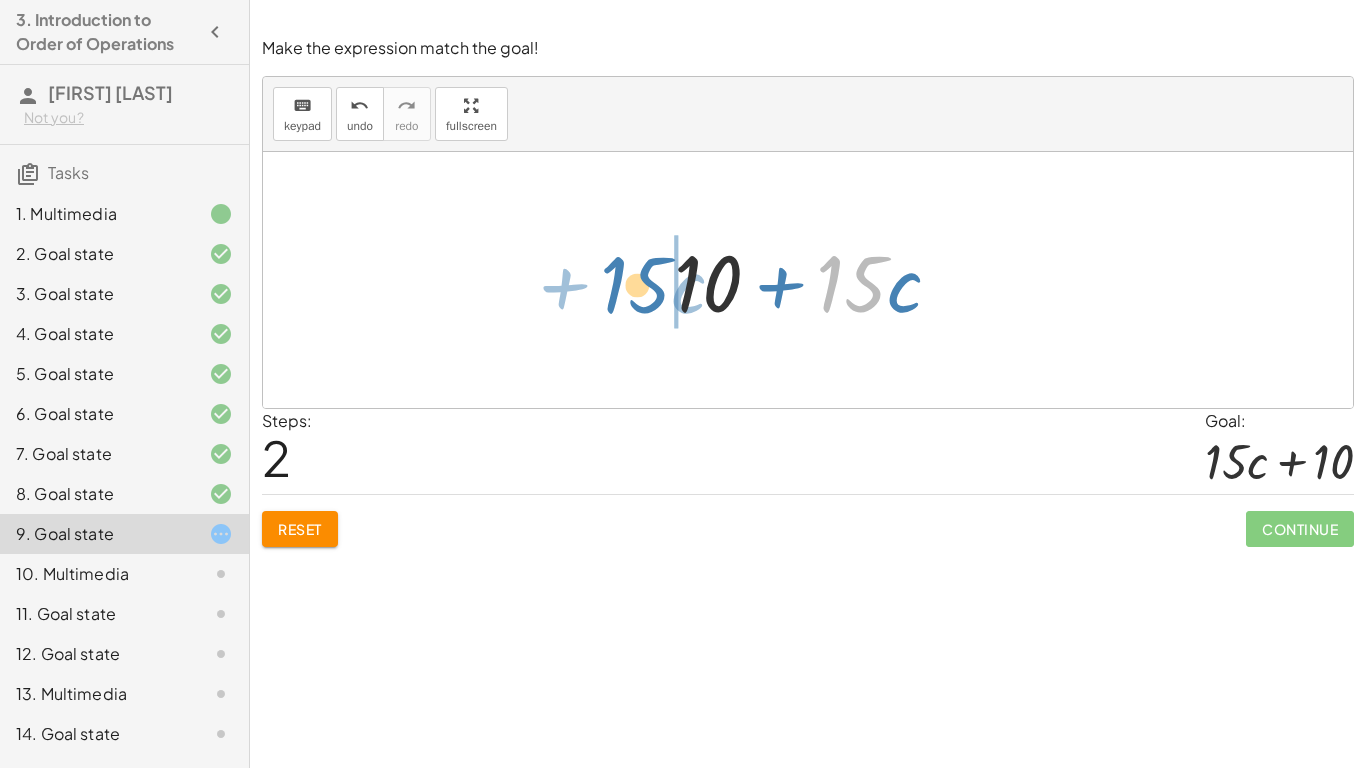 drag, startPoint x: 846, startPoint y: 293, endPoint x: 602, endPoint y: 291, distance: 244.0082 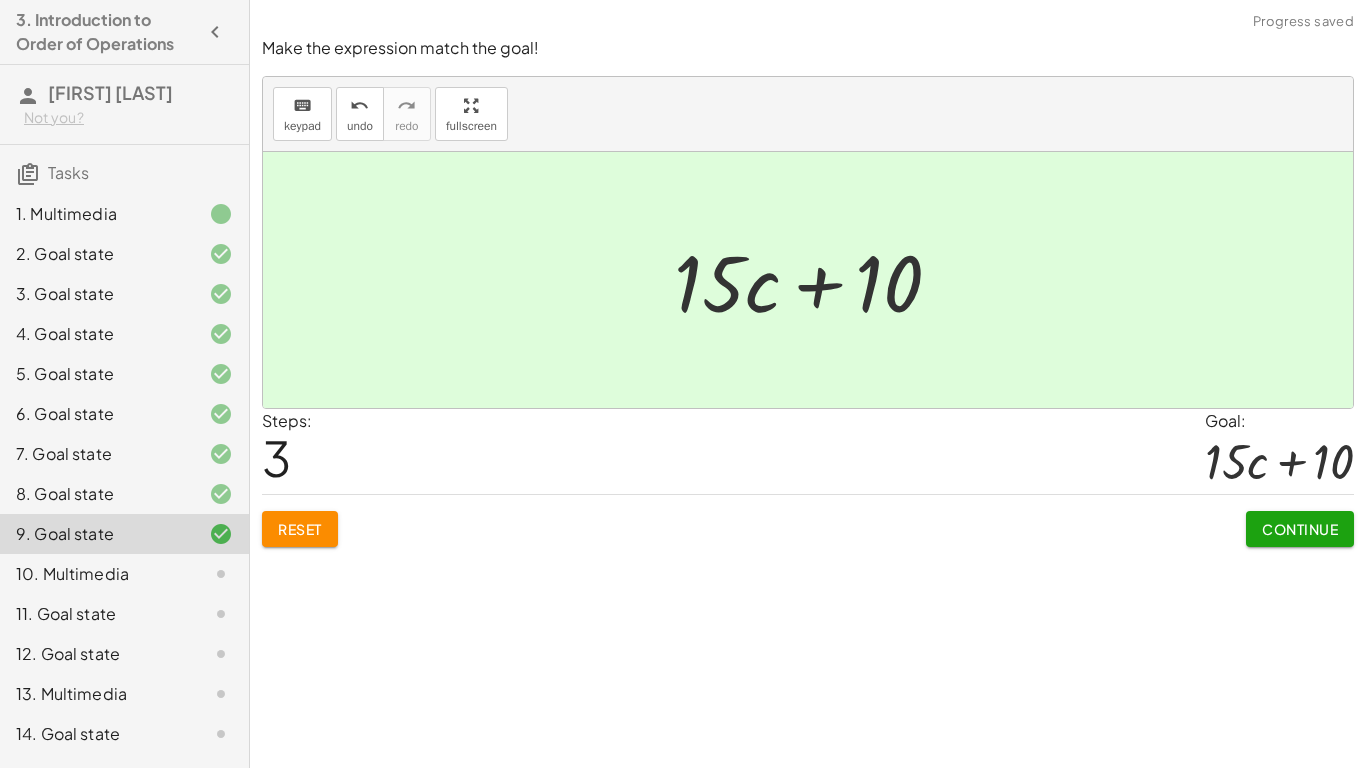 click on "Continue" 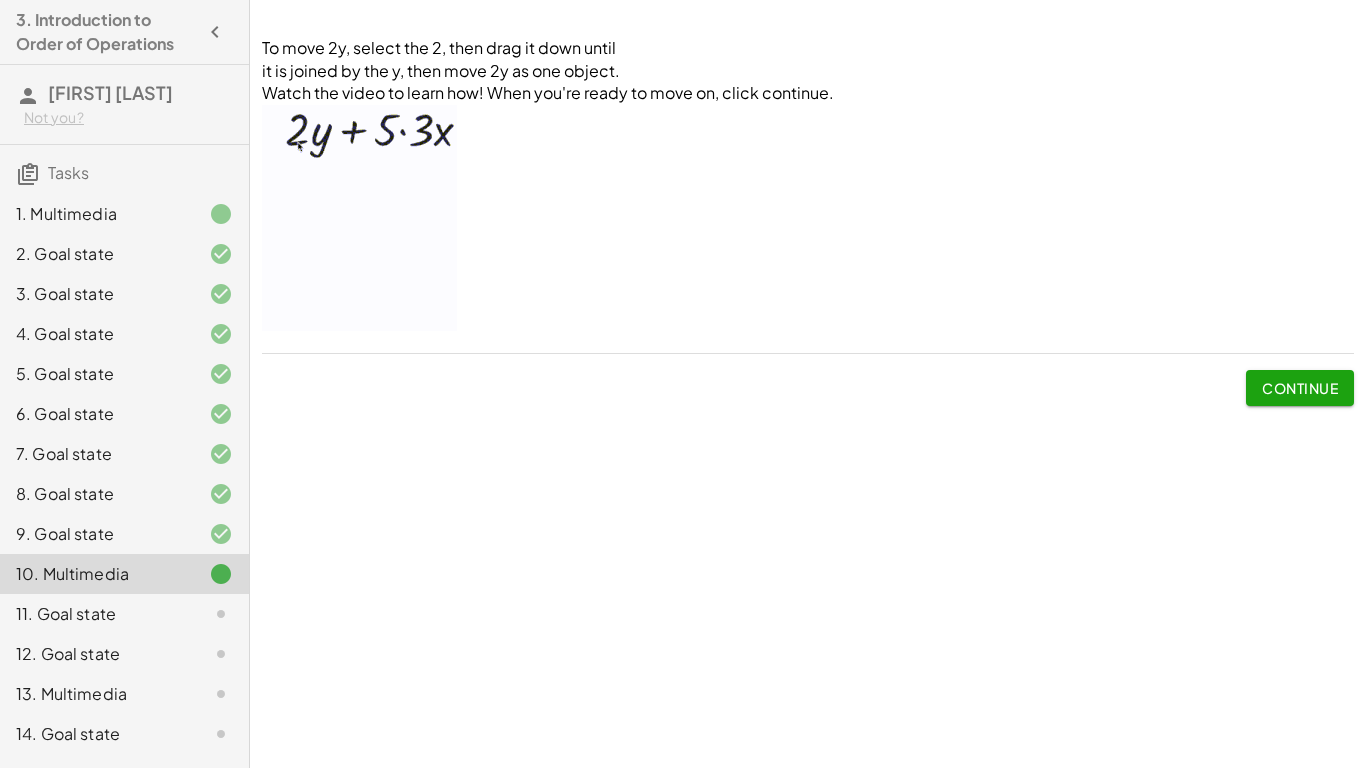 click on "Continue" 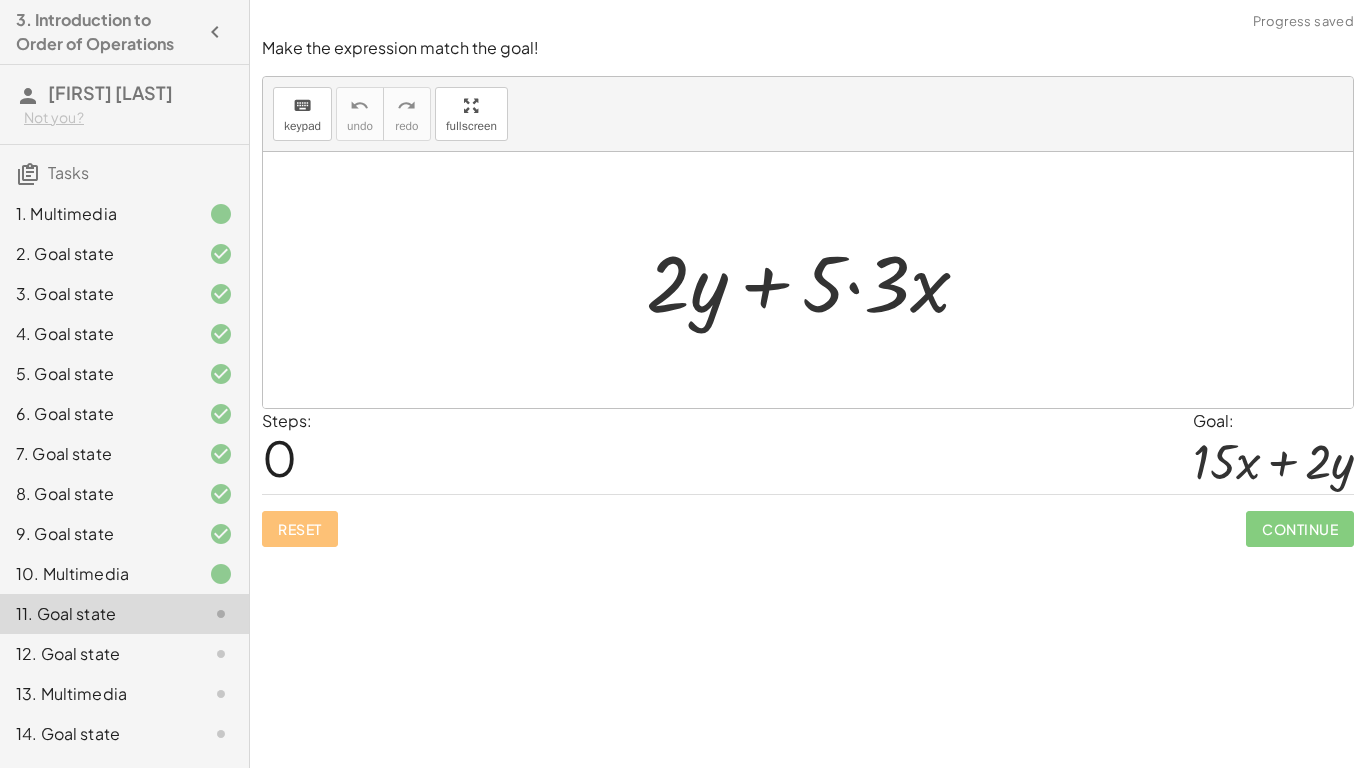 click at bounding box center (816, 280) 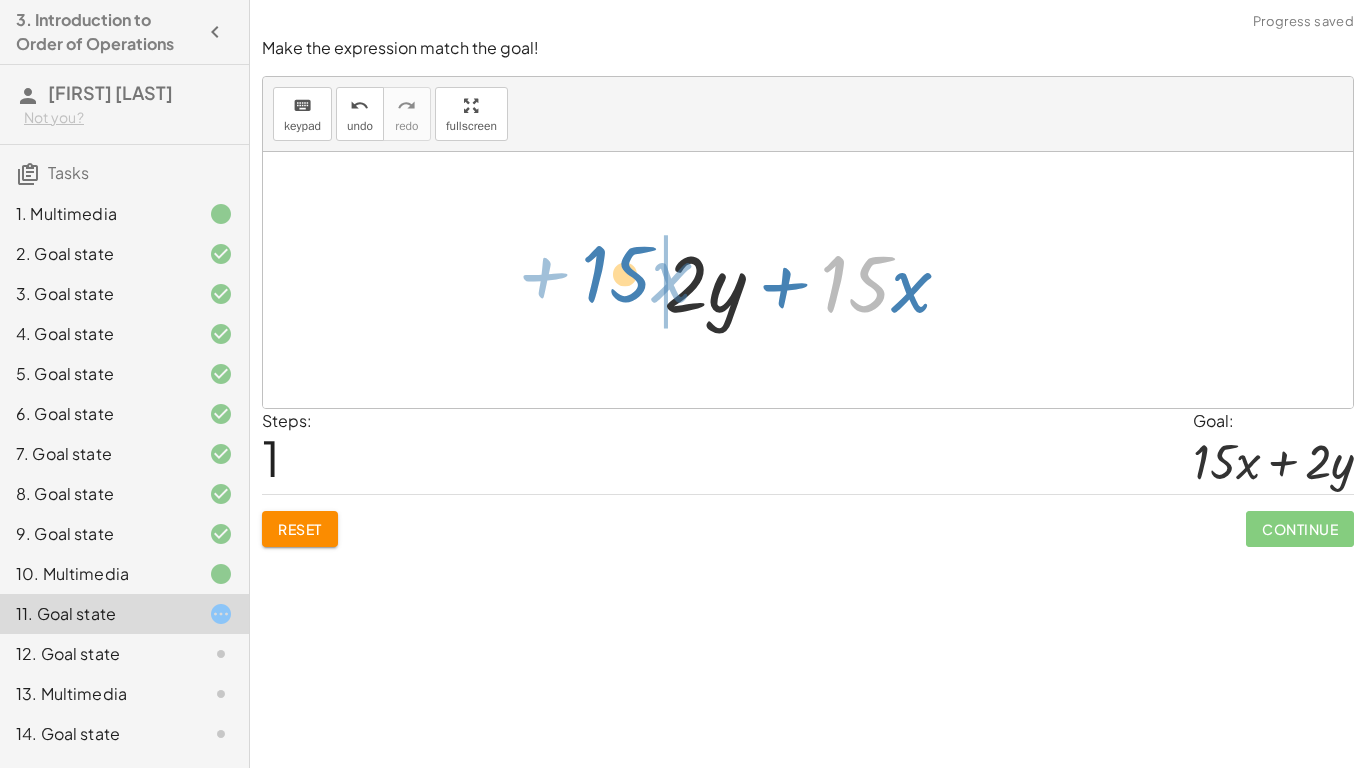 drag, startPoint x: 864, startPoint y: 288, endPoint x: 536, endPoint y: 270, distance: 328.49353 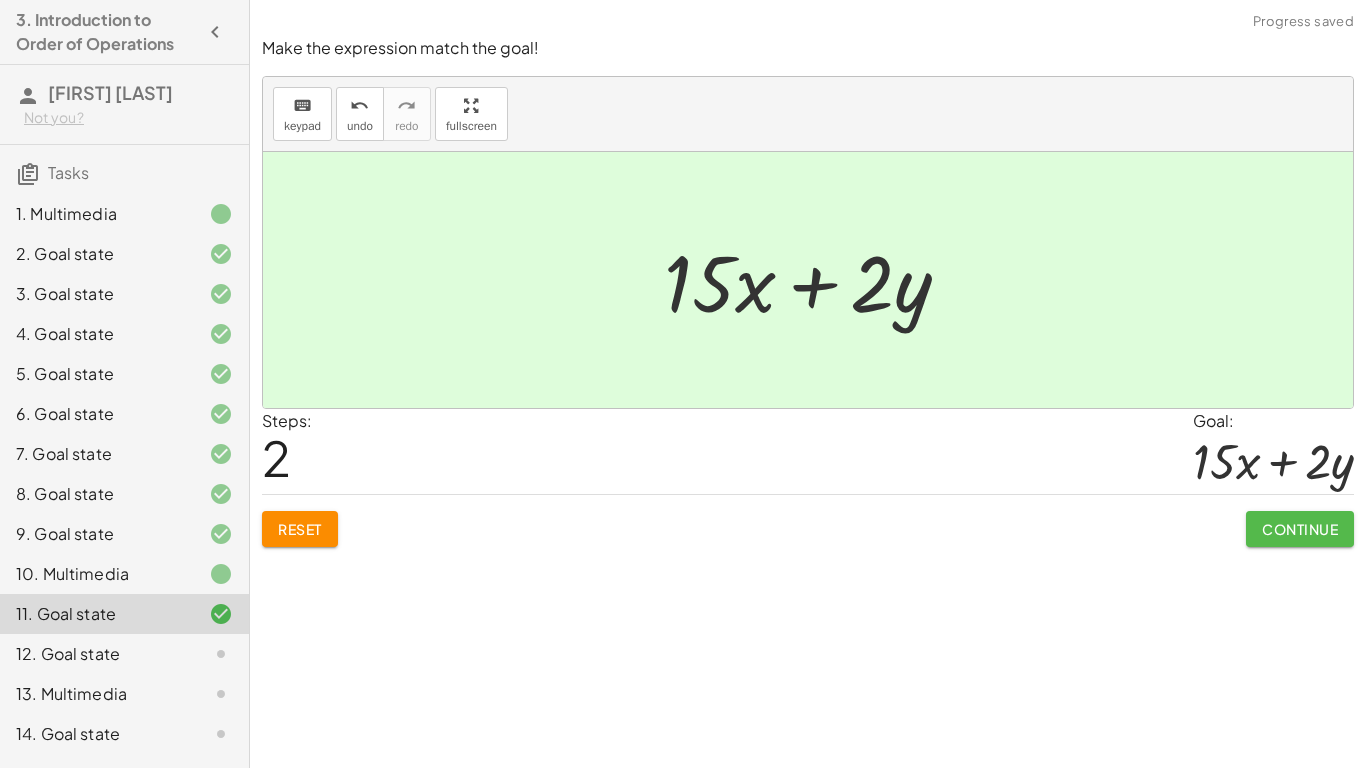click on "Continue" 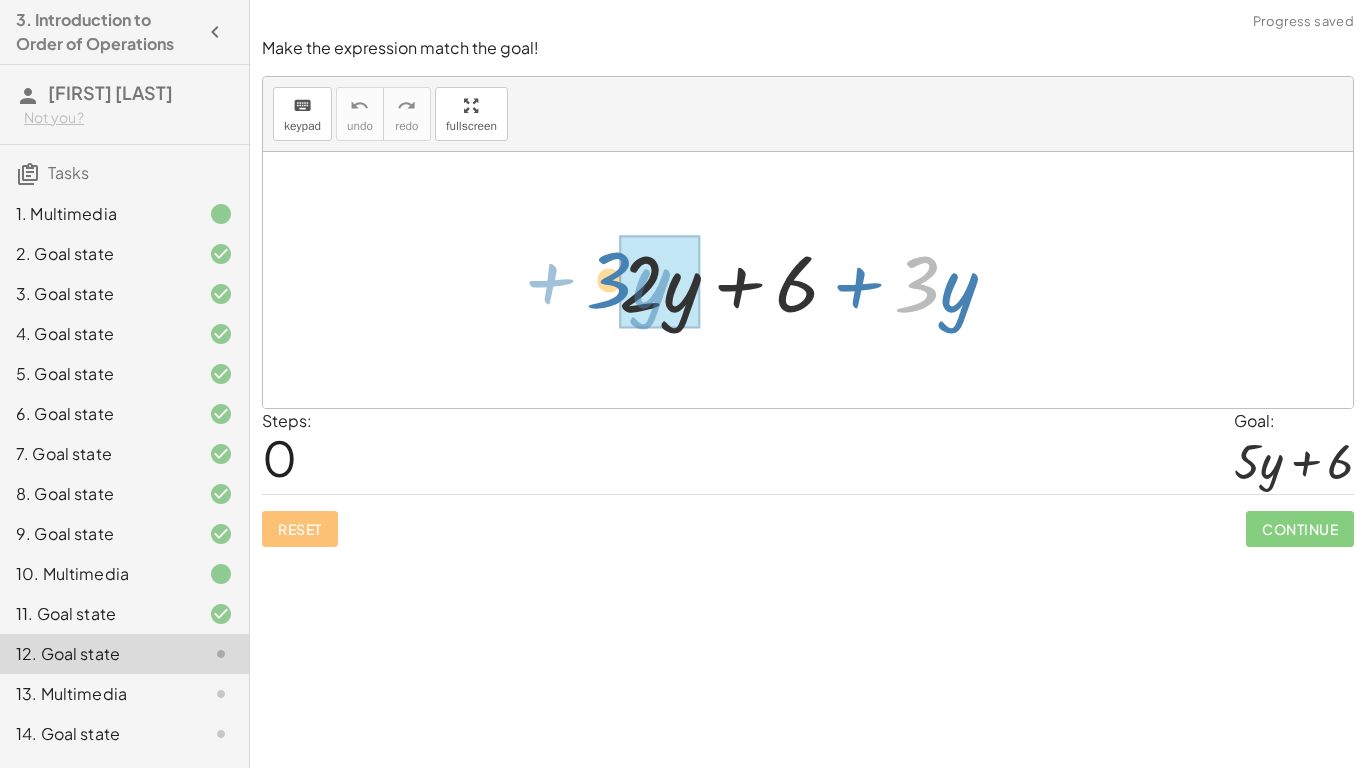 drag, startPoint x: 918, startPoint y: 289, endPoint x: 628, endPoint y: 284, distance: 290.0431 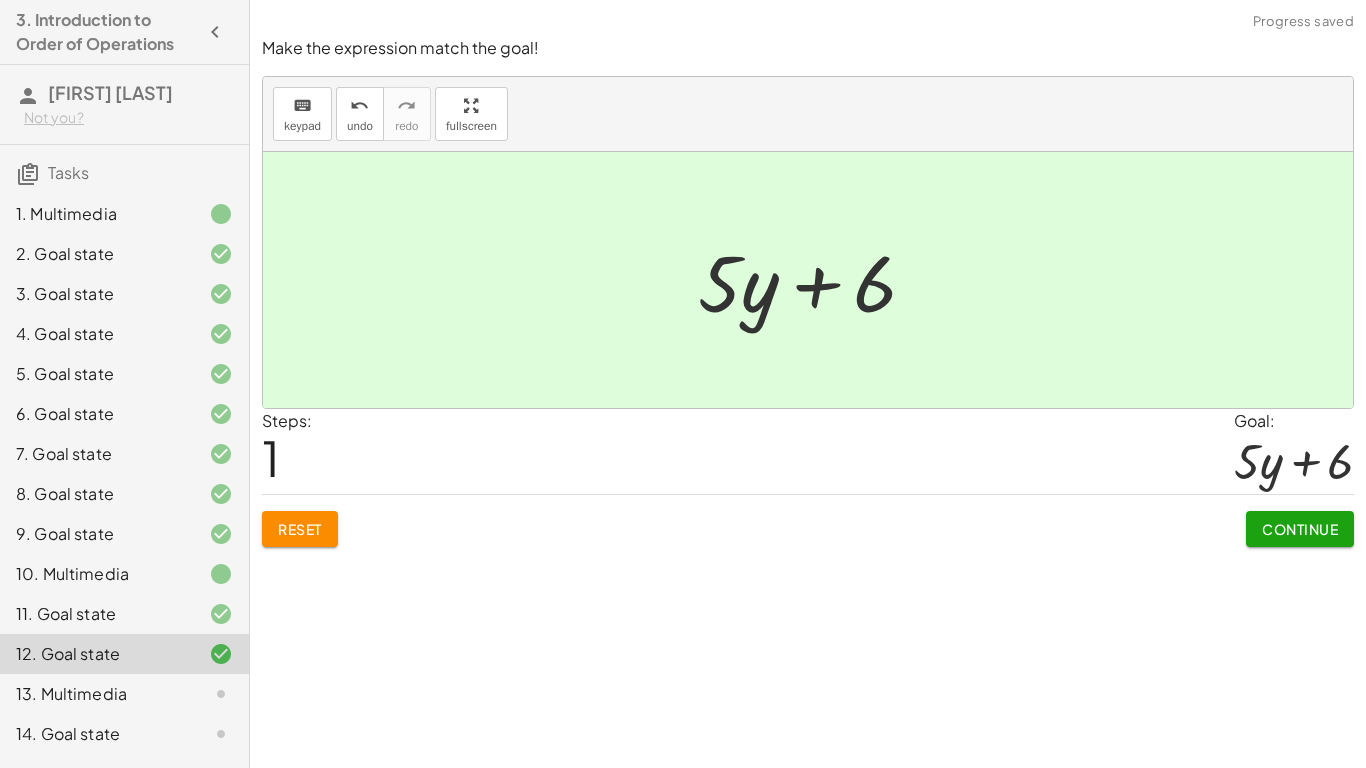 click on "Continue" 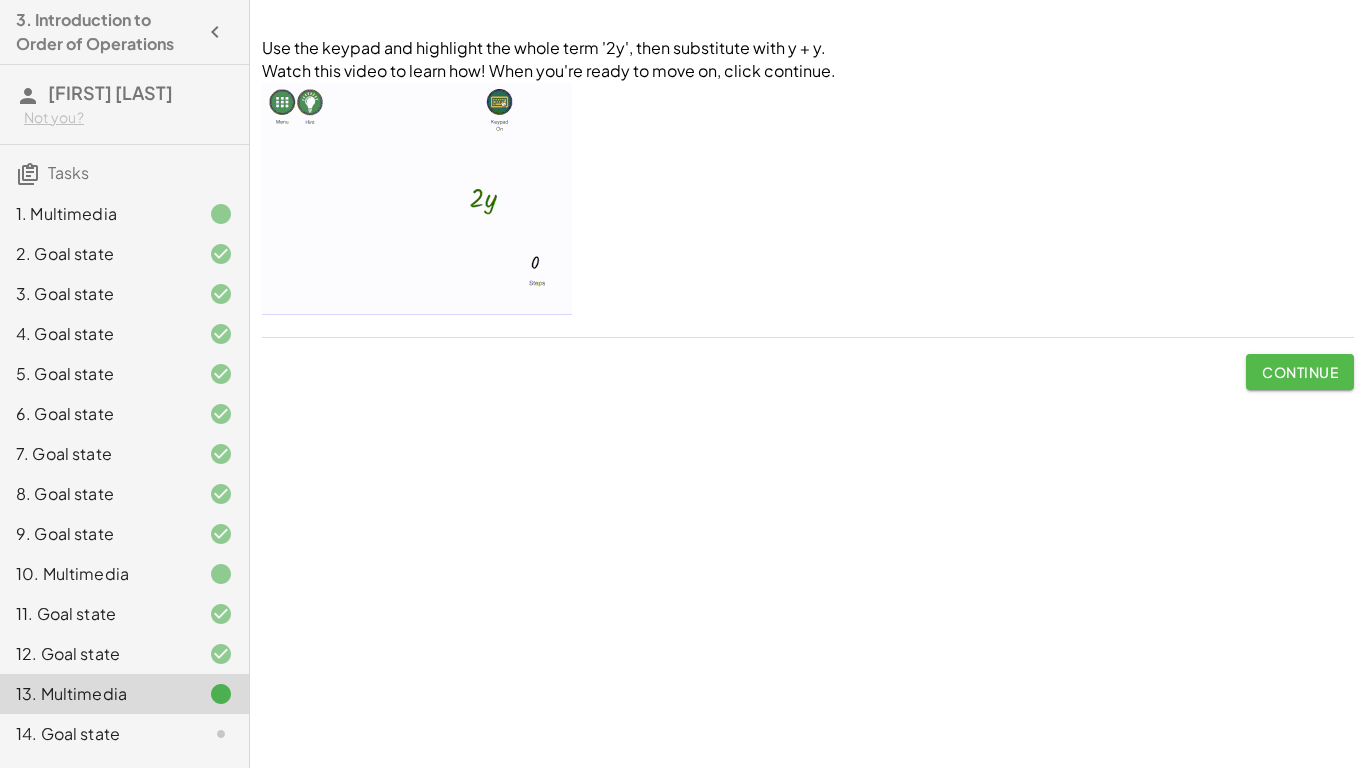 click on "Continue" 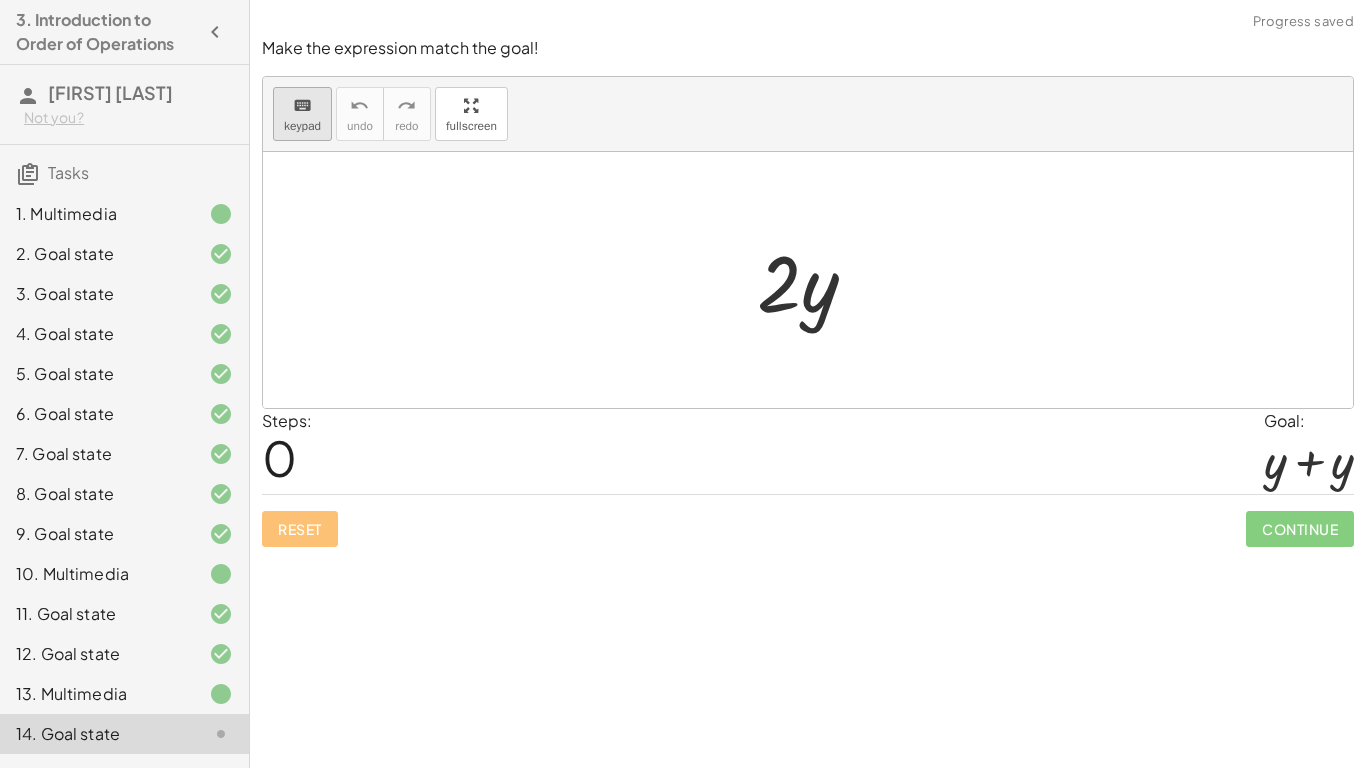 click on "keypad" at bounding box center [302, 126] 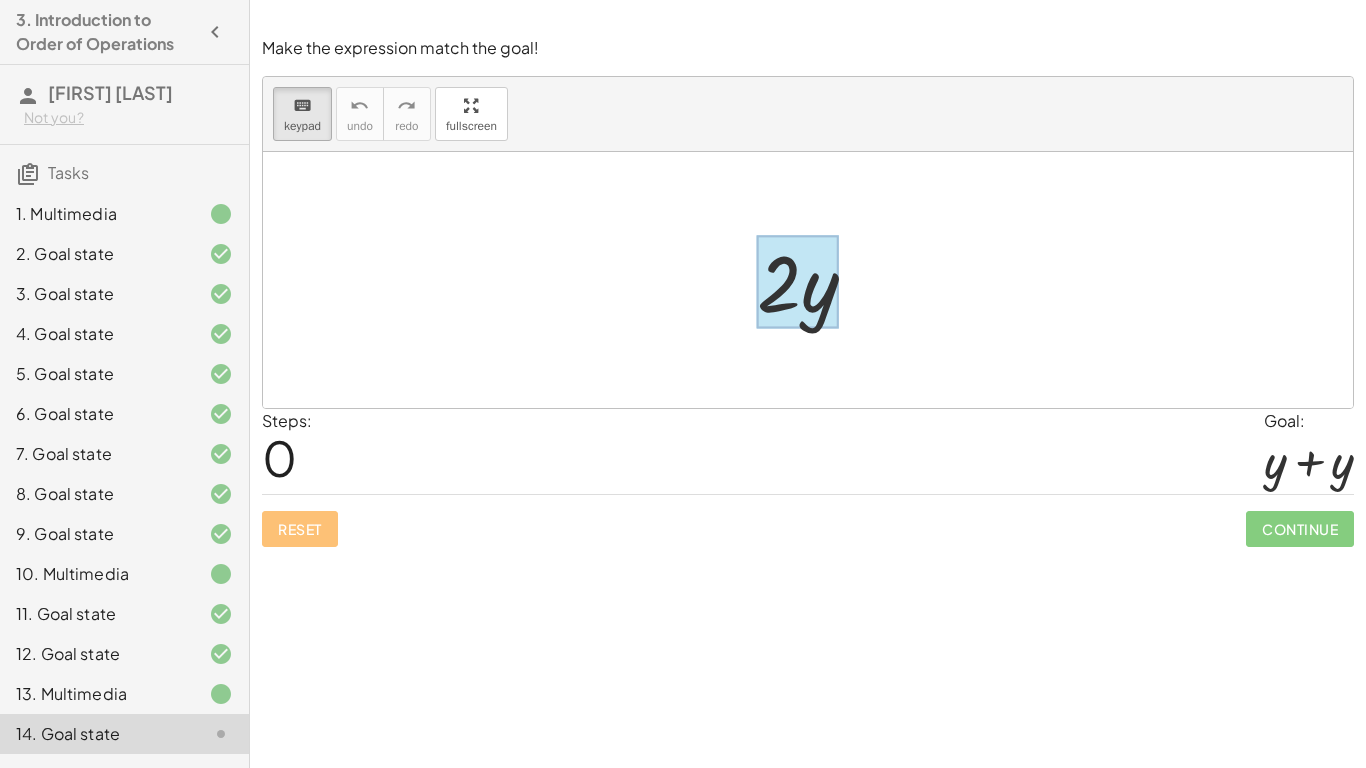 click at bounding box center [797, 282] 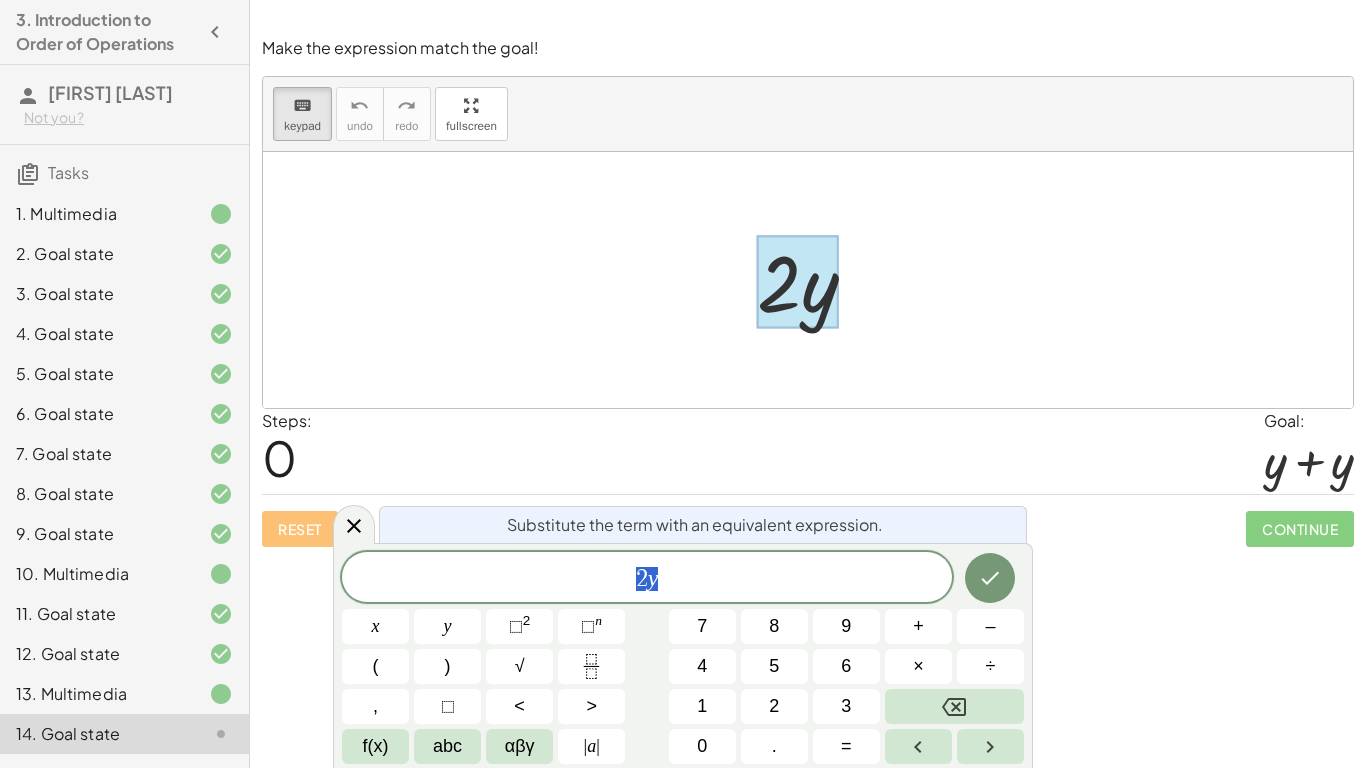 scroll, scrollTop: 1, scrollLeft: 0, axis: vertical 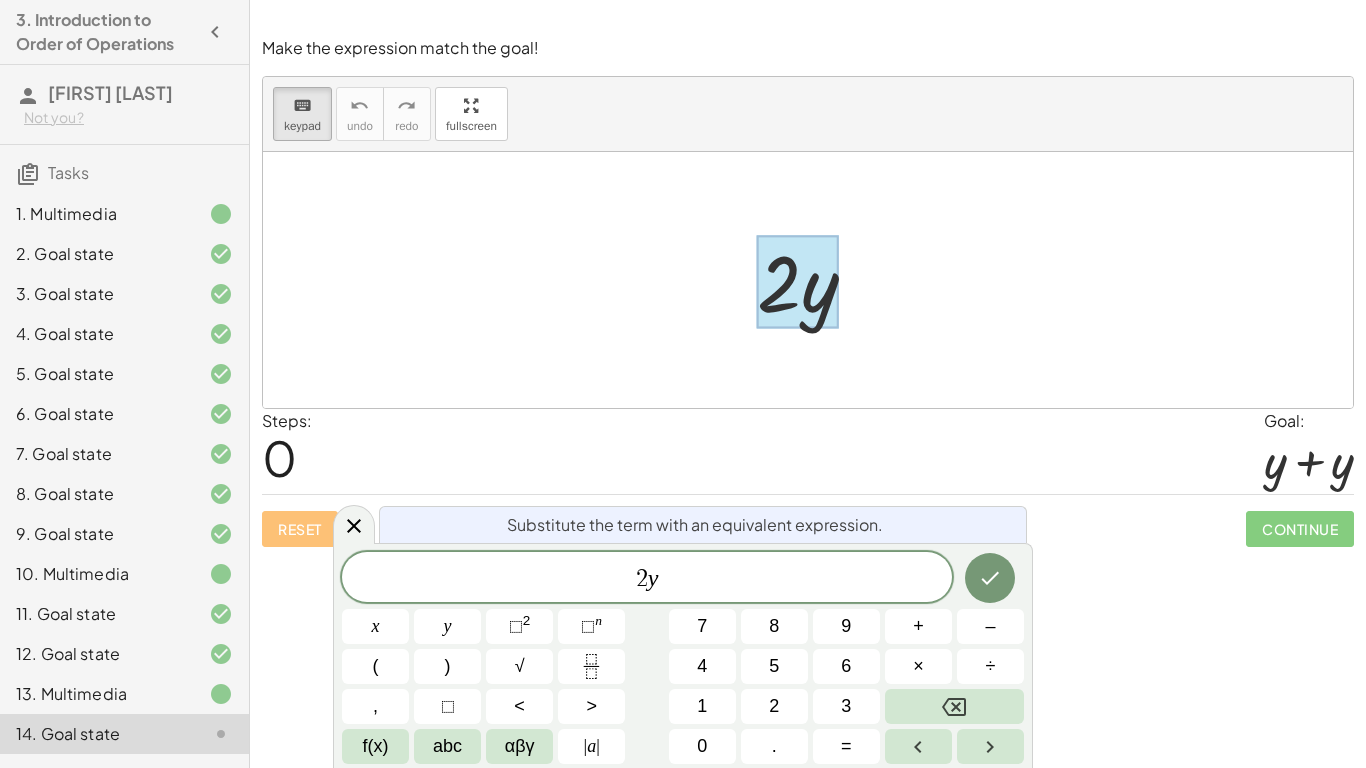 click on "2 y" at bounding box center (647, 579) 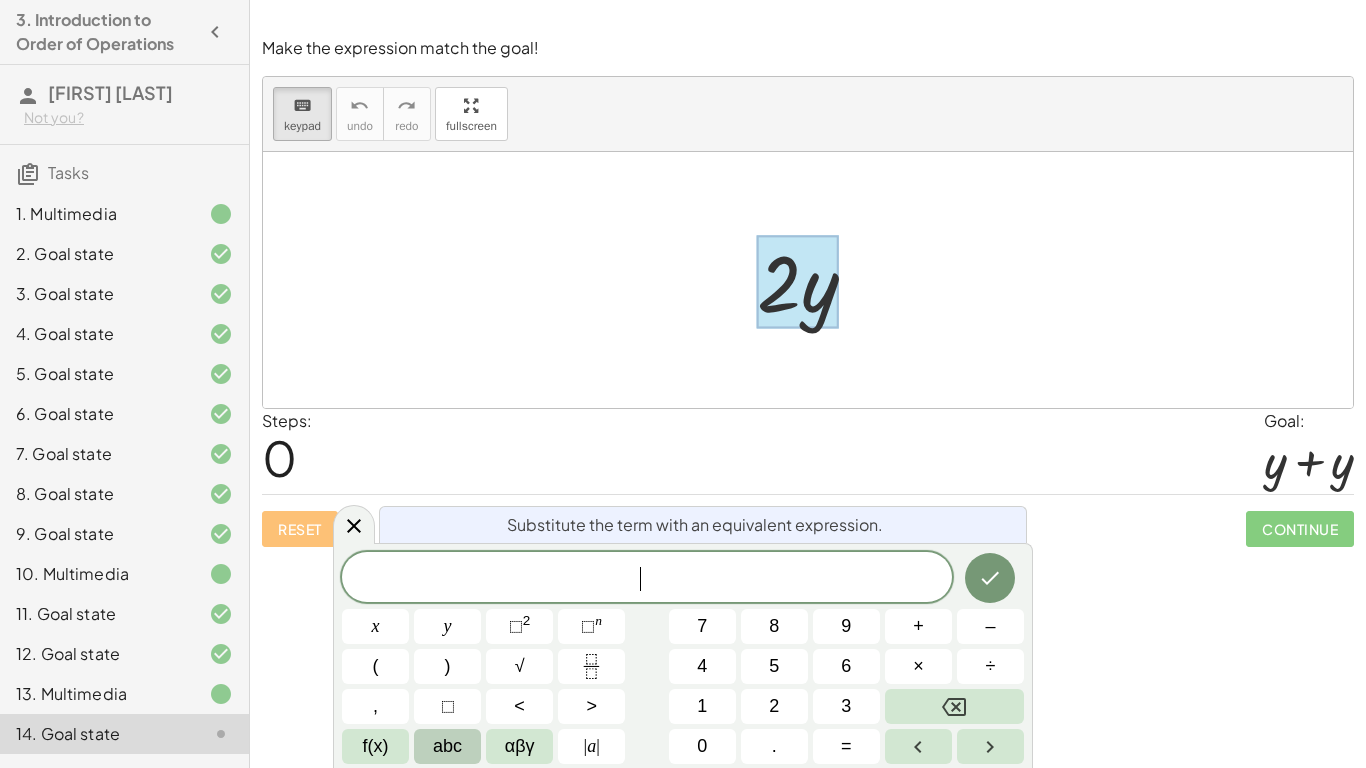 click on "abc" at bounding box center (447, 746) 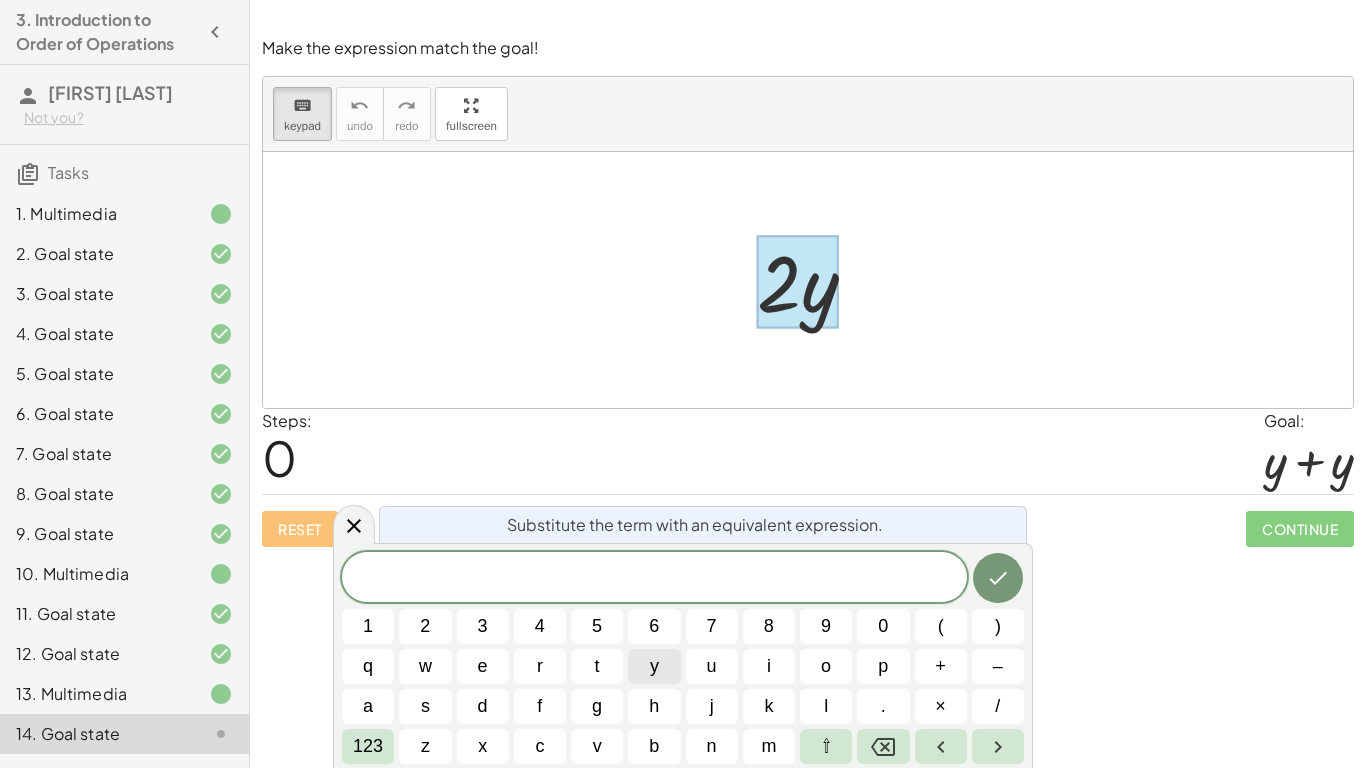 click on "y" at bounding box center [654, 666] 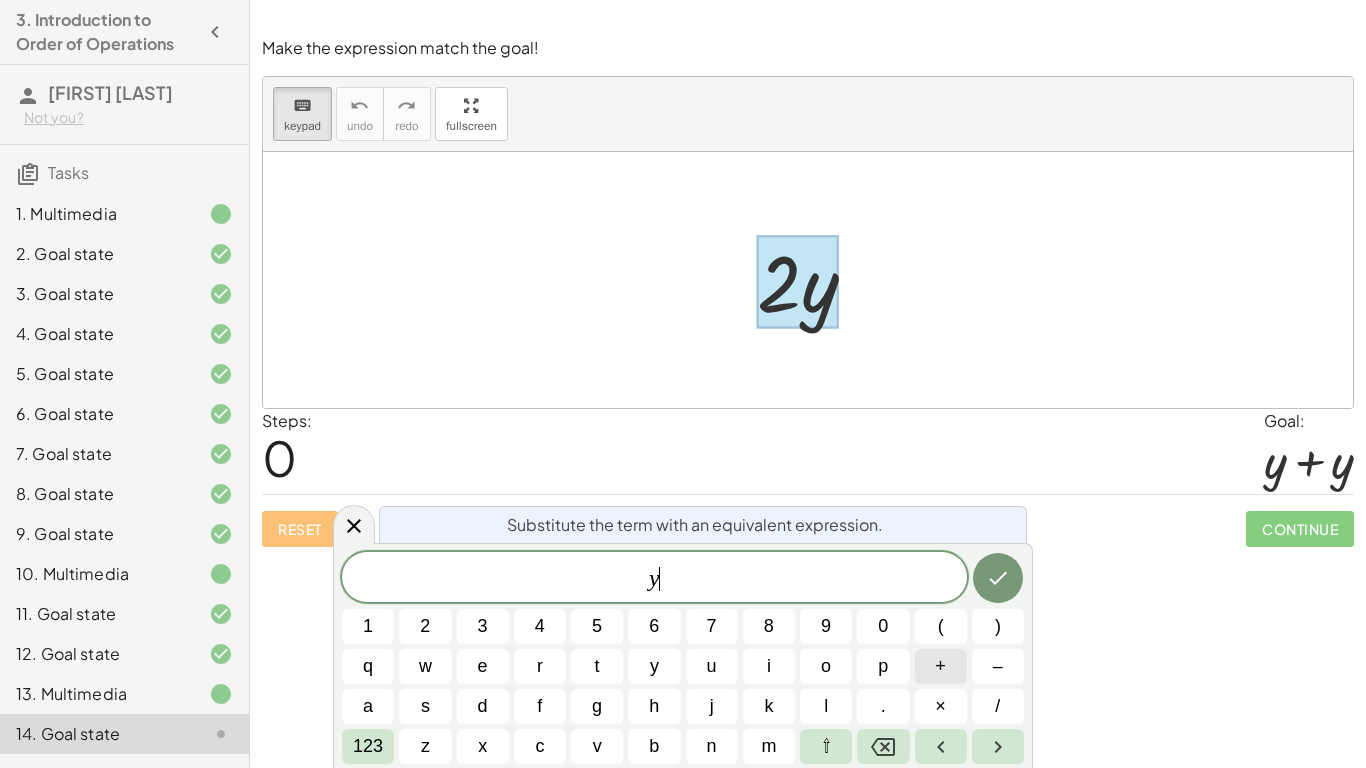 click on "+" at bounding box center [940, 666] 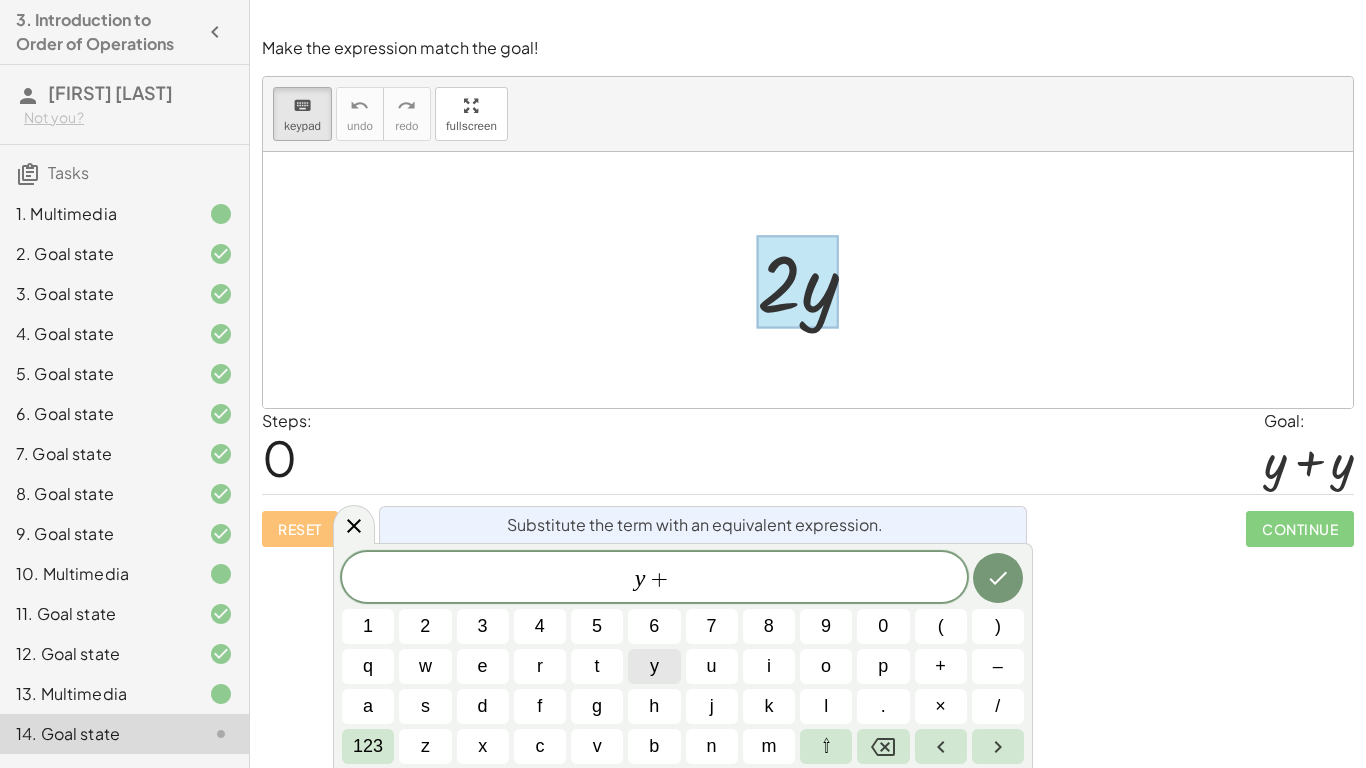 click on "y" at bounding box center (654, 666) 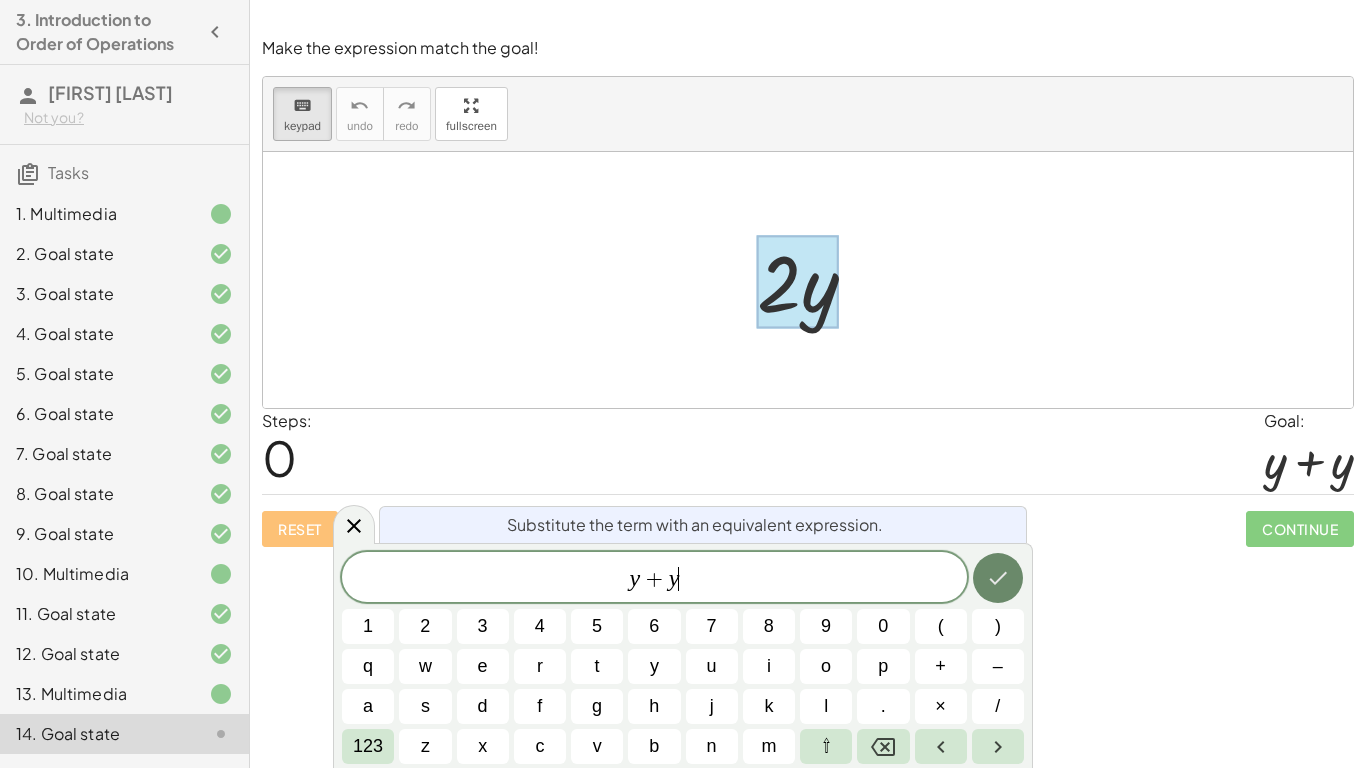 click 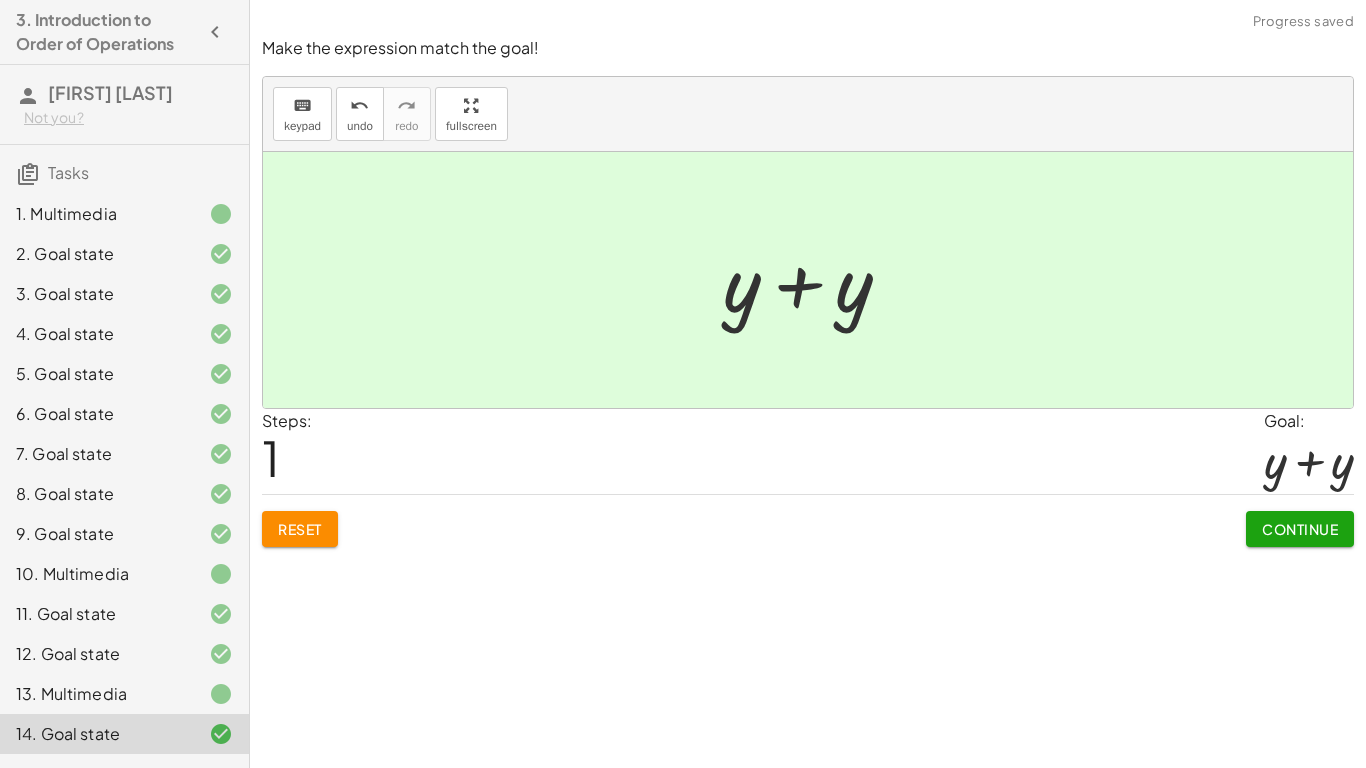 click on "Continue" 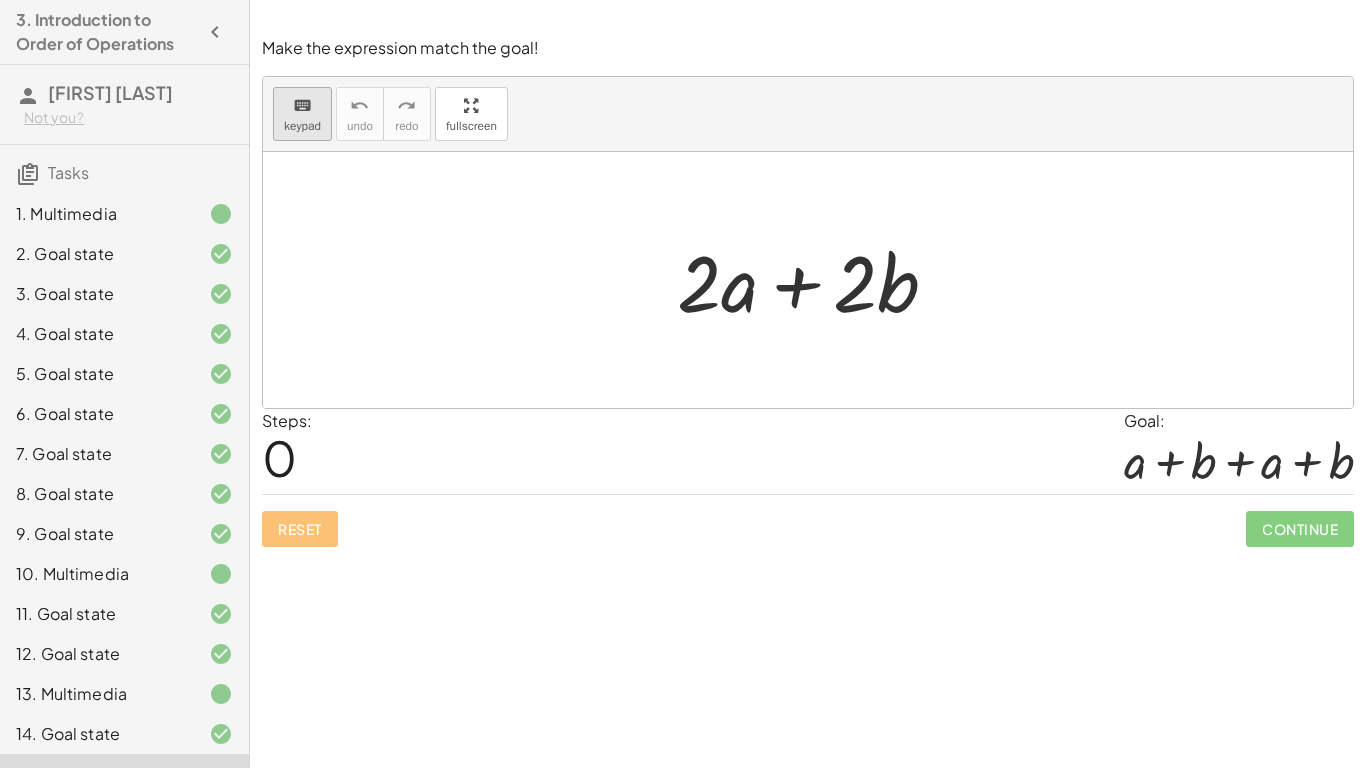 click on "keyboard" at bounding box center [302, 105] 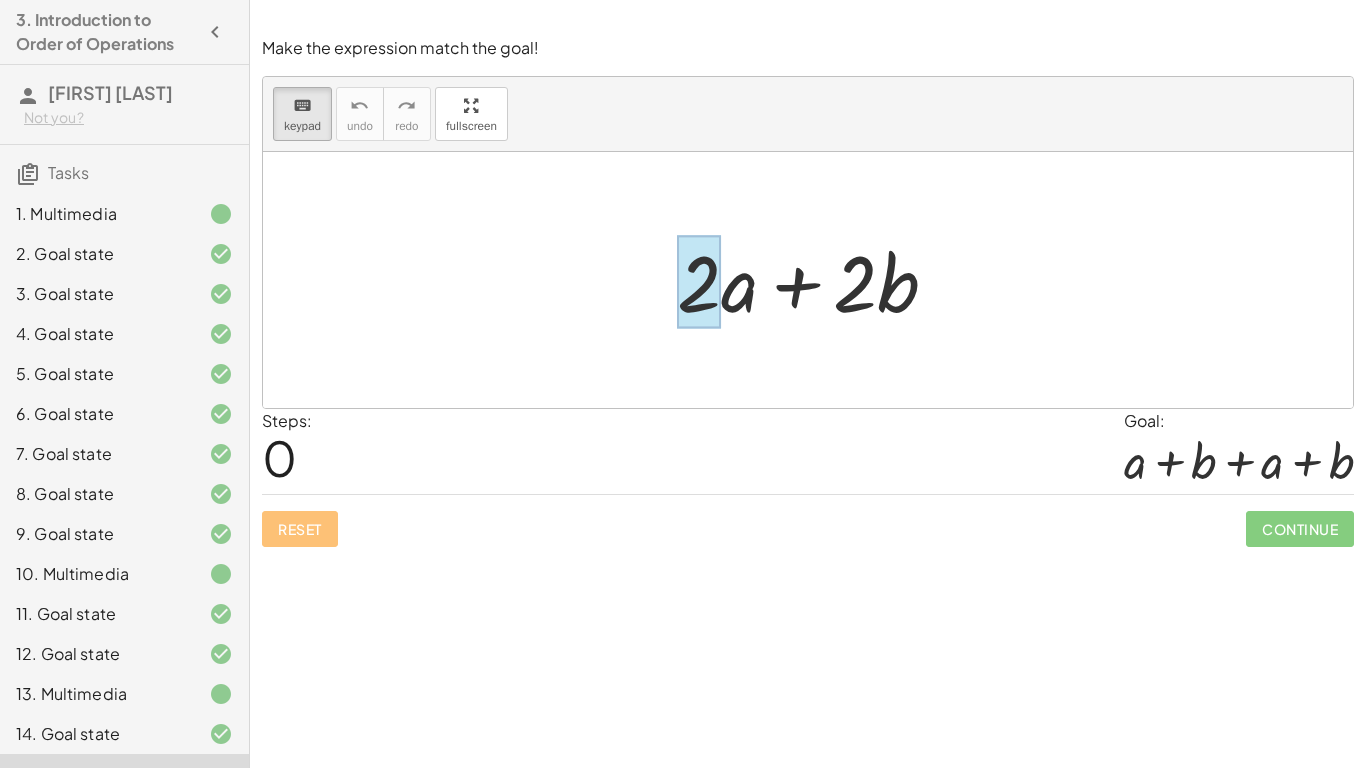 click at bounding box center [699, 282] 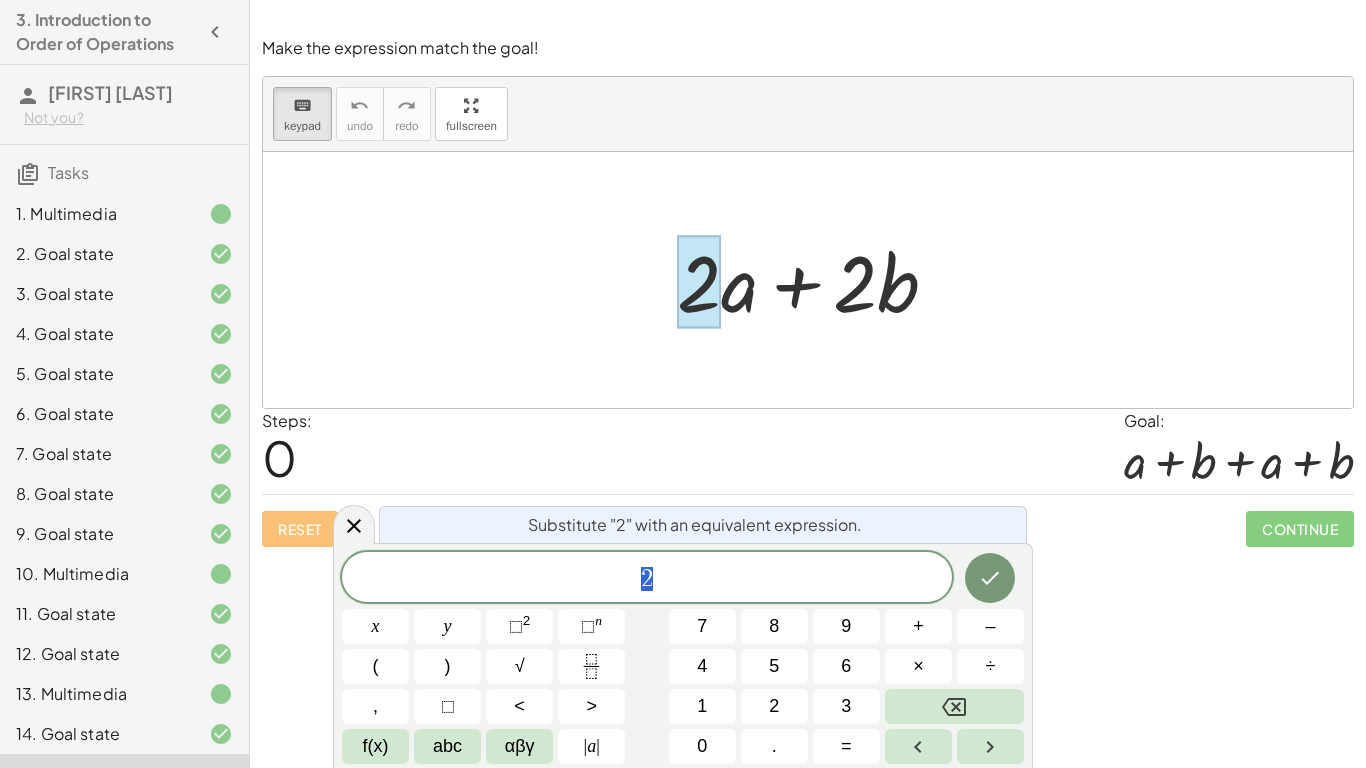 scroll, scrollTop: 3, scrollLeft: 0, axis: vertical 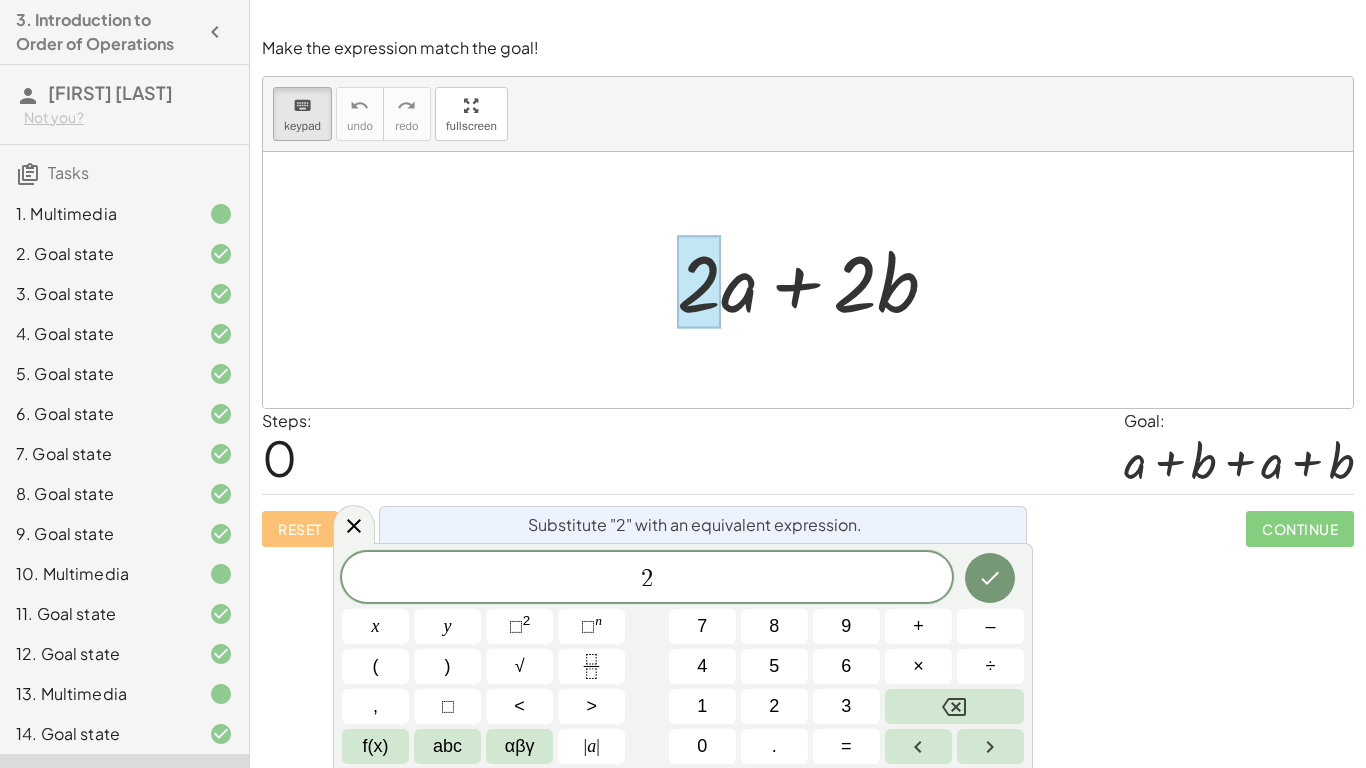 click at bounding box center [808, 280] 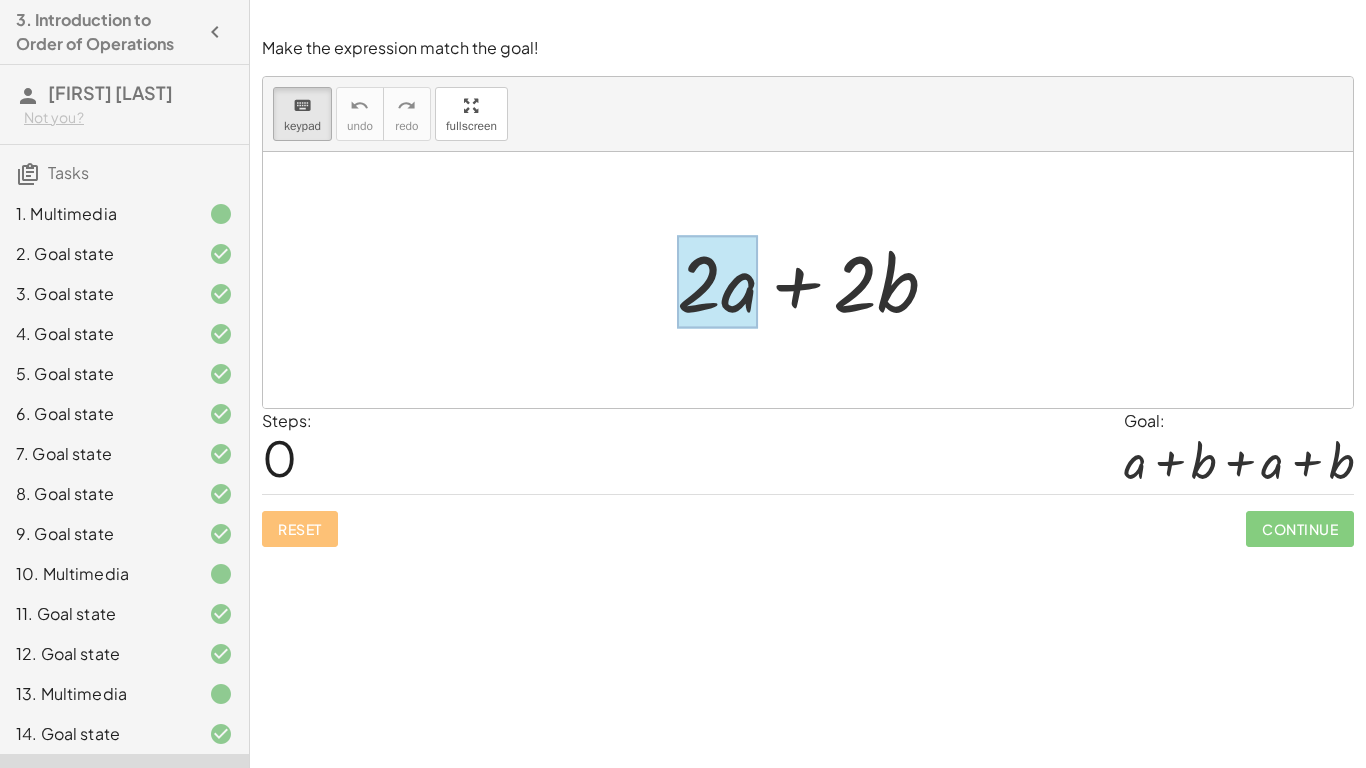 click at bounding box center [717, 282] 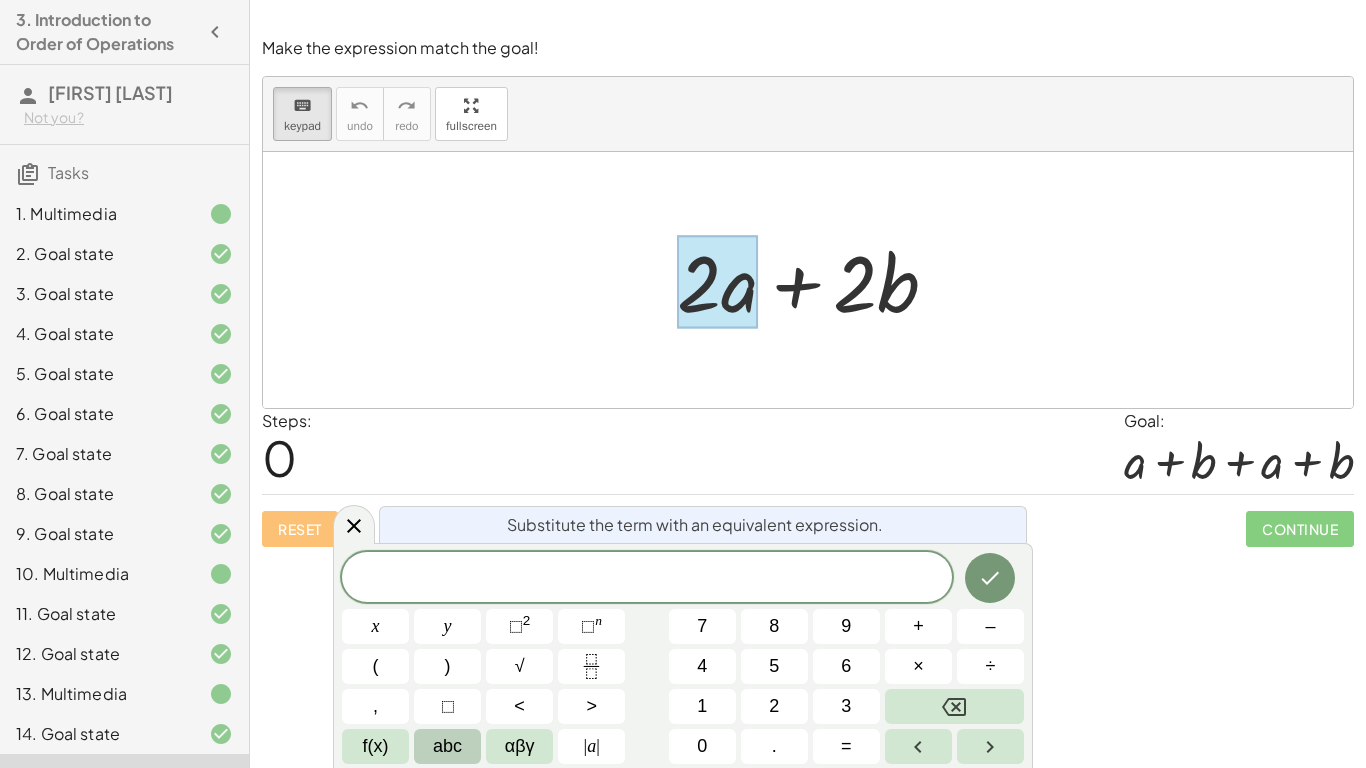 click on "abc" at bounding box center (447, 746) 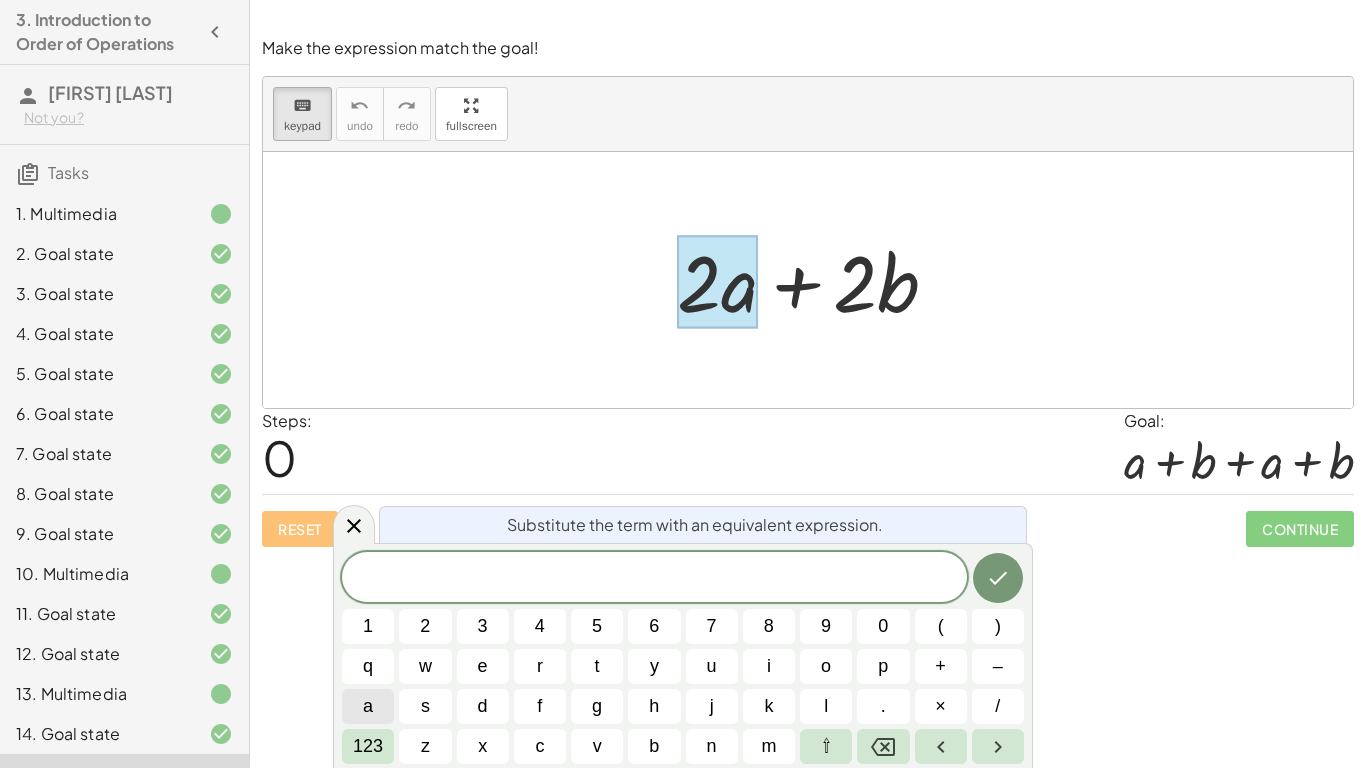 click on "a" at bounding box center (368, 706) 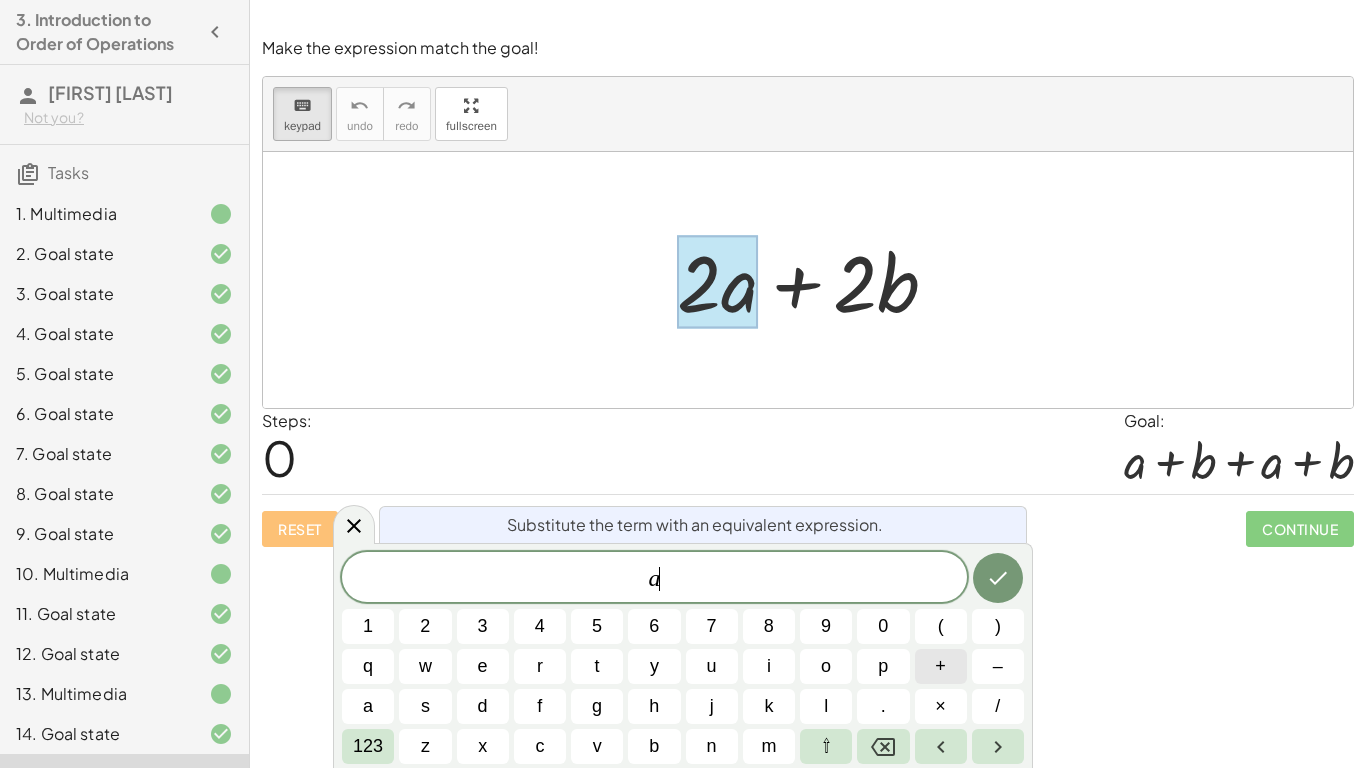 click on "+" at bounding box center (940, 666) 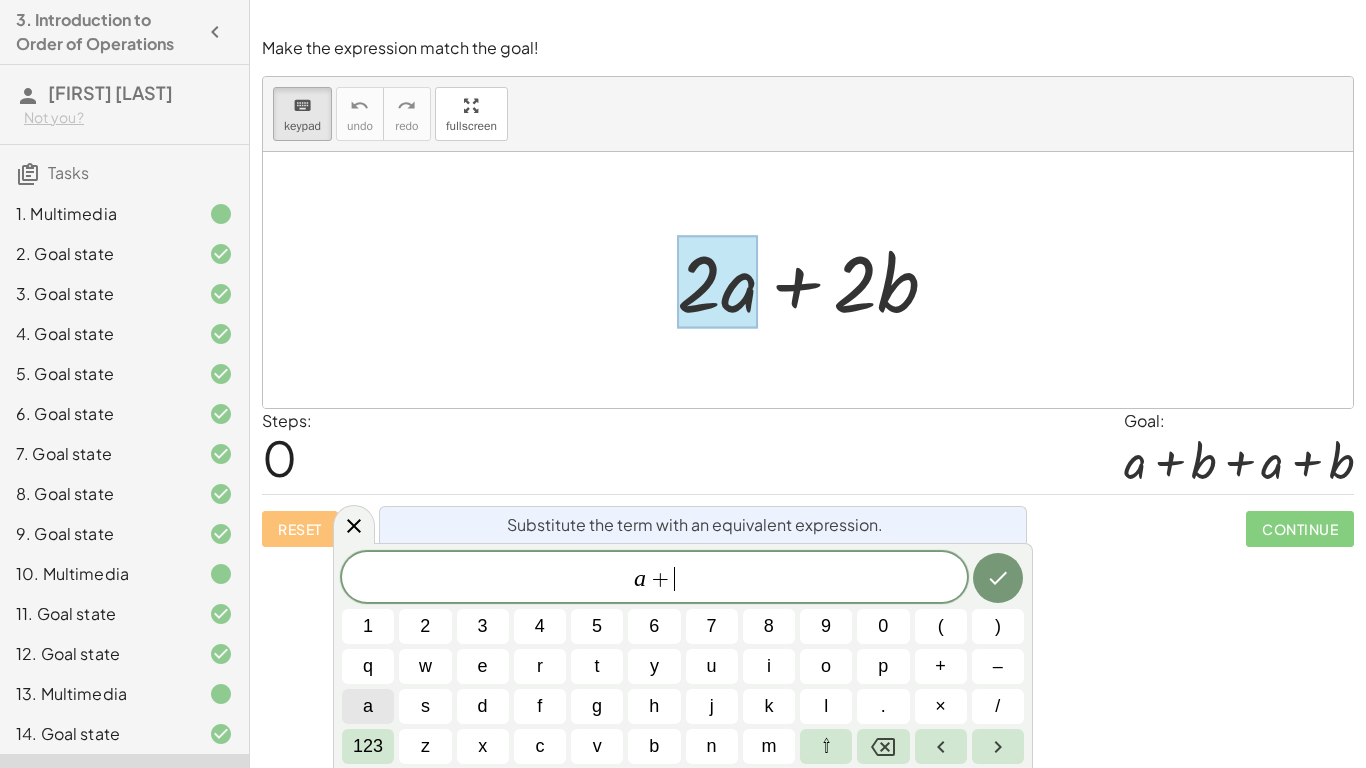 click on "a" at bounding box center (368, 706) 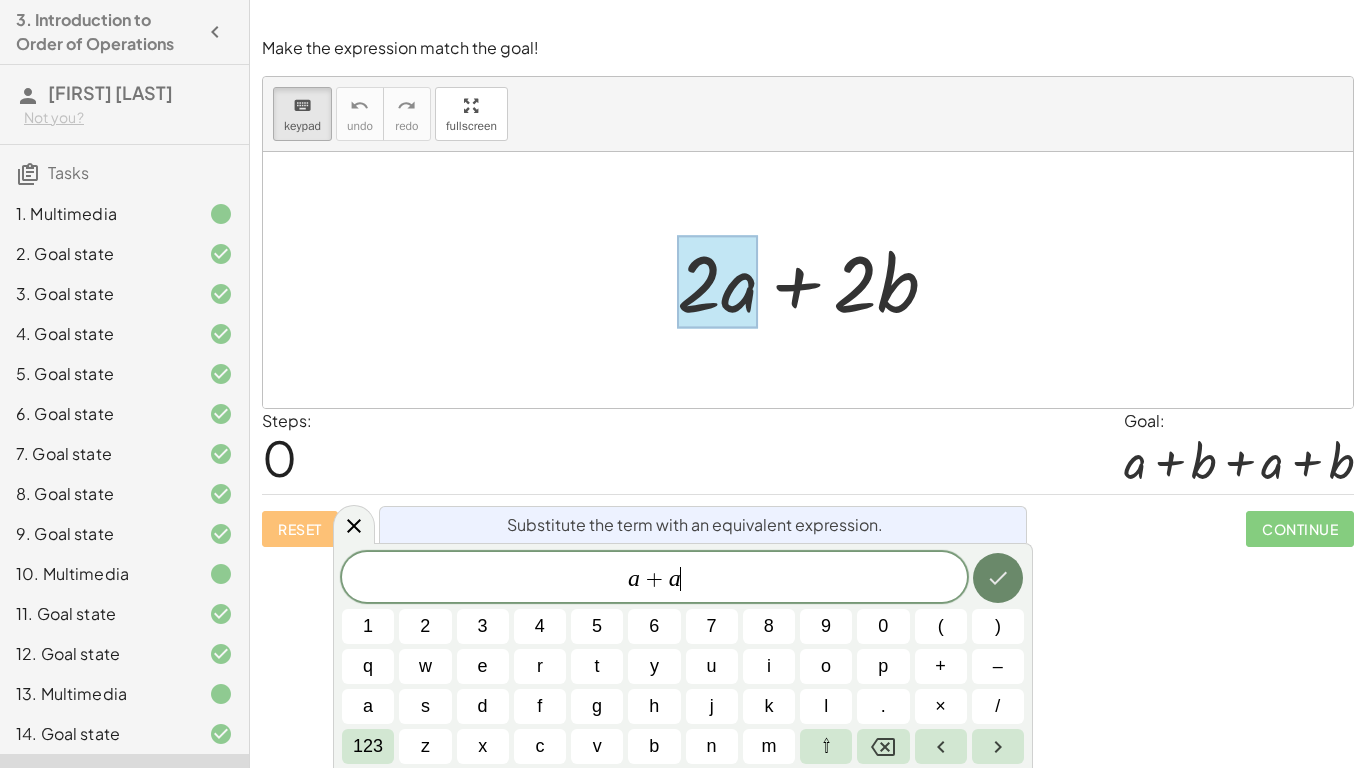 click 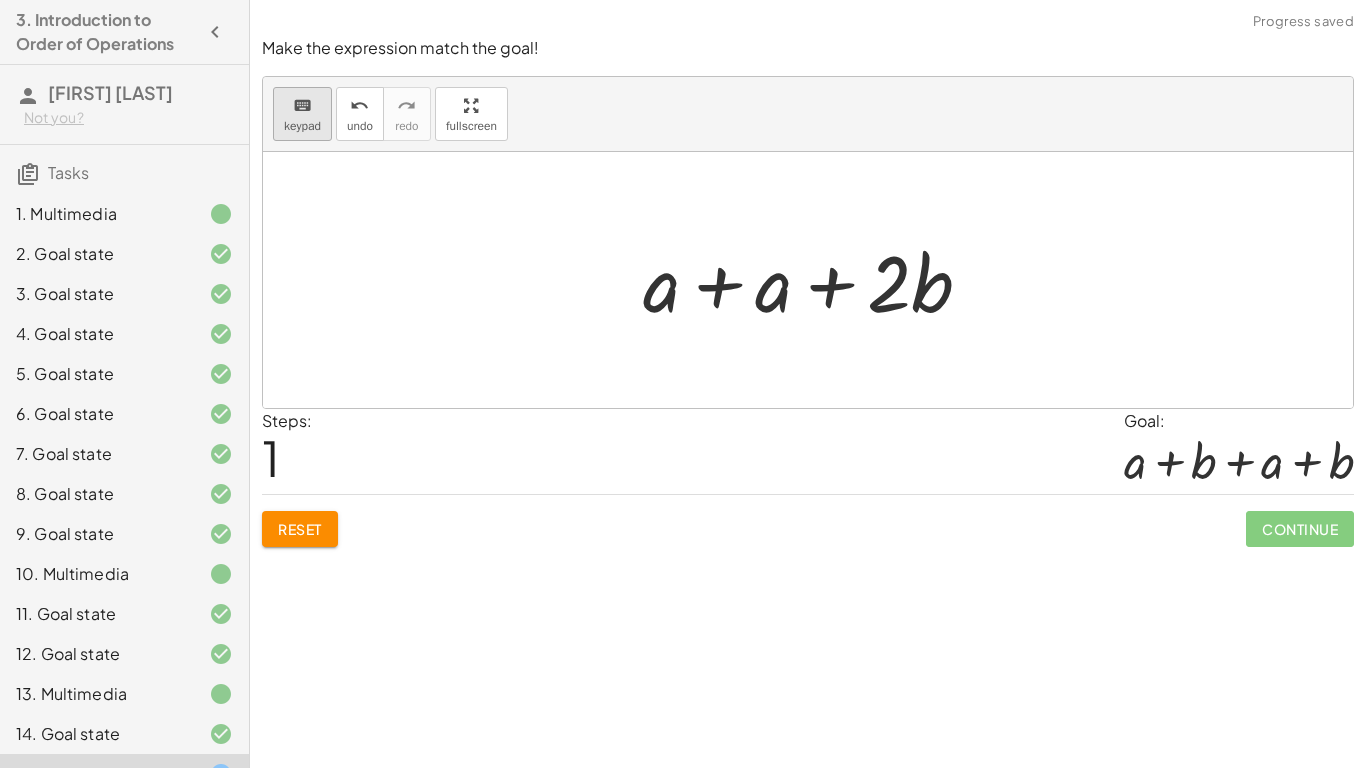 click on "keyboard" at bounding box center (302, 106) 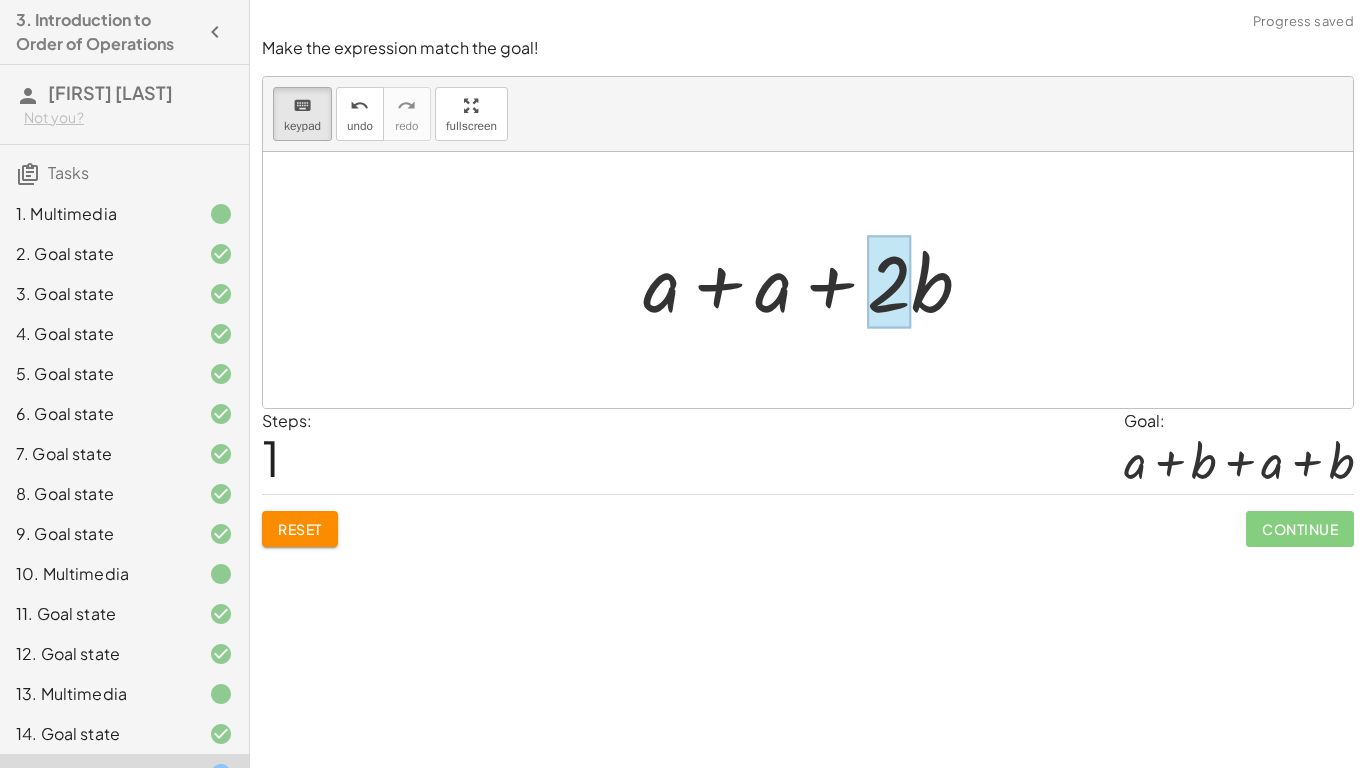 click at bounding box center [889, 282] 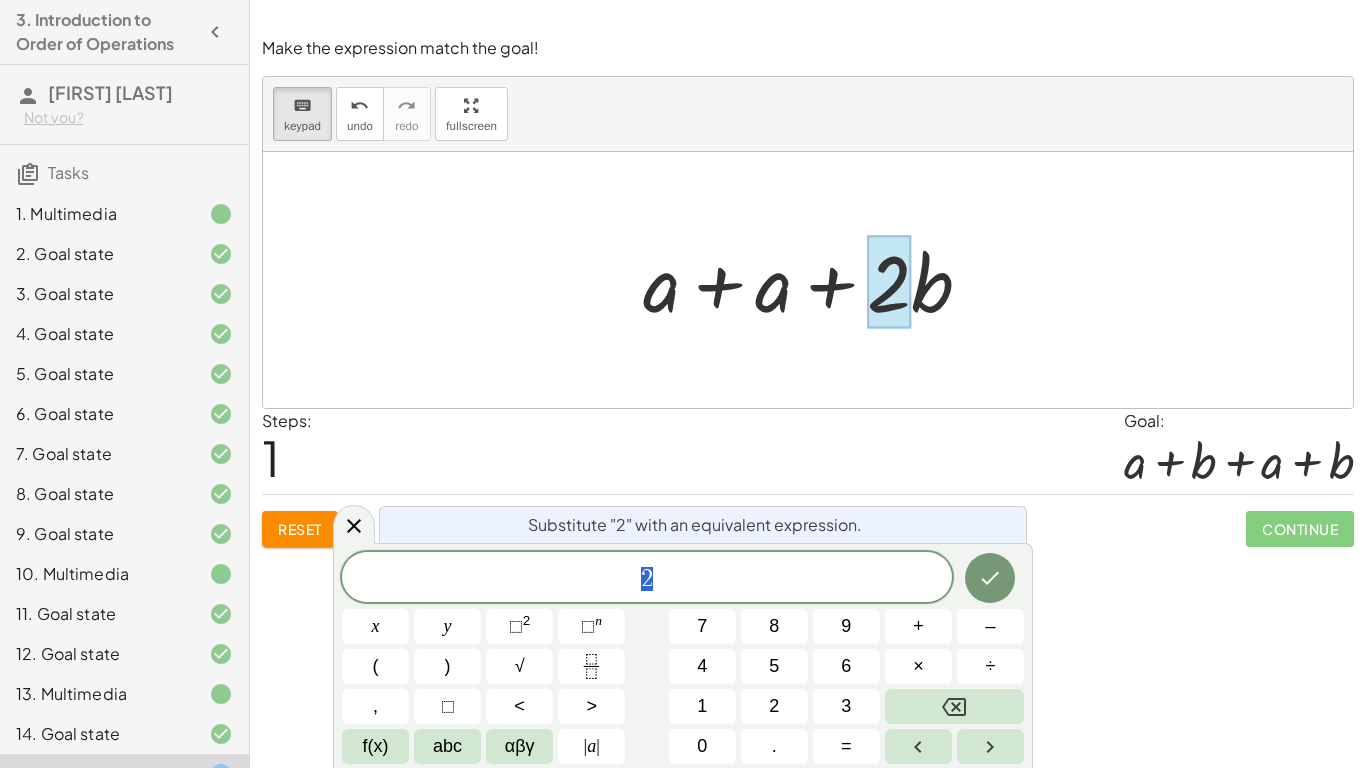 scroll, scrollTop: 5, scrollLeft: 0, axis: vertical 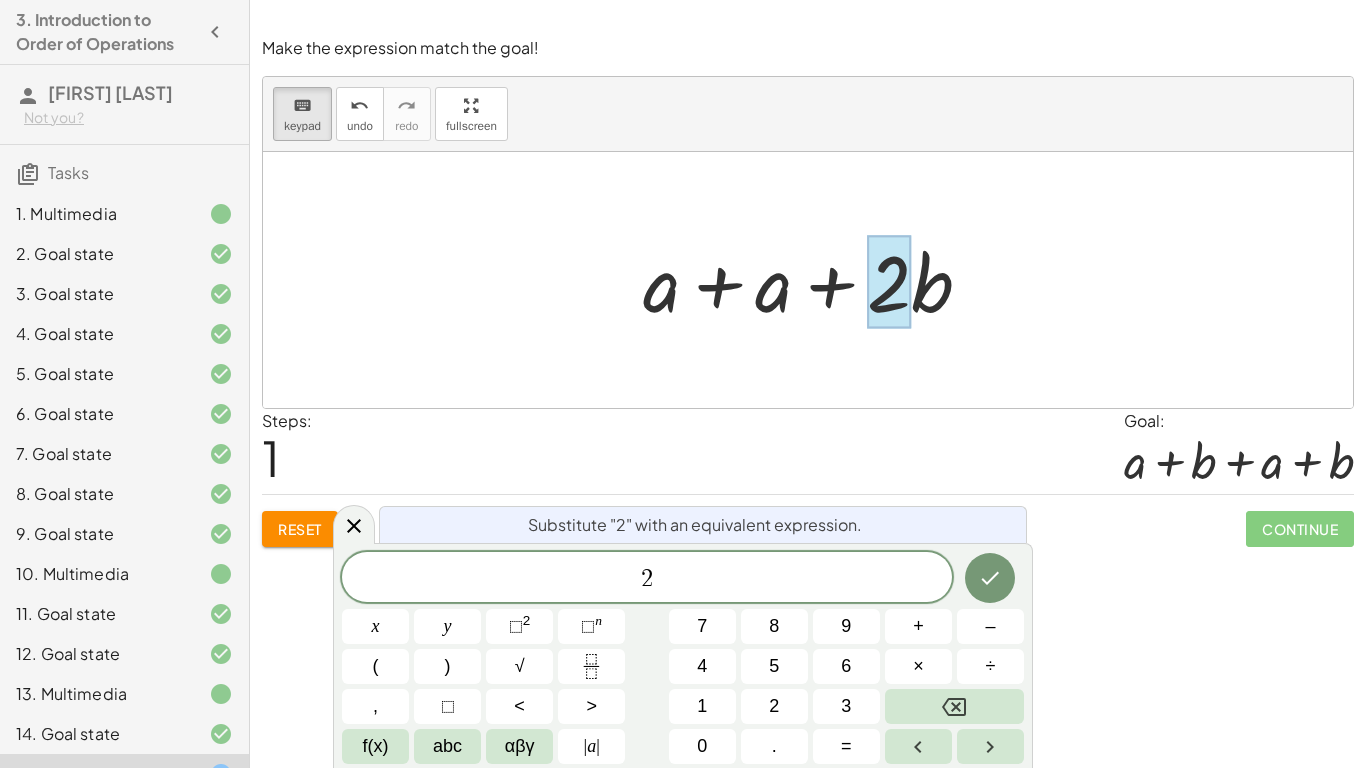 click at bounding box center [815, 280] 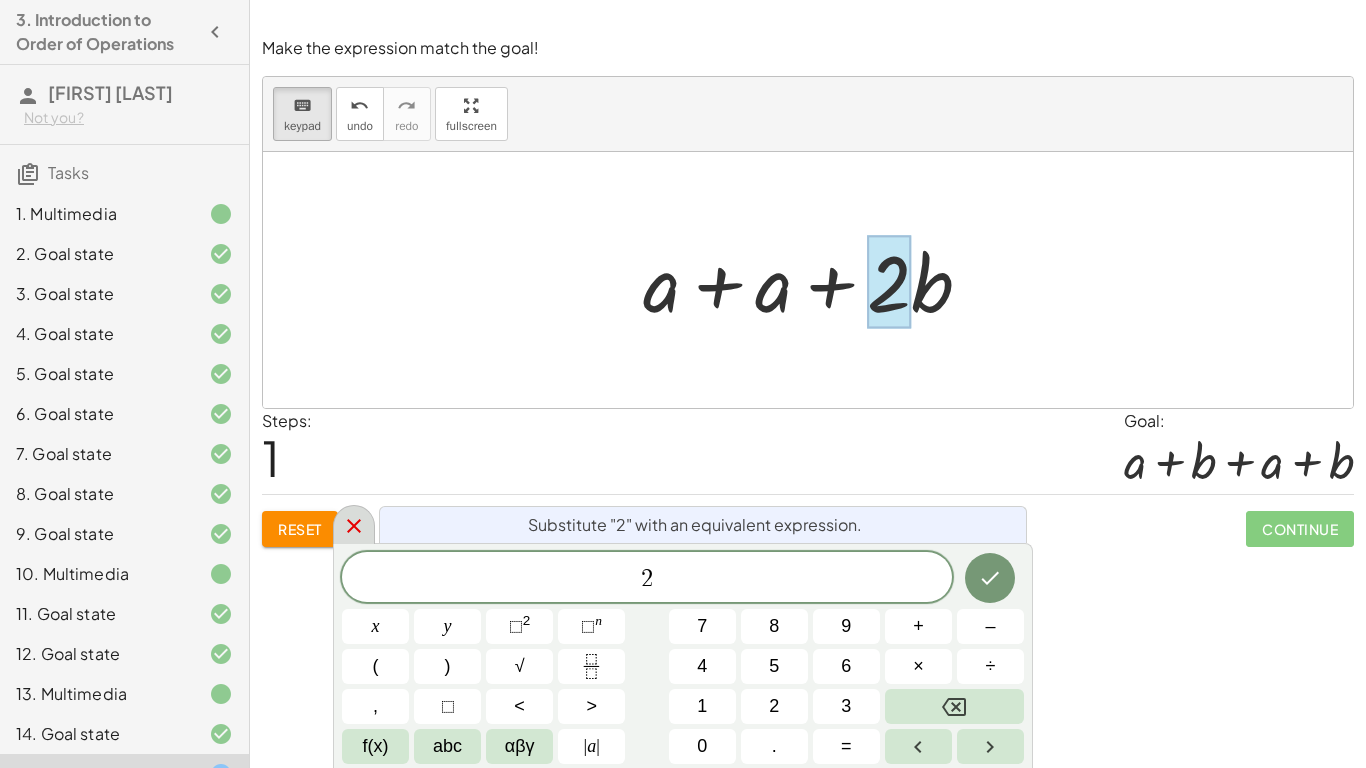 click at bounding box center [354, 524] 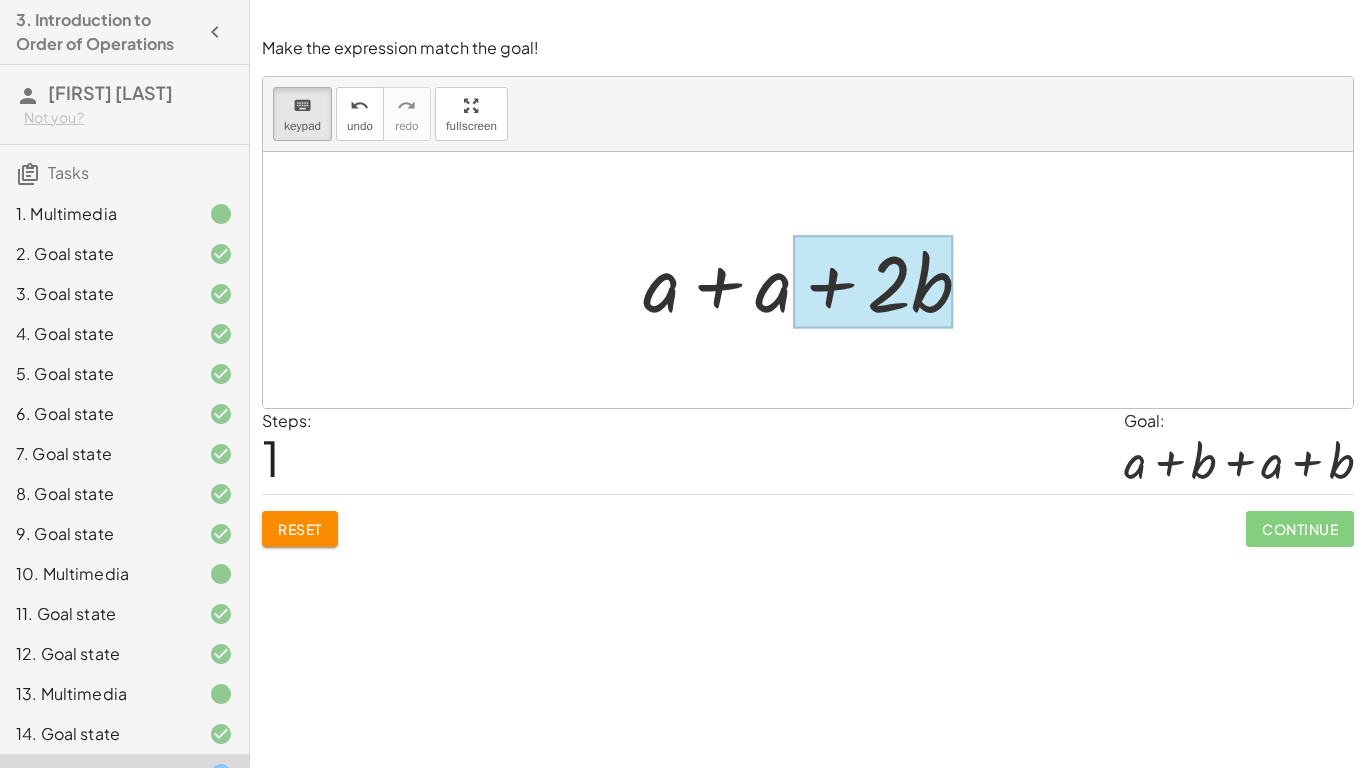 click at bounding box center [873, 282] 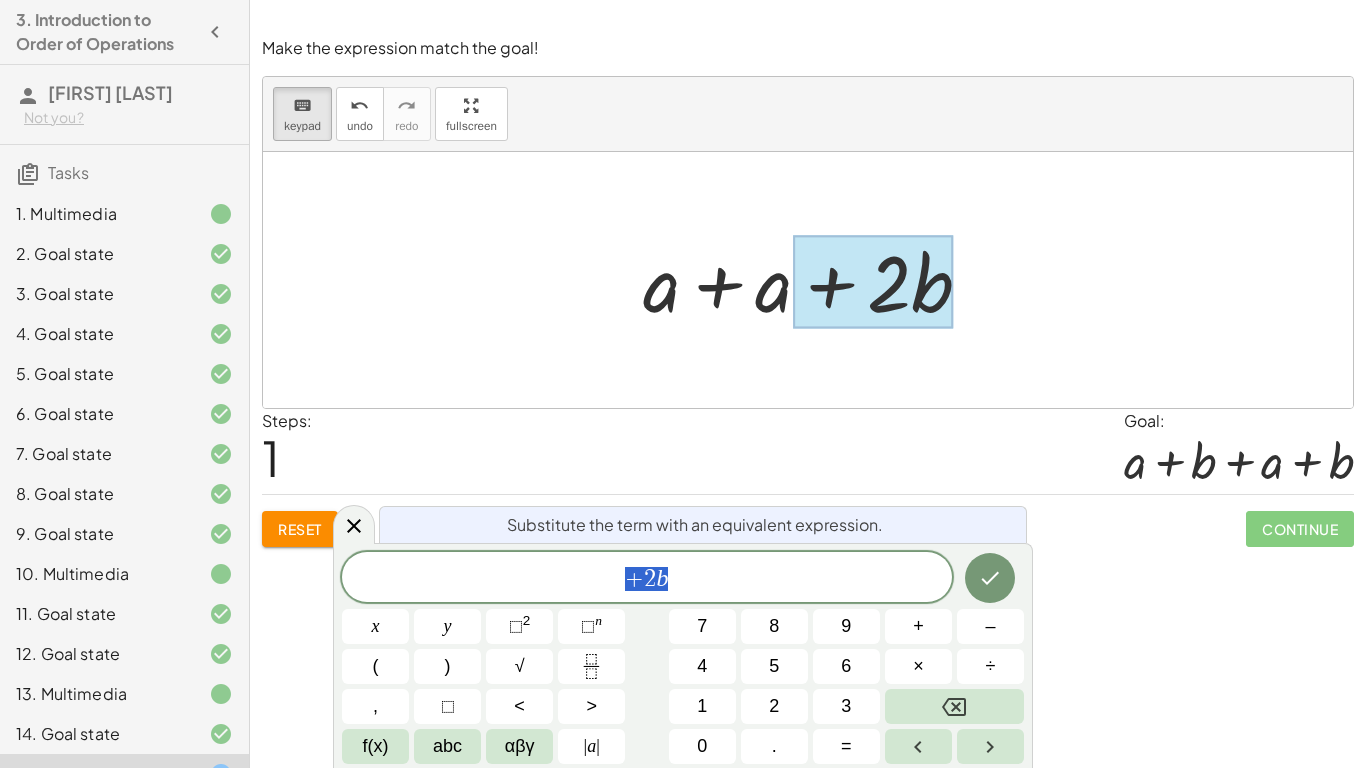 scroll, scrollTop: 6, scrollLeft: 0, axis: vertical 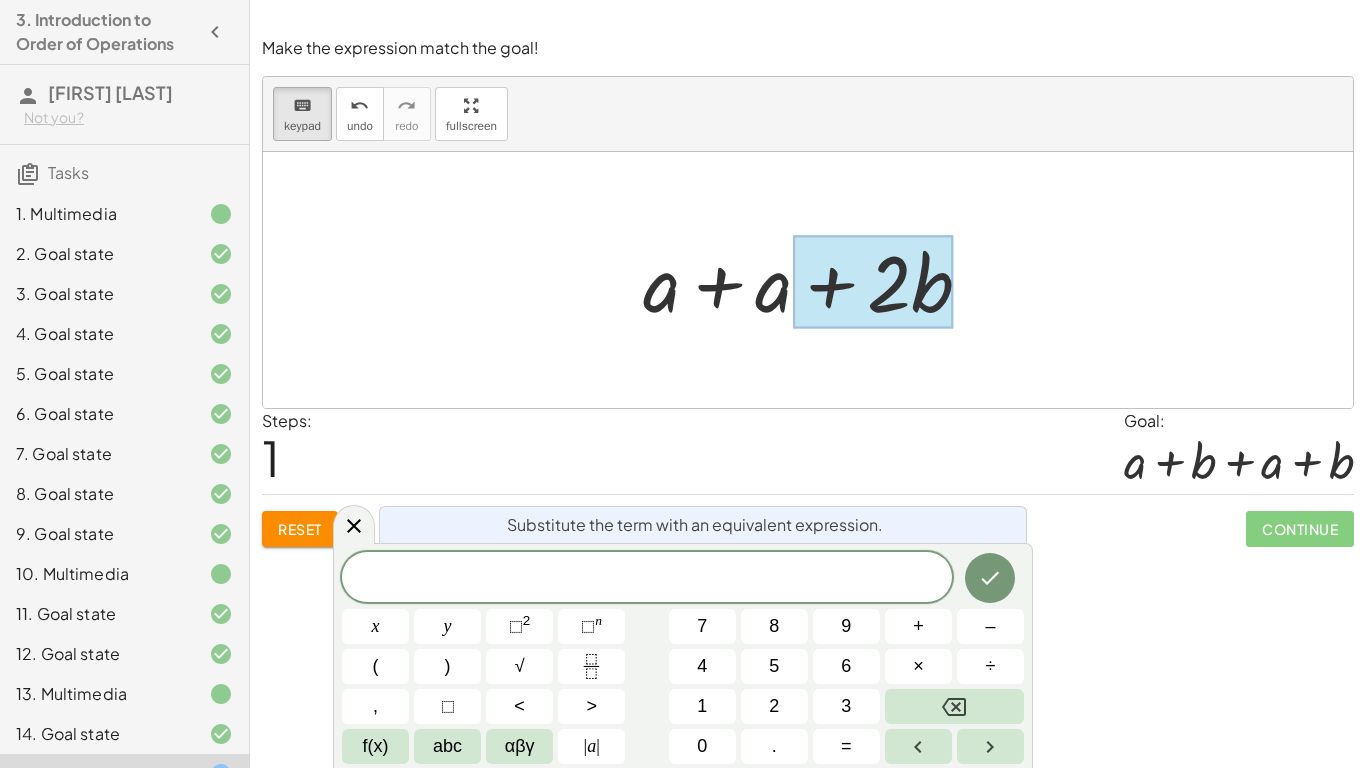 click on "keyboard keypad undo undo redo redo fullscreen" at bounding box center [808, 114] 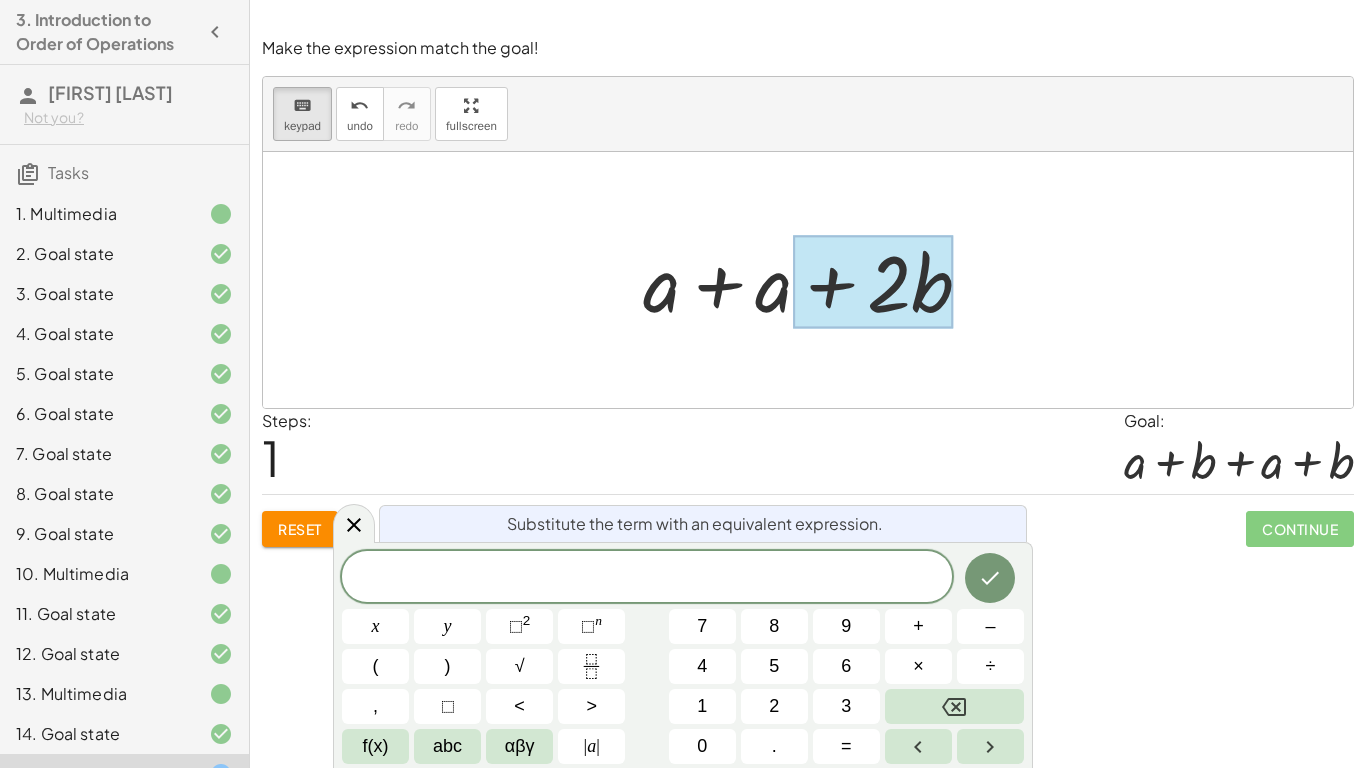 click at bounding box center (808, 280) 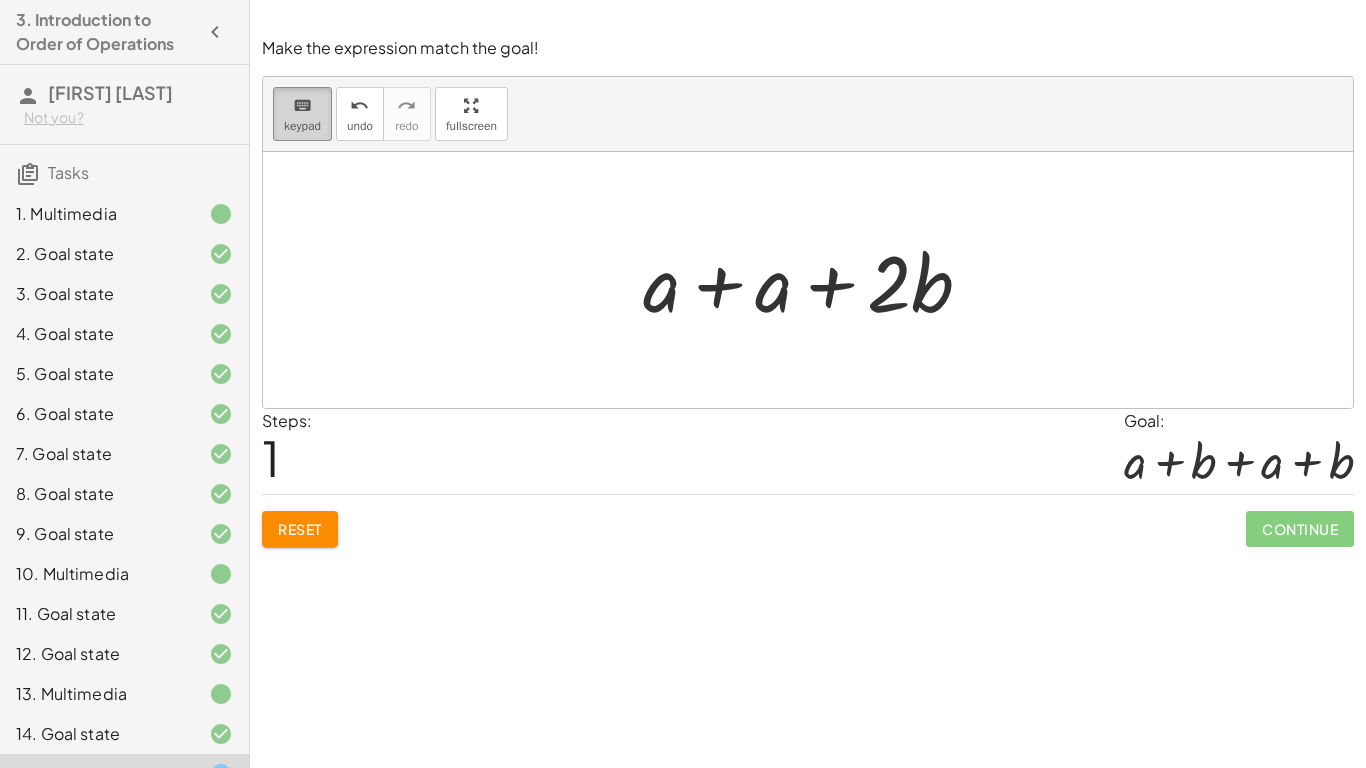 click on "keypad" at bounding box center (302, 126) 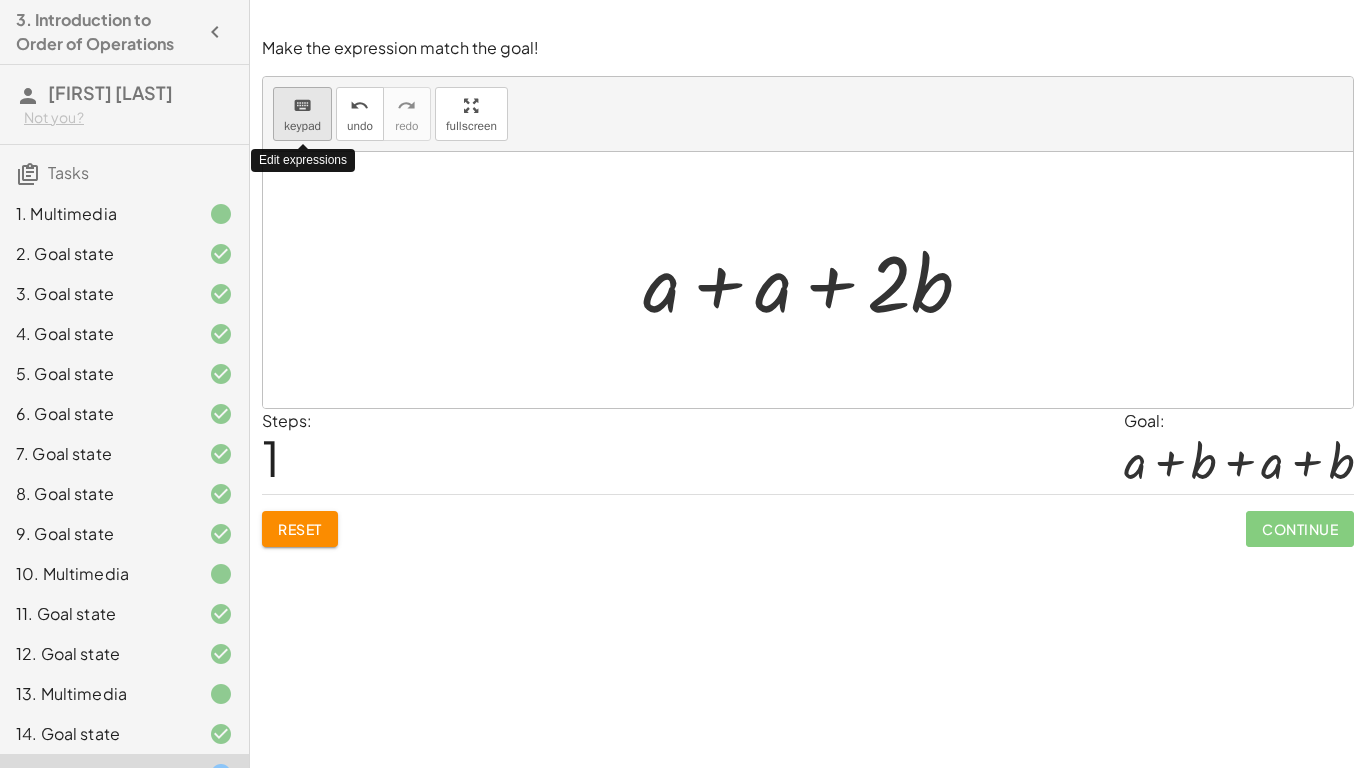 click on "keypad" at bounding box center (302, 126) 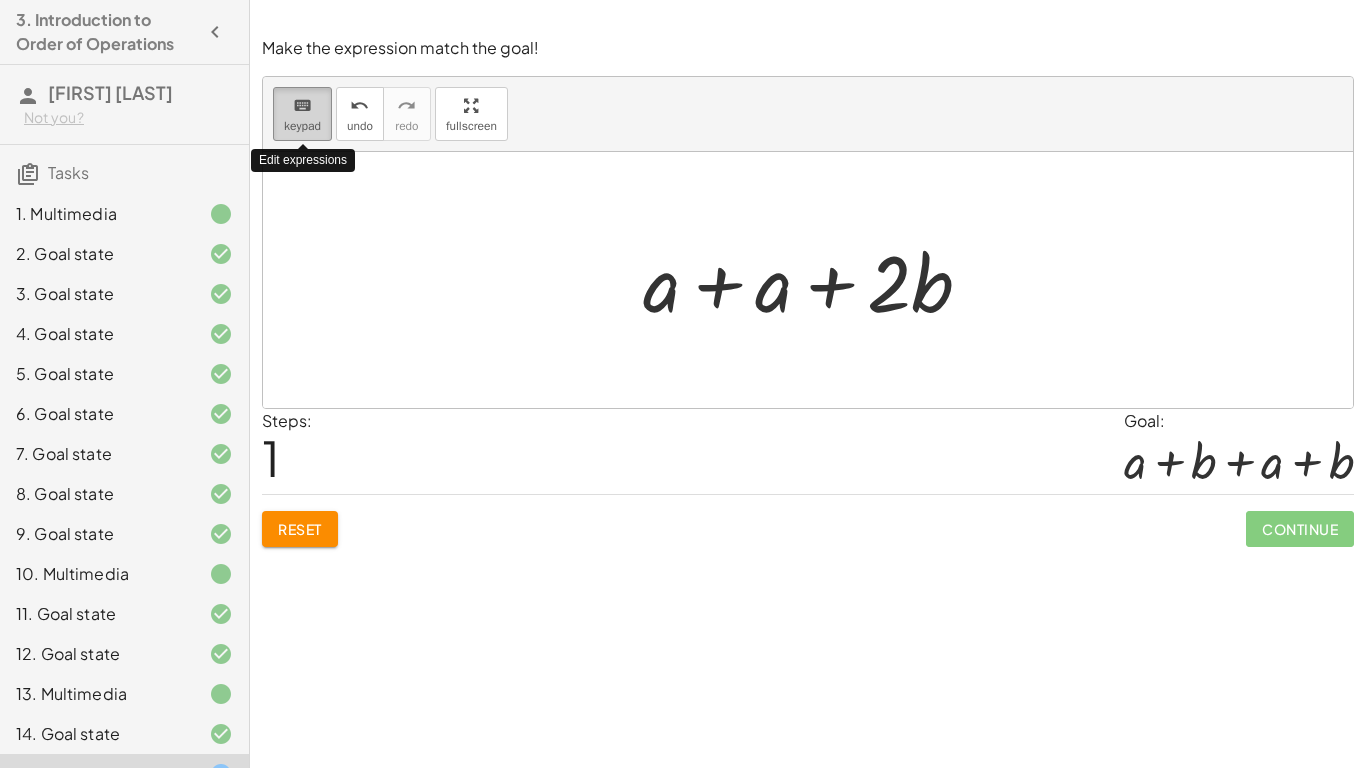 click on "keypad" at bounding box center (302, 126) 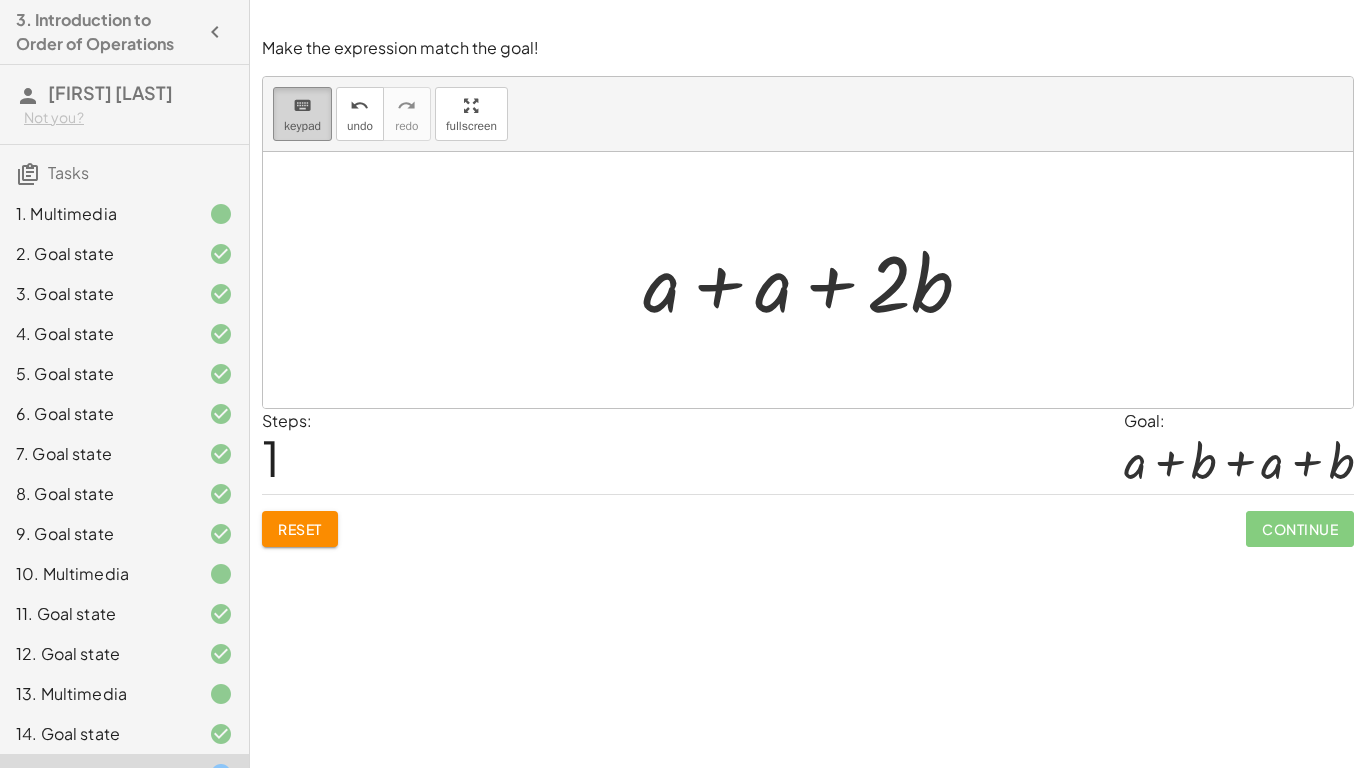 click on "keypad" at bounding box center [302, 126] 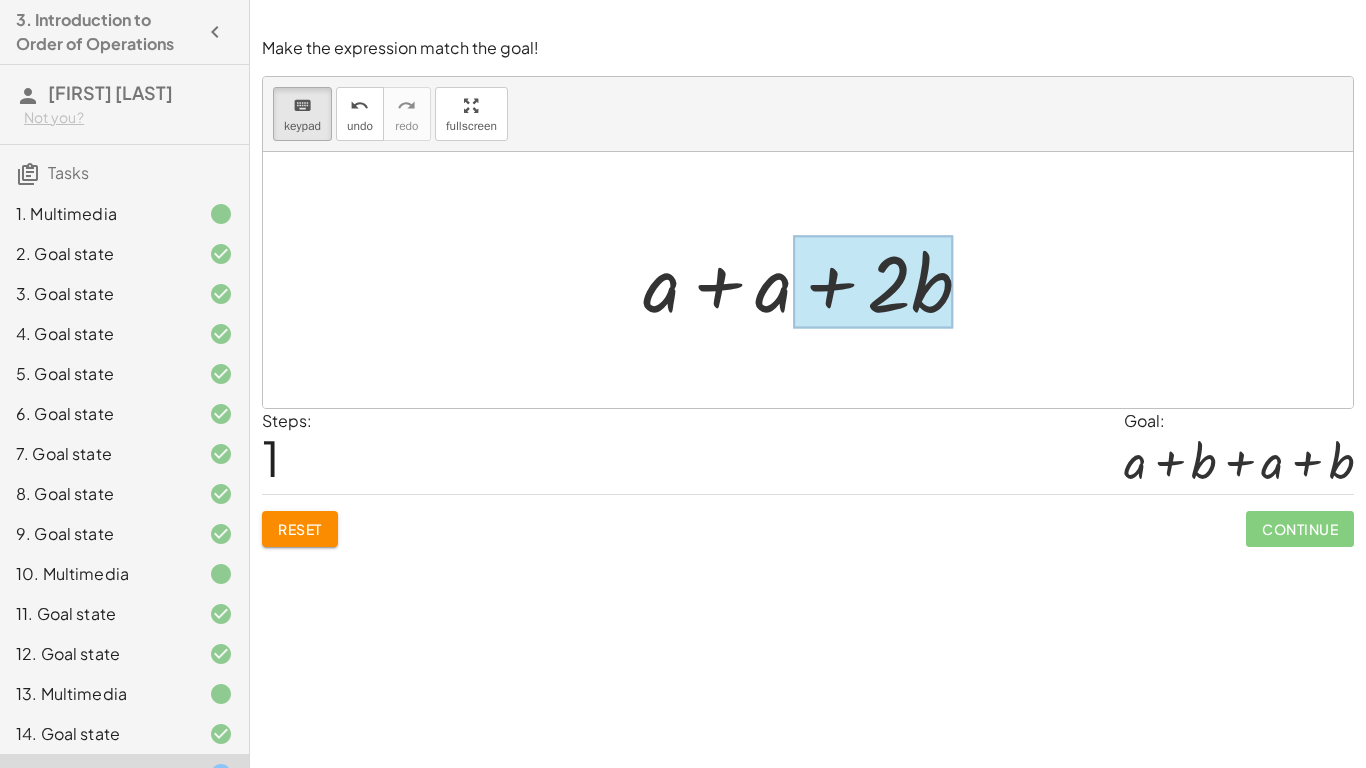 click at bounding box center [873, 282] 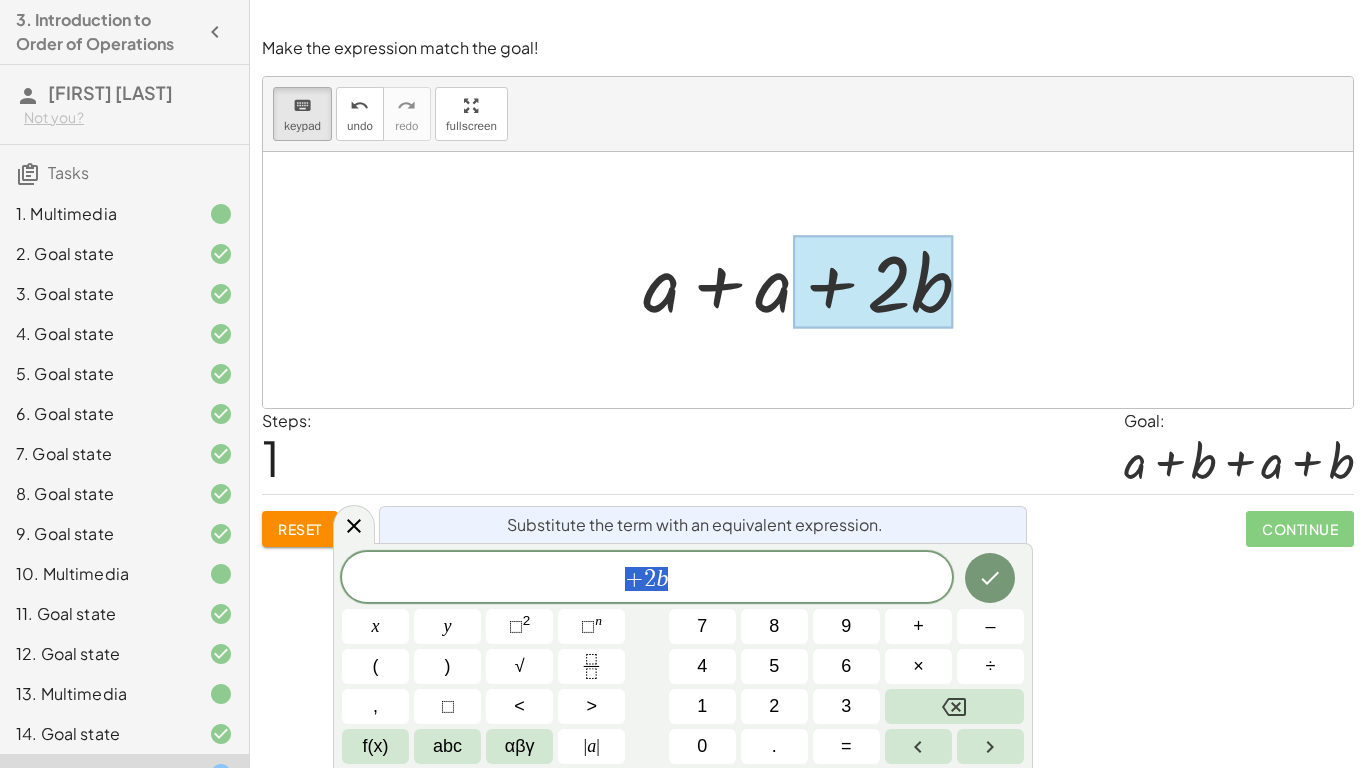 scroll, scrollTop: 7, scrollLeft: 0, axis: vertical 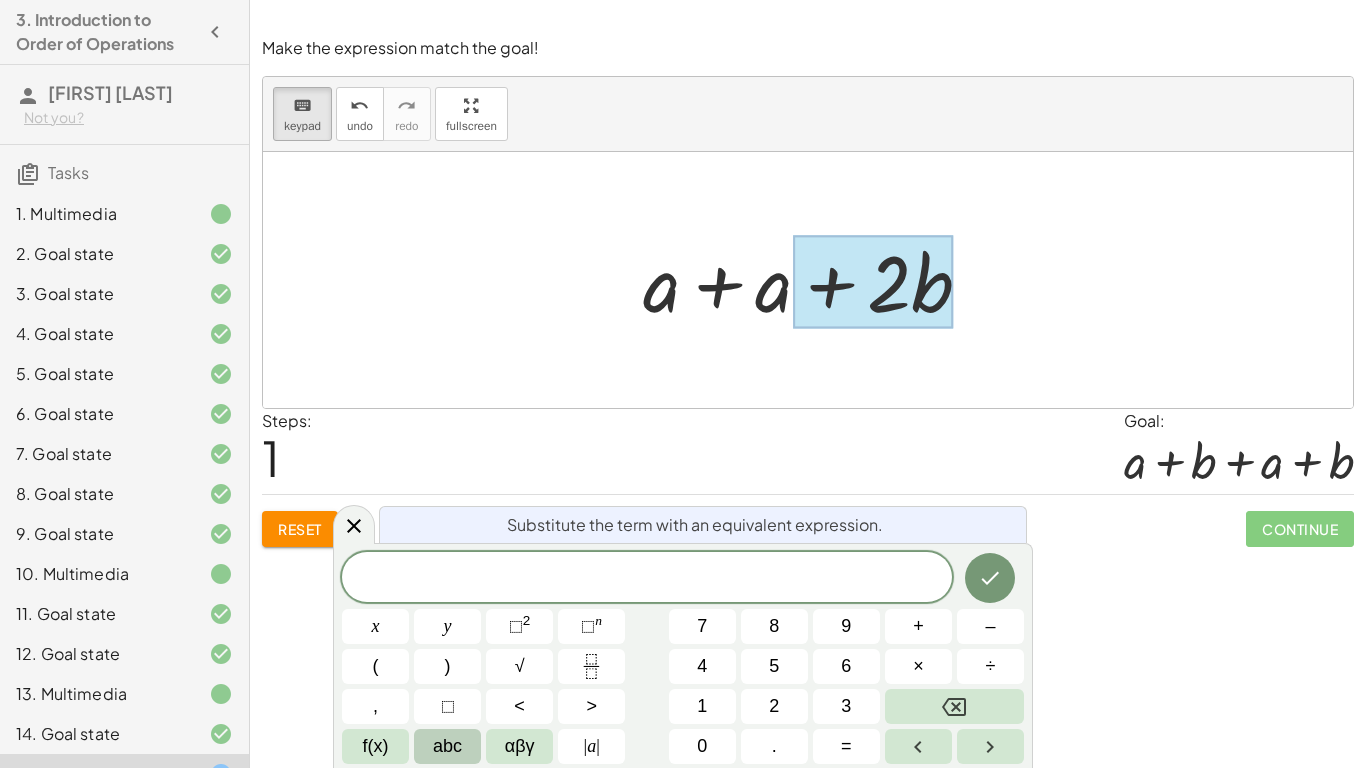 click on "abc" at bounding box center [447, 746] 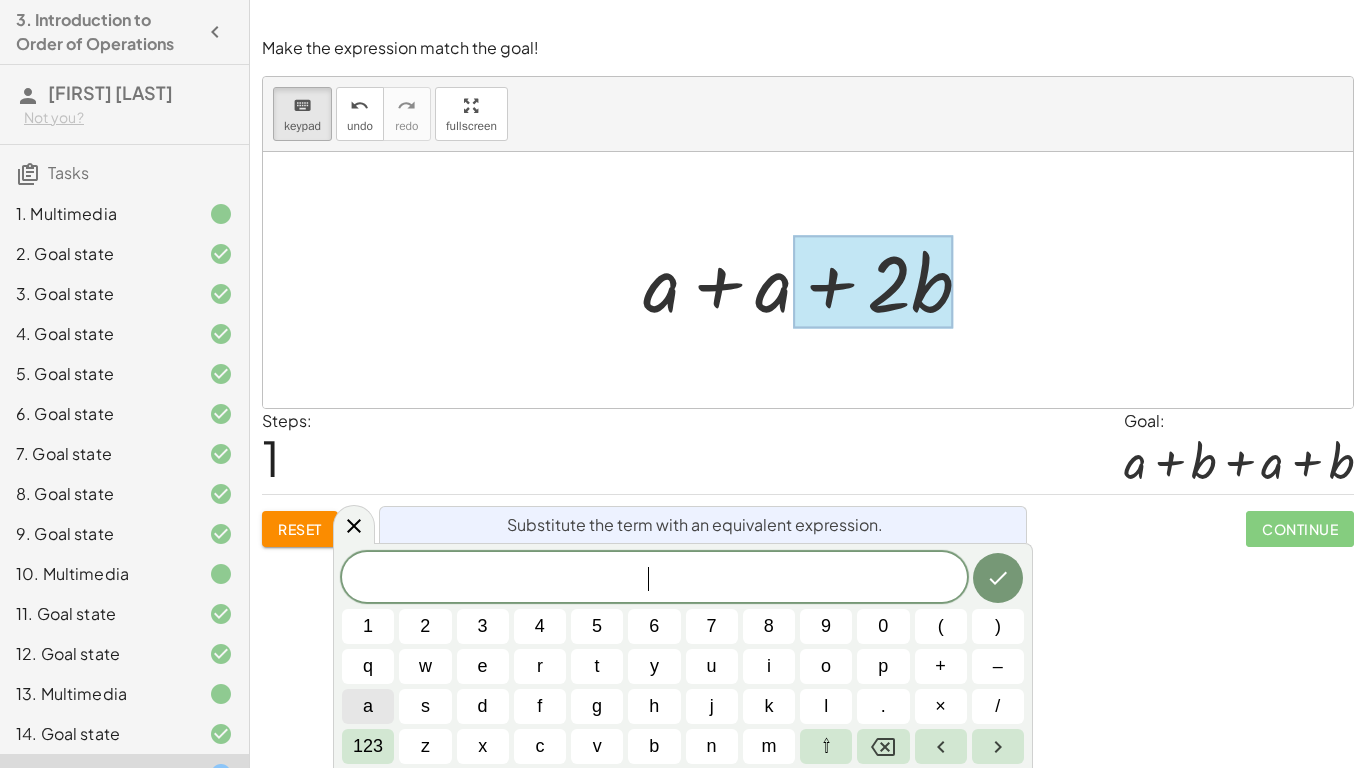 click on "a" at bounding box center (368, 706) 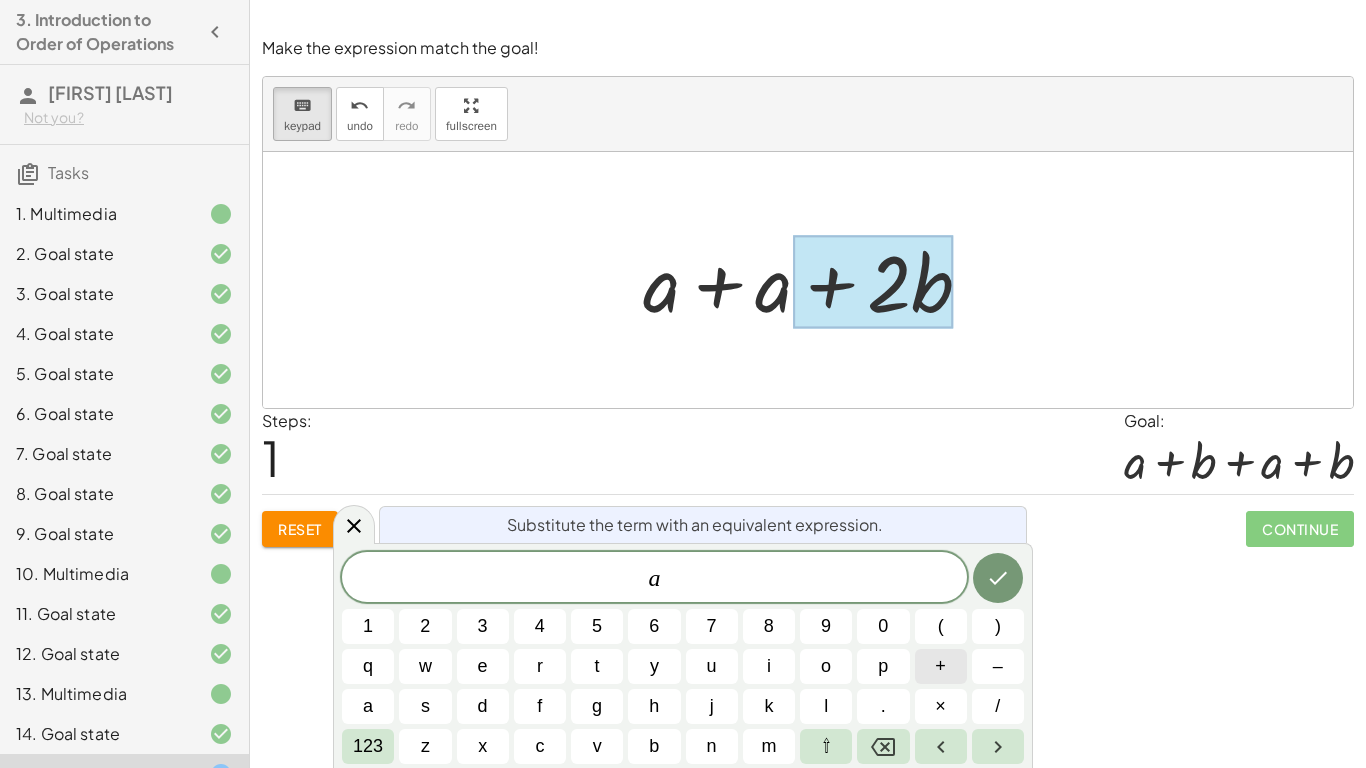 click on "+" at bounding box center (941, 666) 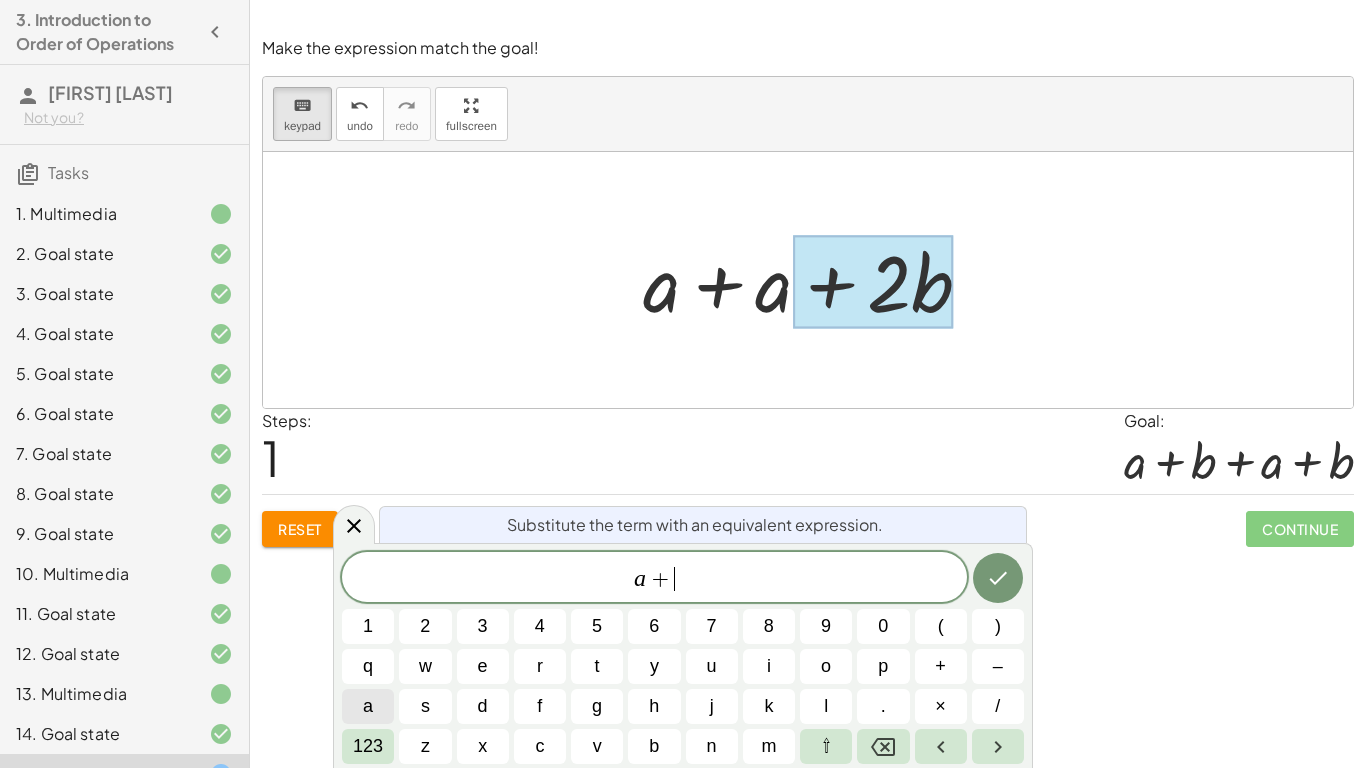 click on "a" at bounding box center [368, 706] 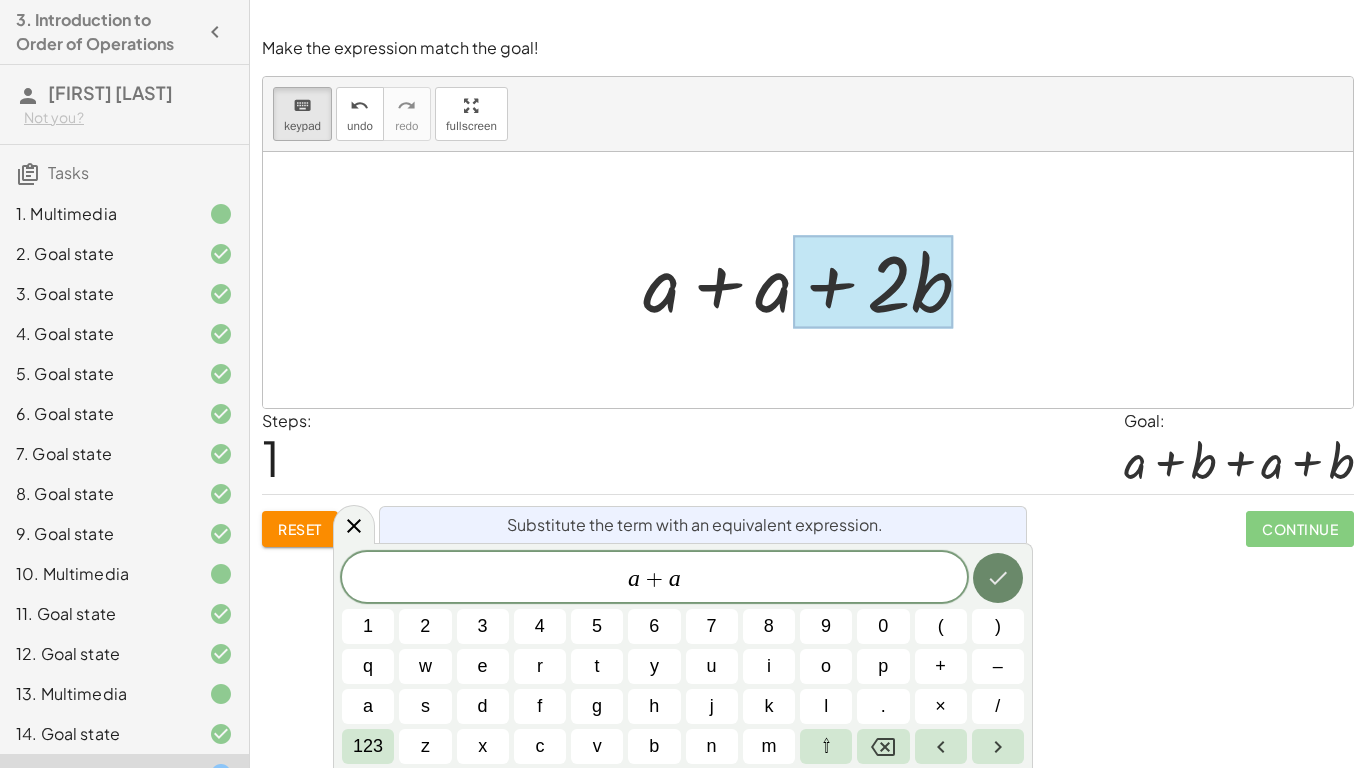 click 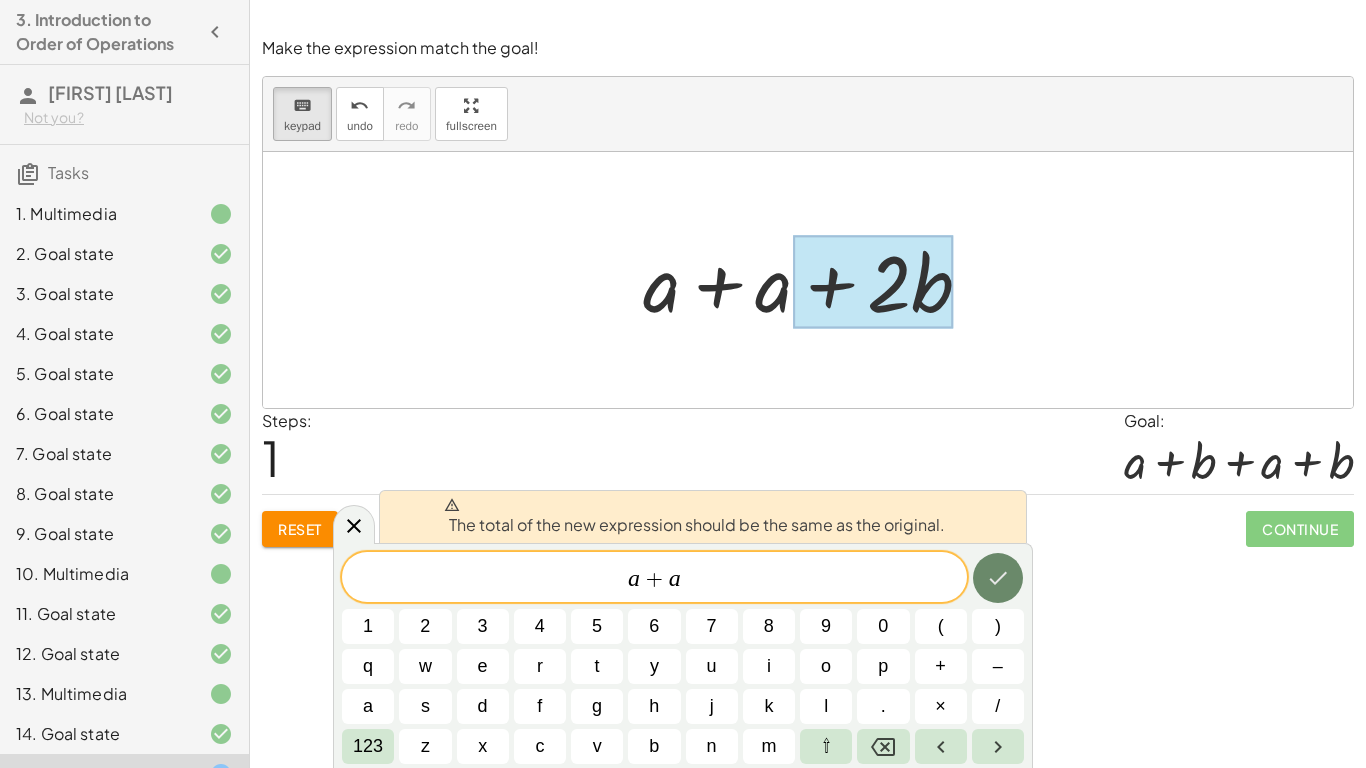 click 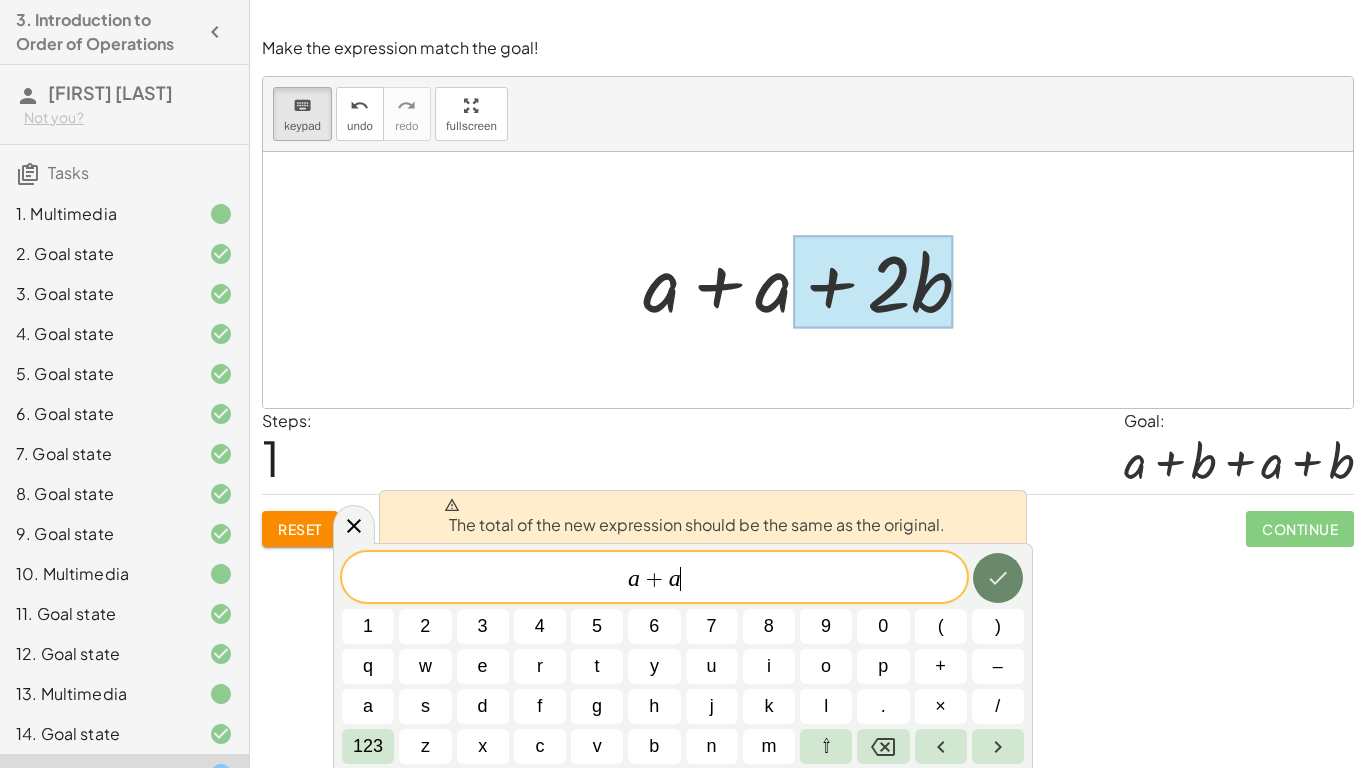 click 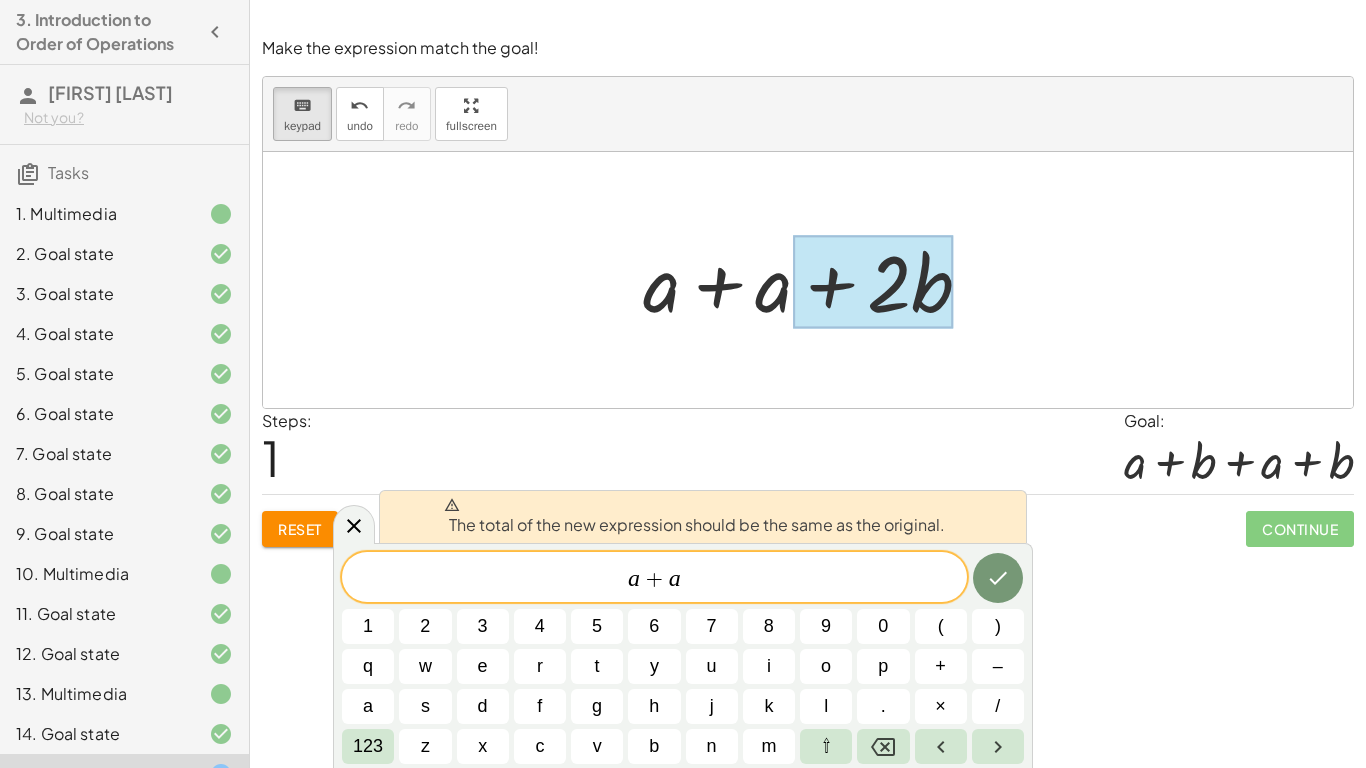 click on "a + a ​" at bounding box center (654, 579) 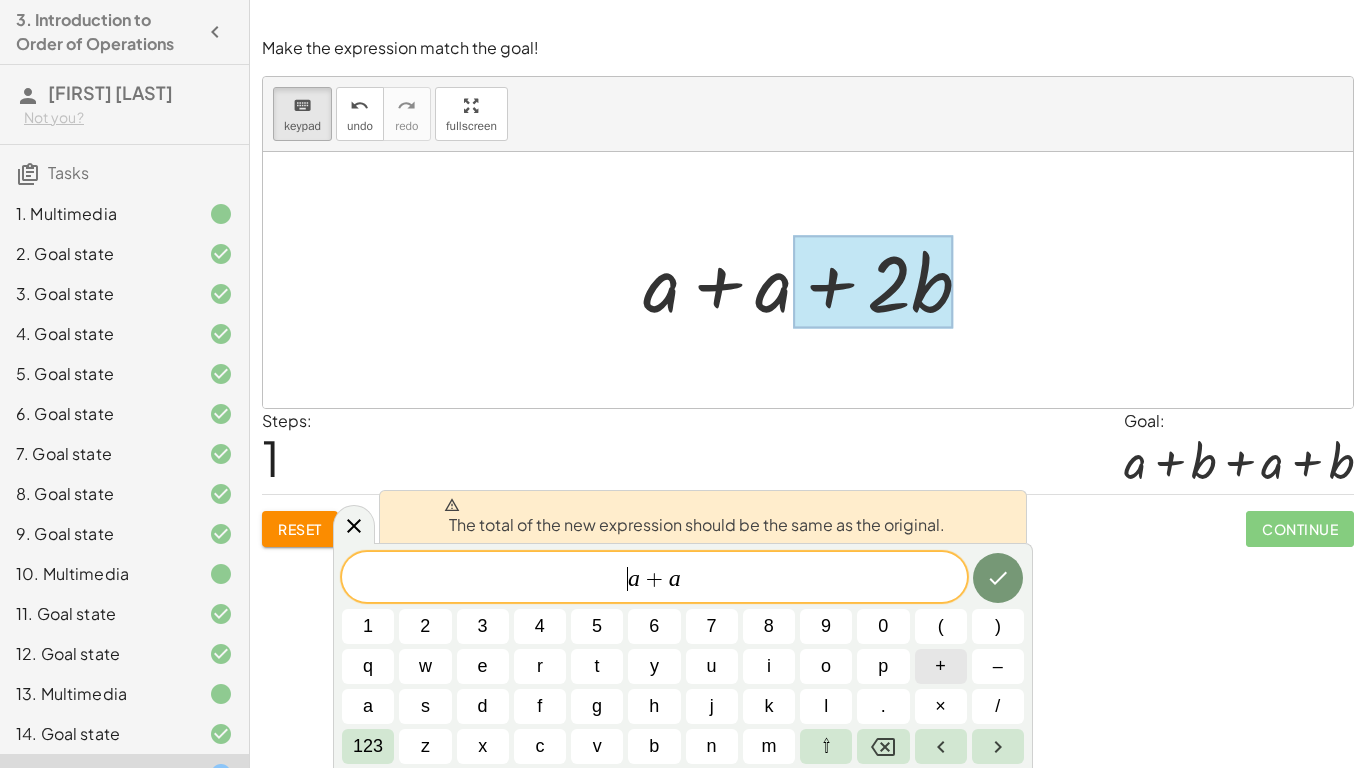 click on "+" at bounding box center [941, 666] 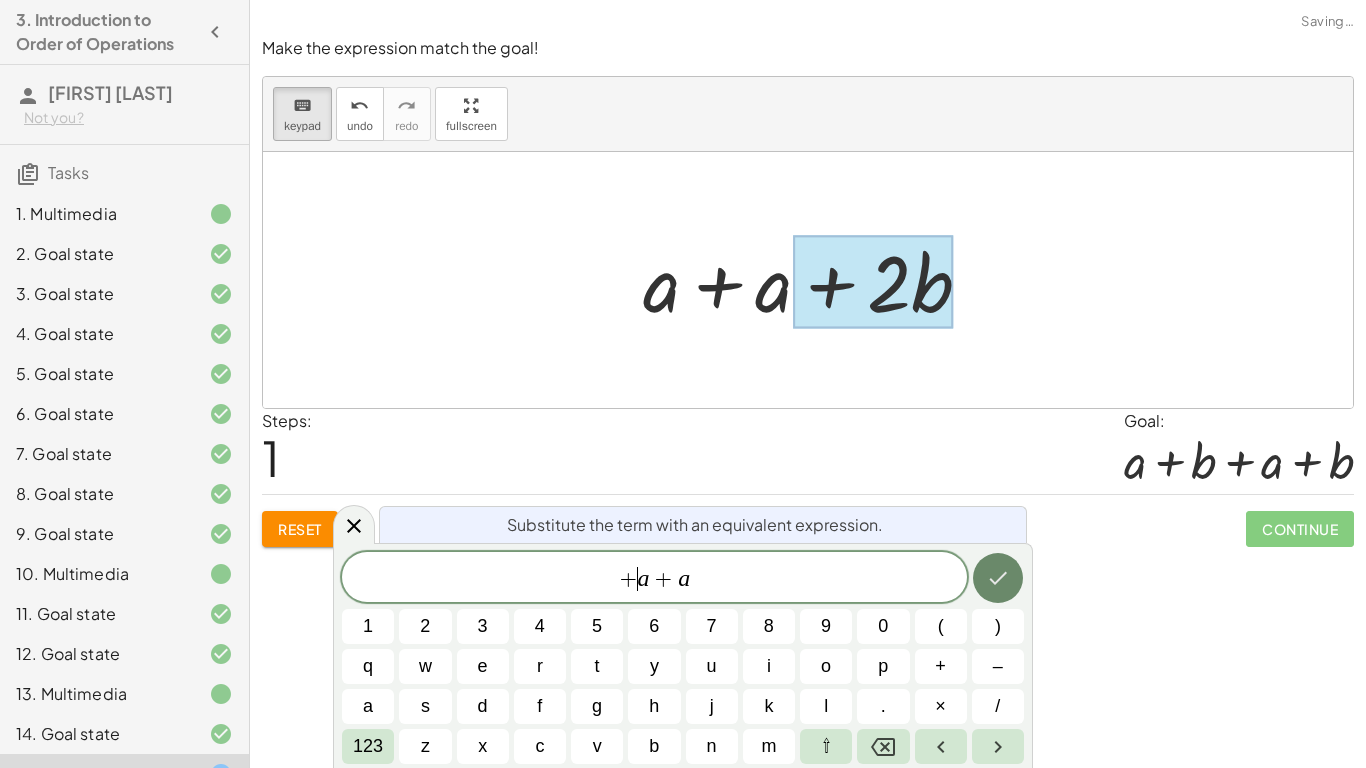 click 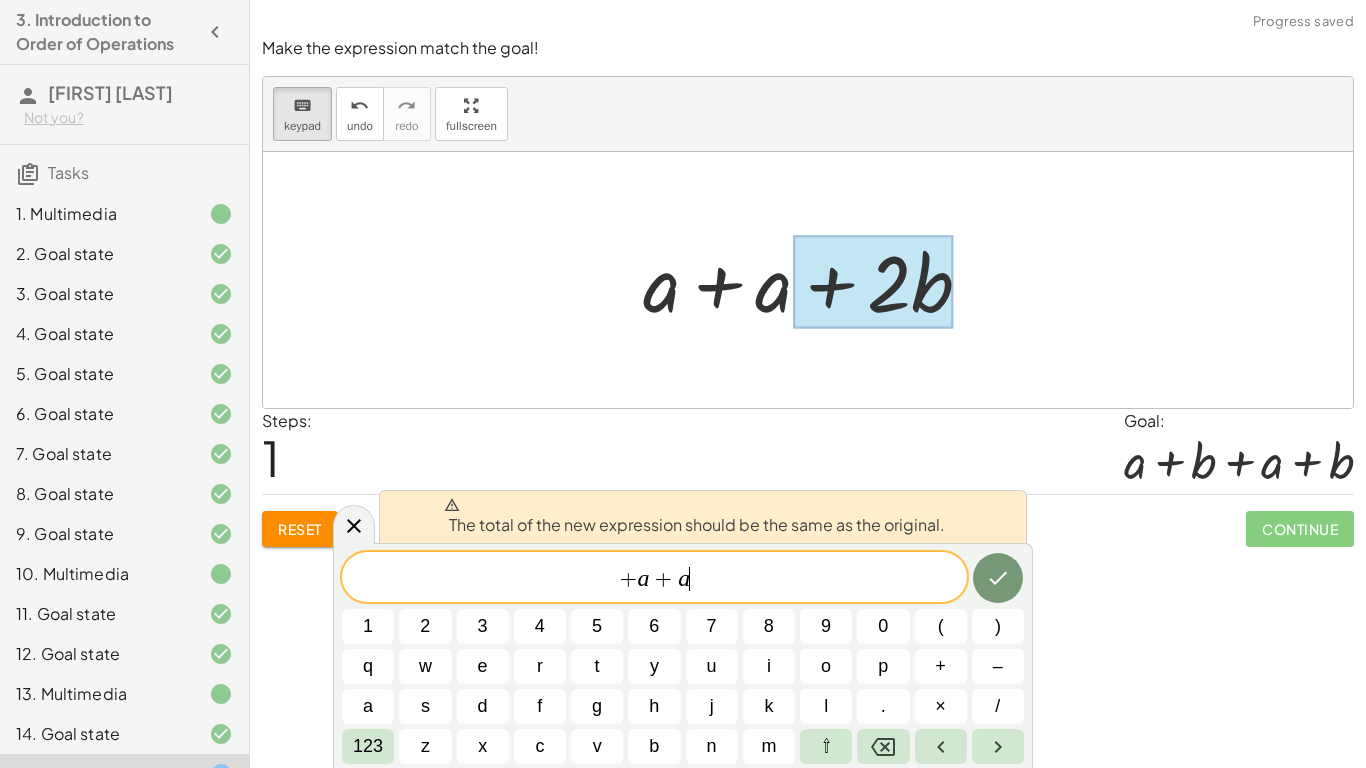 click on "+ a + a ​" at bounding box center (654, 579) 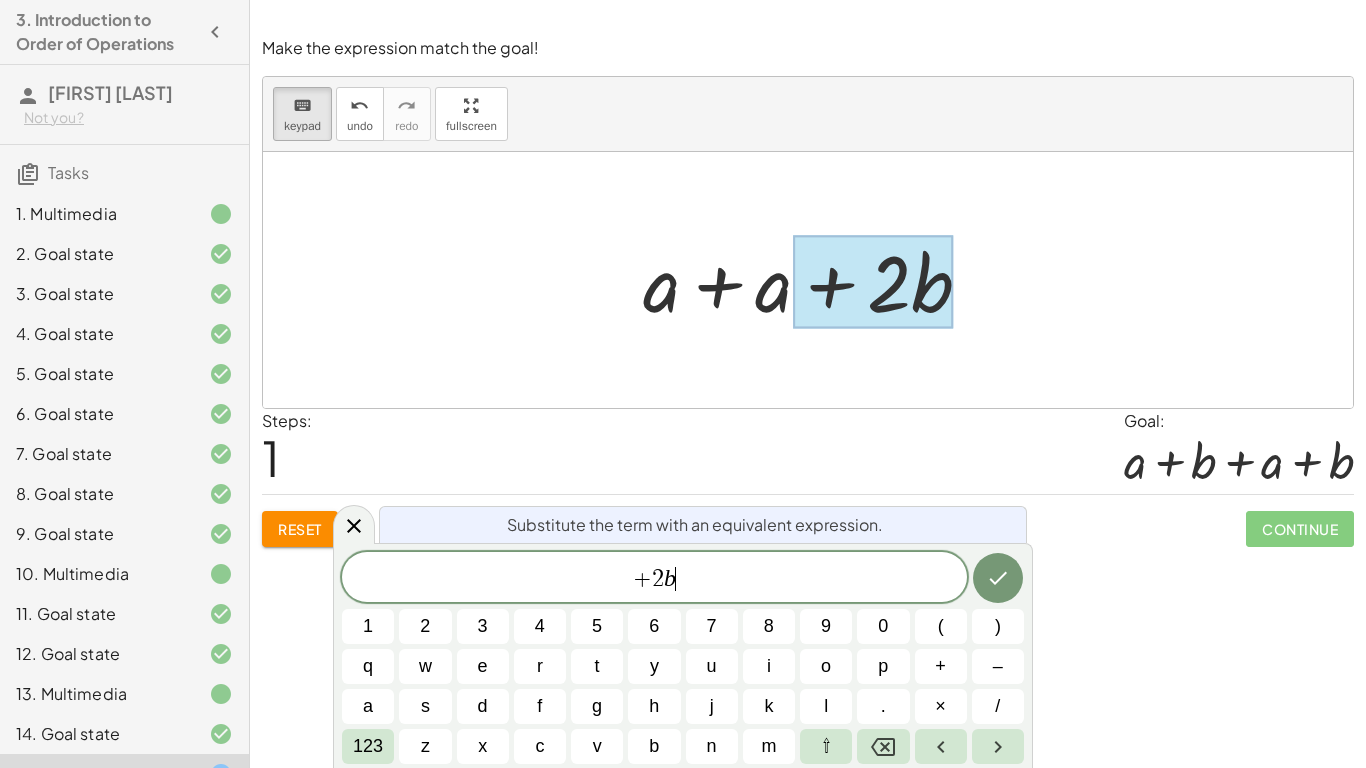 scroll, scrollTop: 11, scrollLeft: 0, axis: vertical 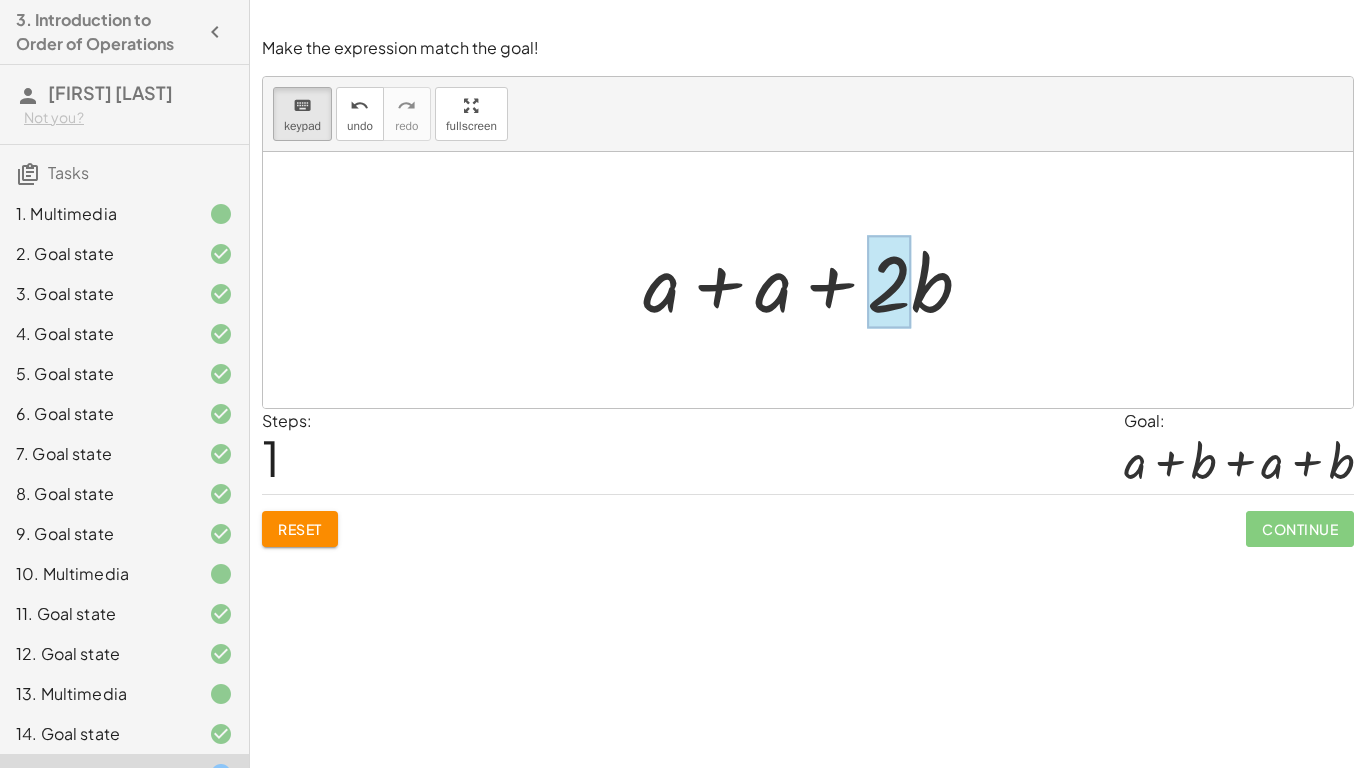 click at bounding box center (889, 282) 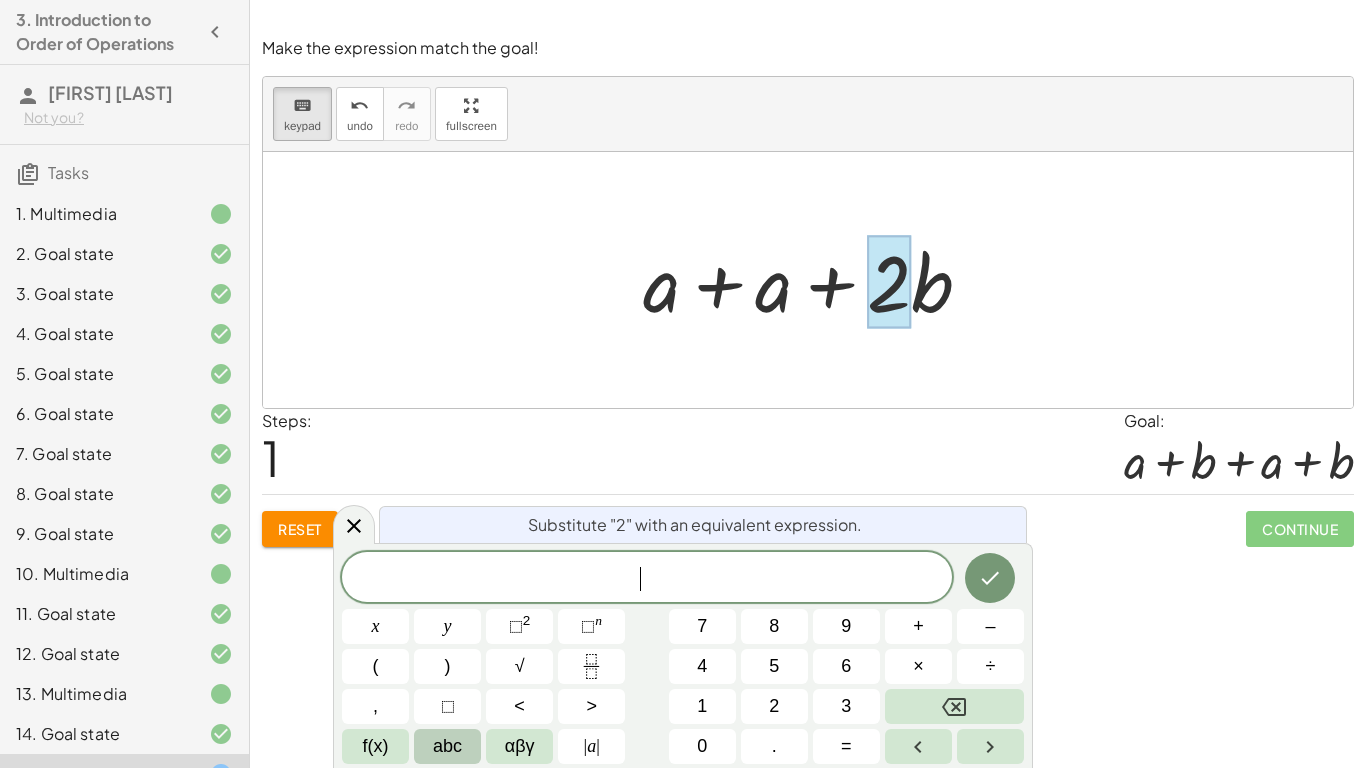 click on "abc" at bounding box center [447, 746] 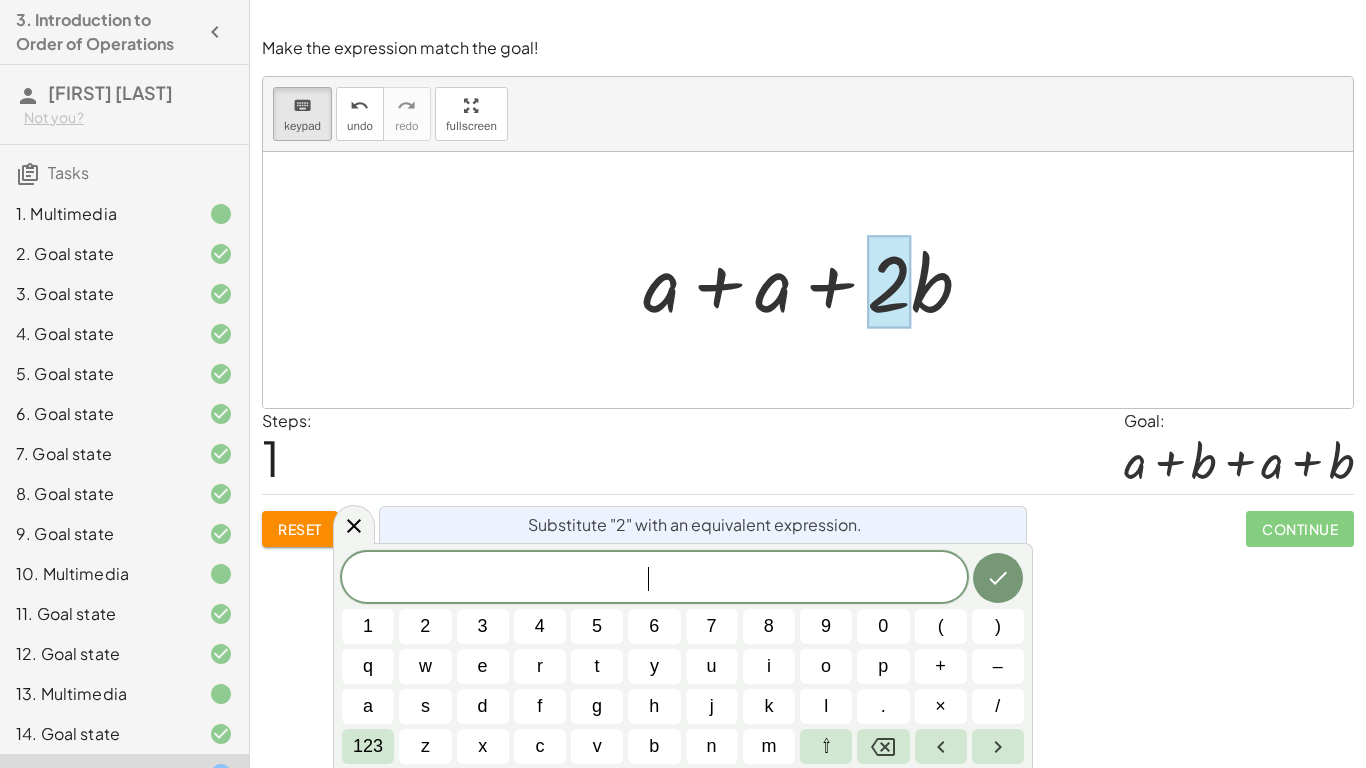 scroll, scrollTop: 14, scrollLeft: 0, axis: vertical 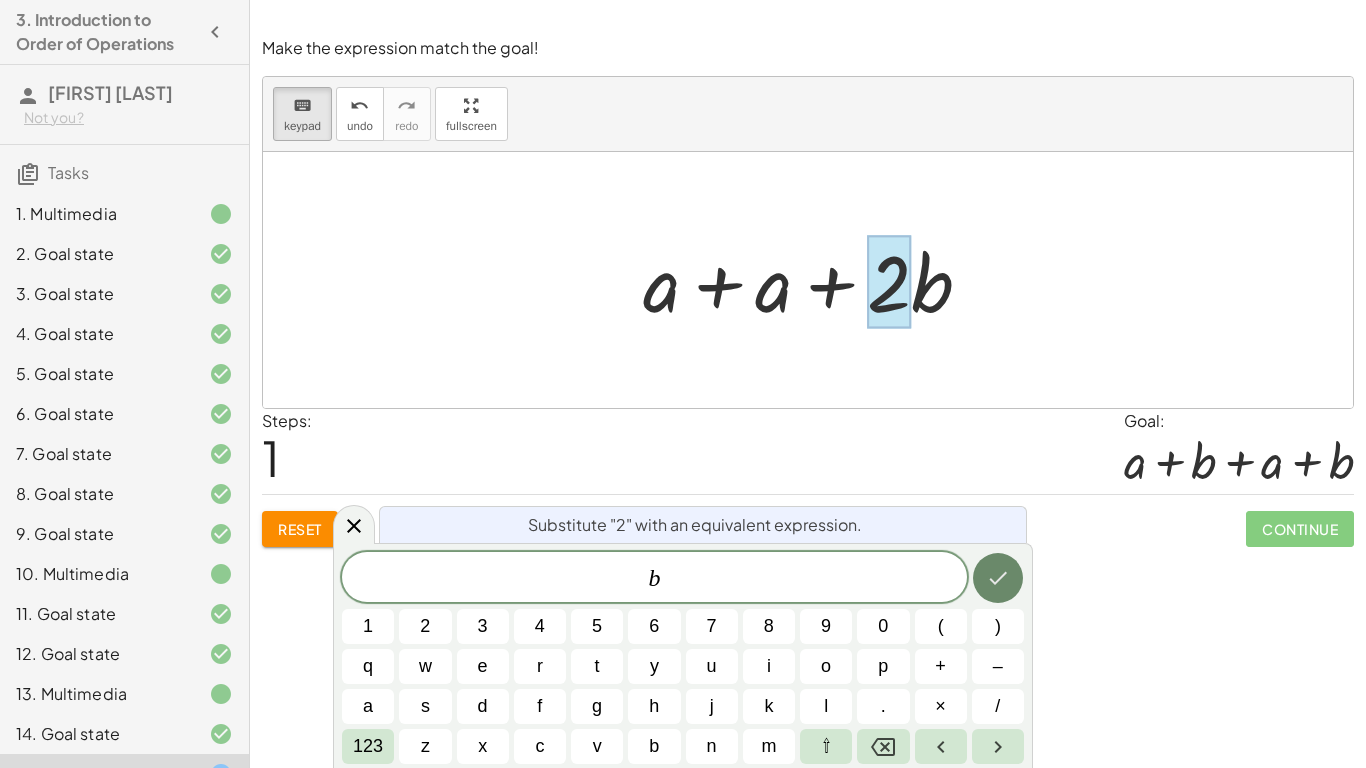 click 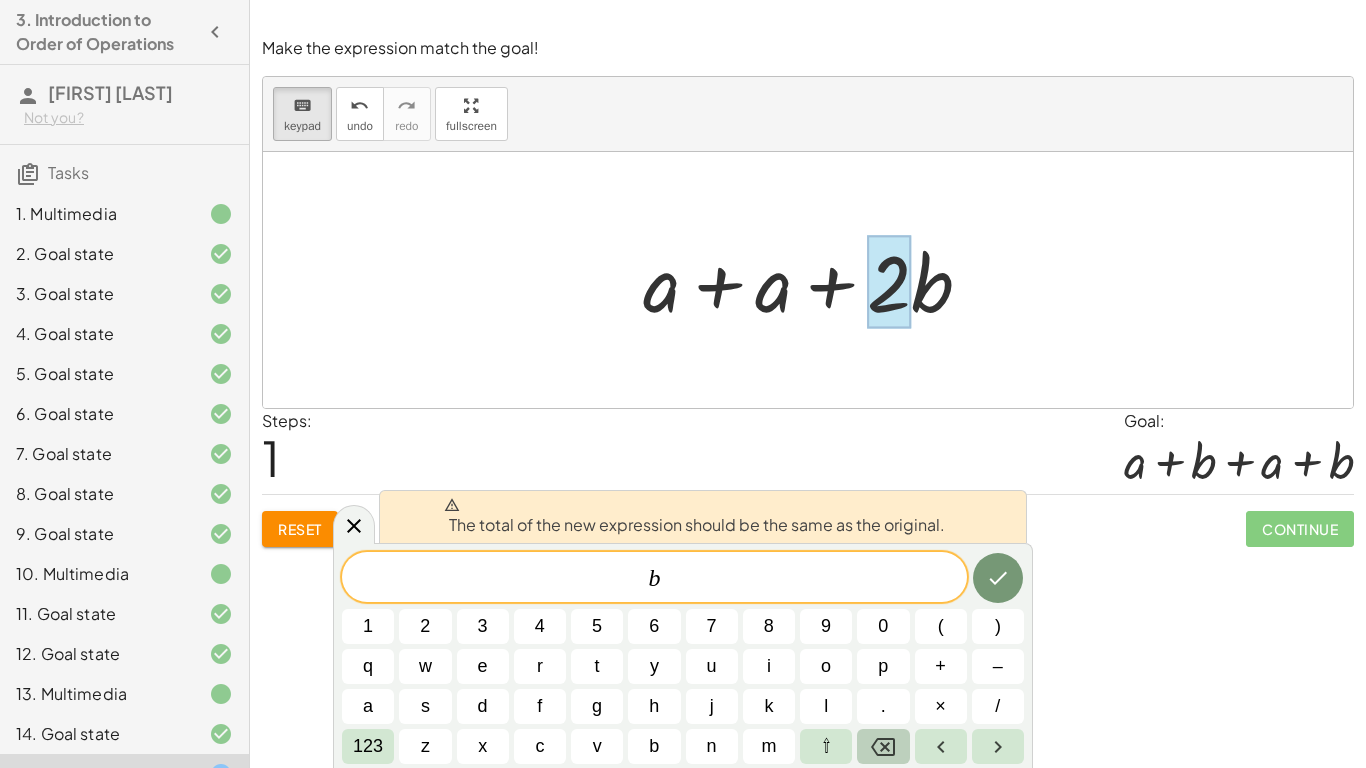 click 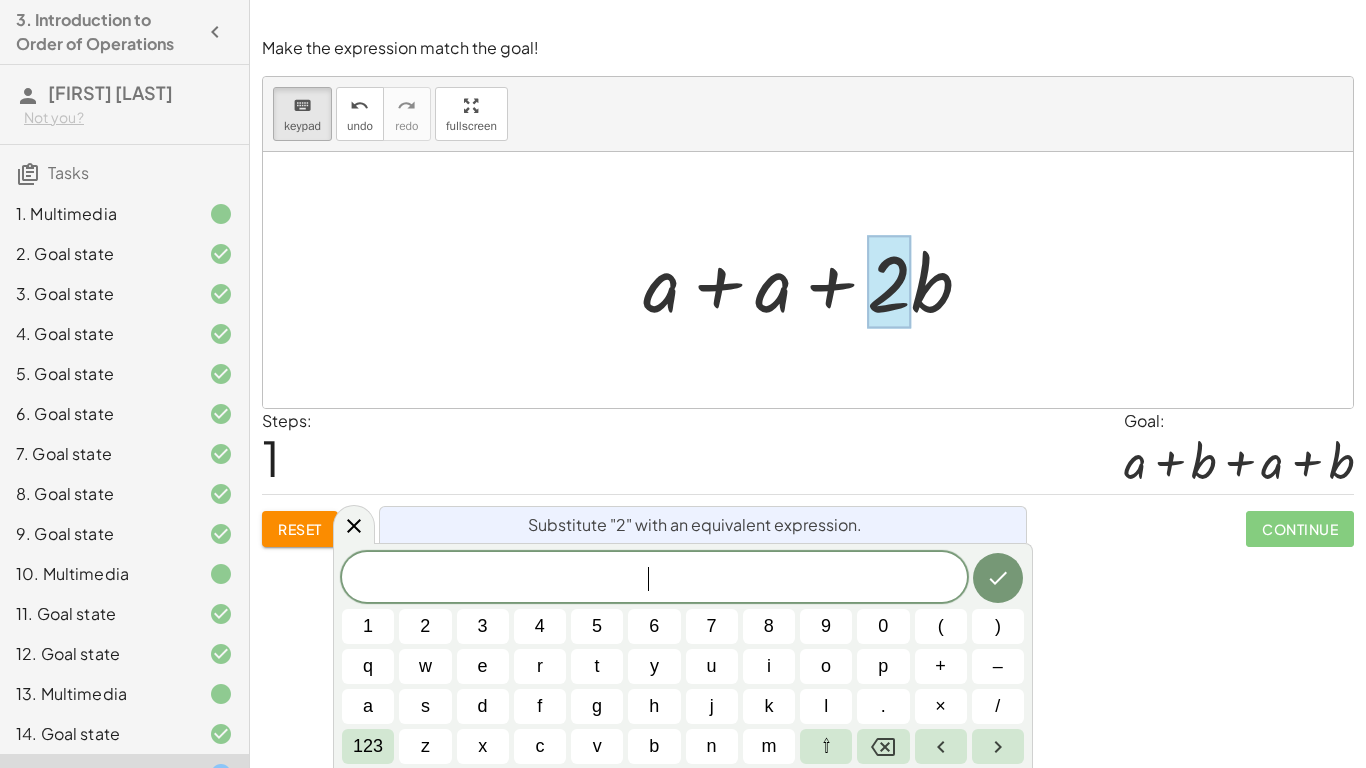 click at bounding box center [808, 280] 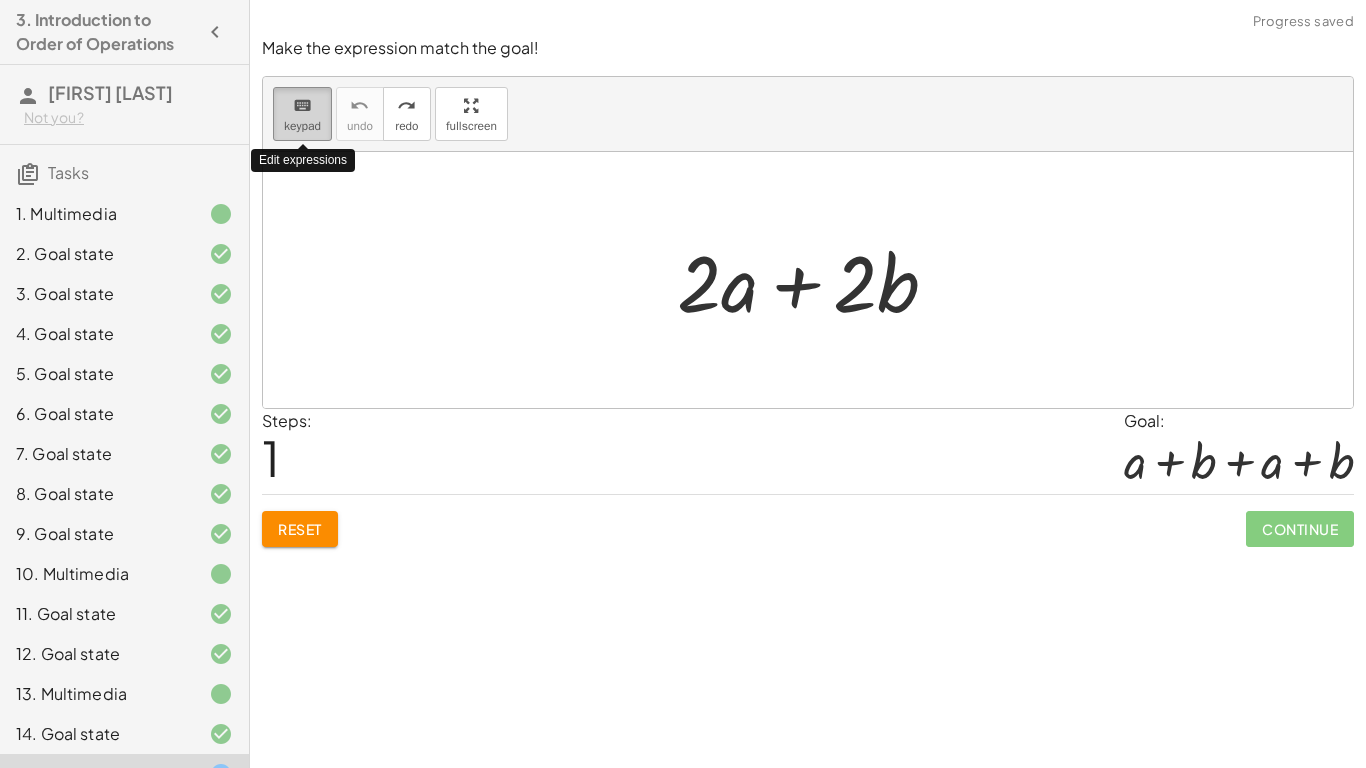 click on "keypad" at bounding box center [302, 126] 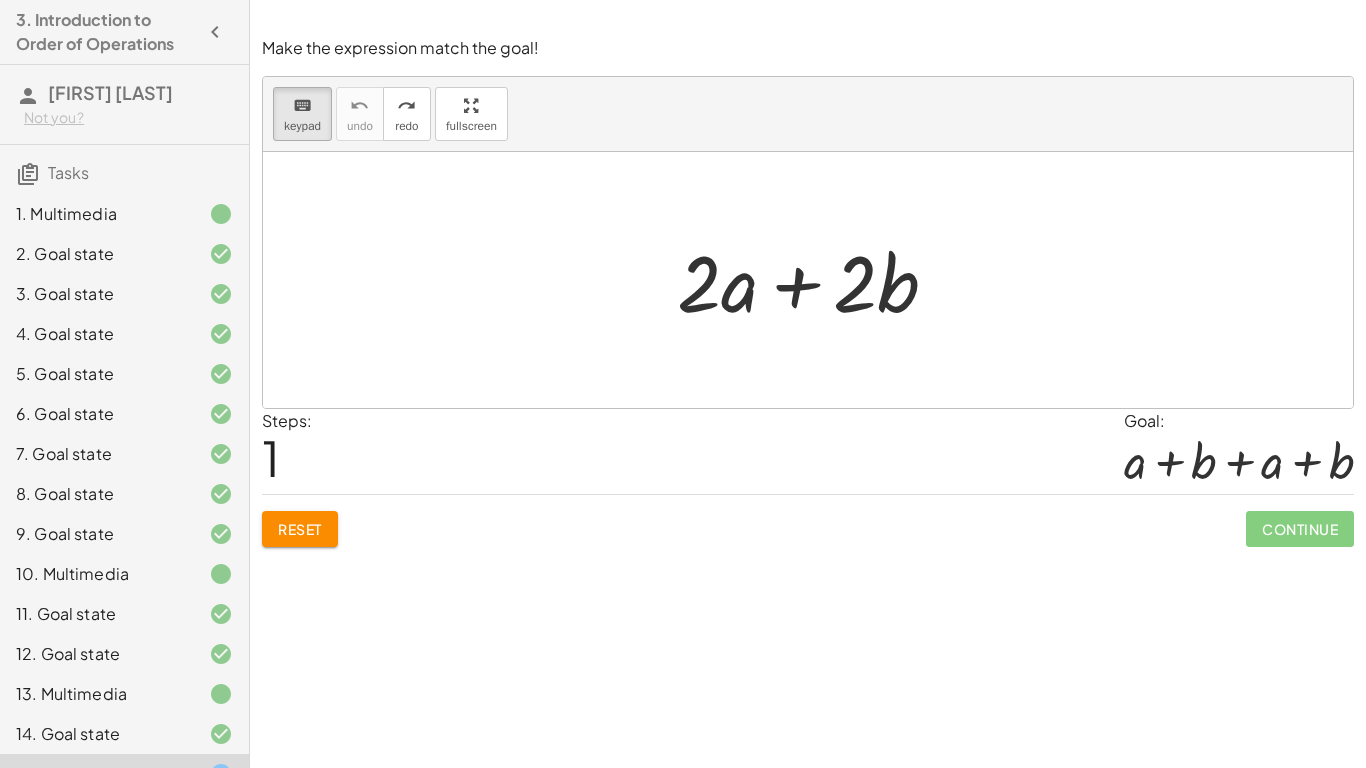 drag, startPoint x: 788, startPoint y: 278, endPoint x: 1138, endPoint y: 286, distance: 350.09143 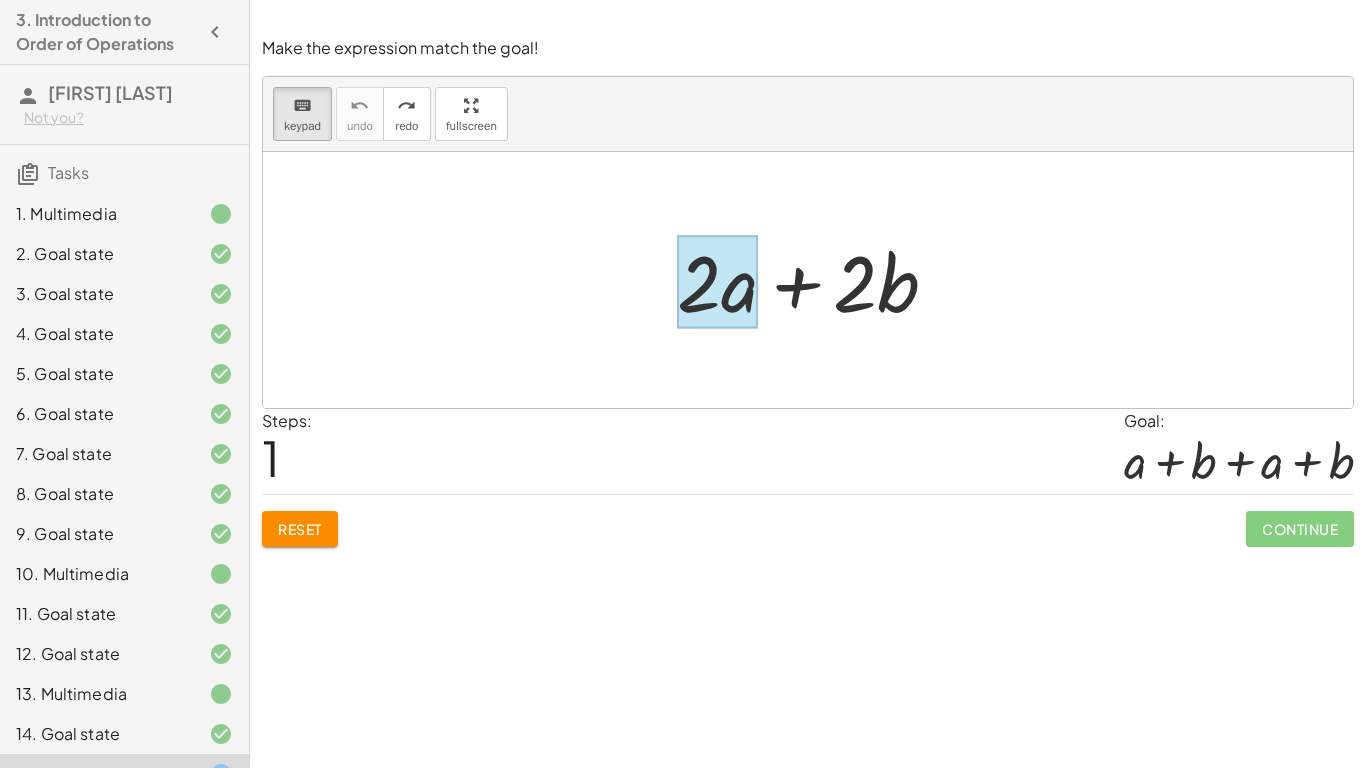 click at bounding box center (717, 282) 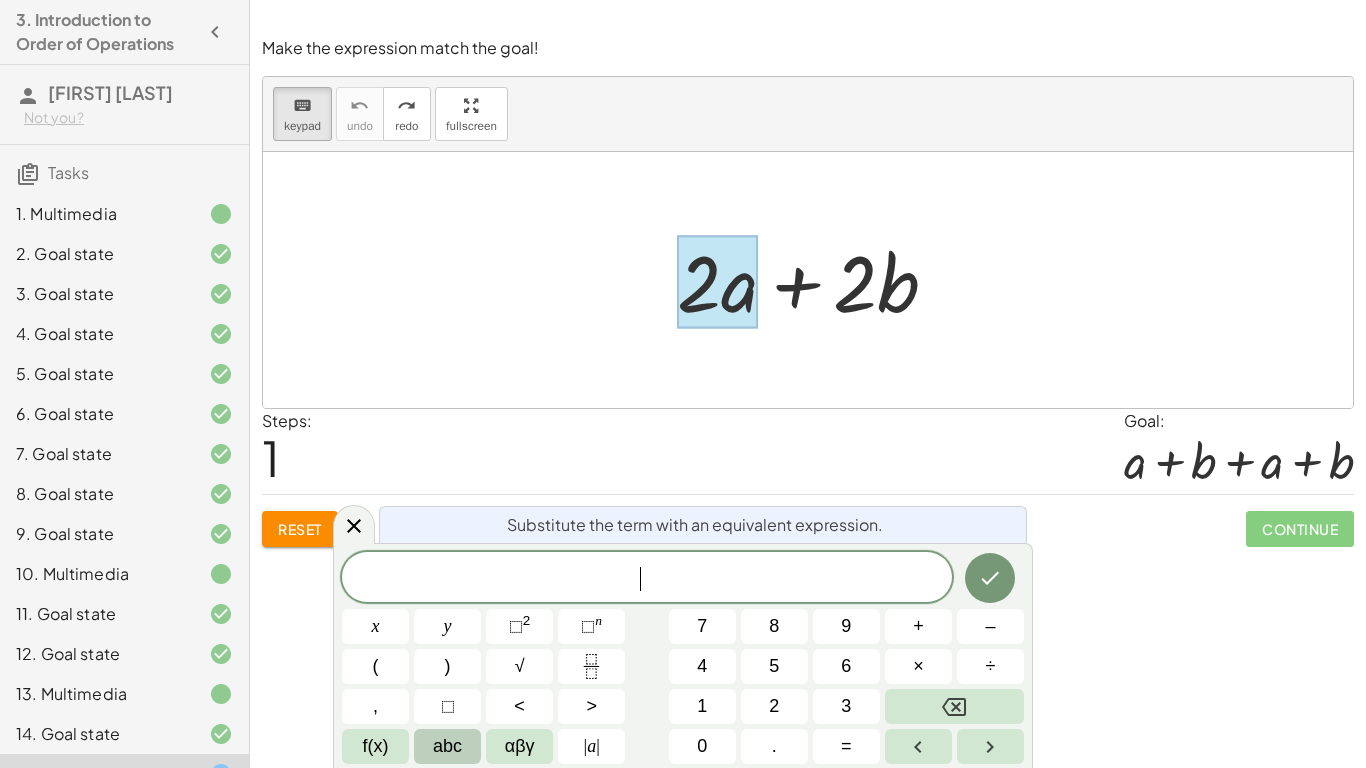 click on "abc" at bounding box center (447, 746) 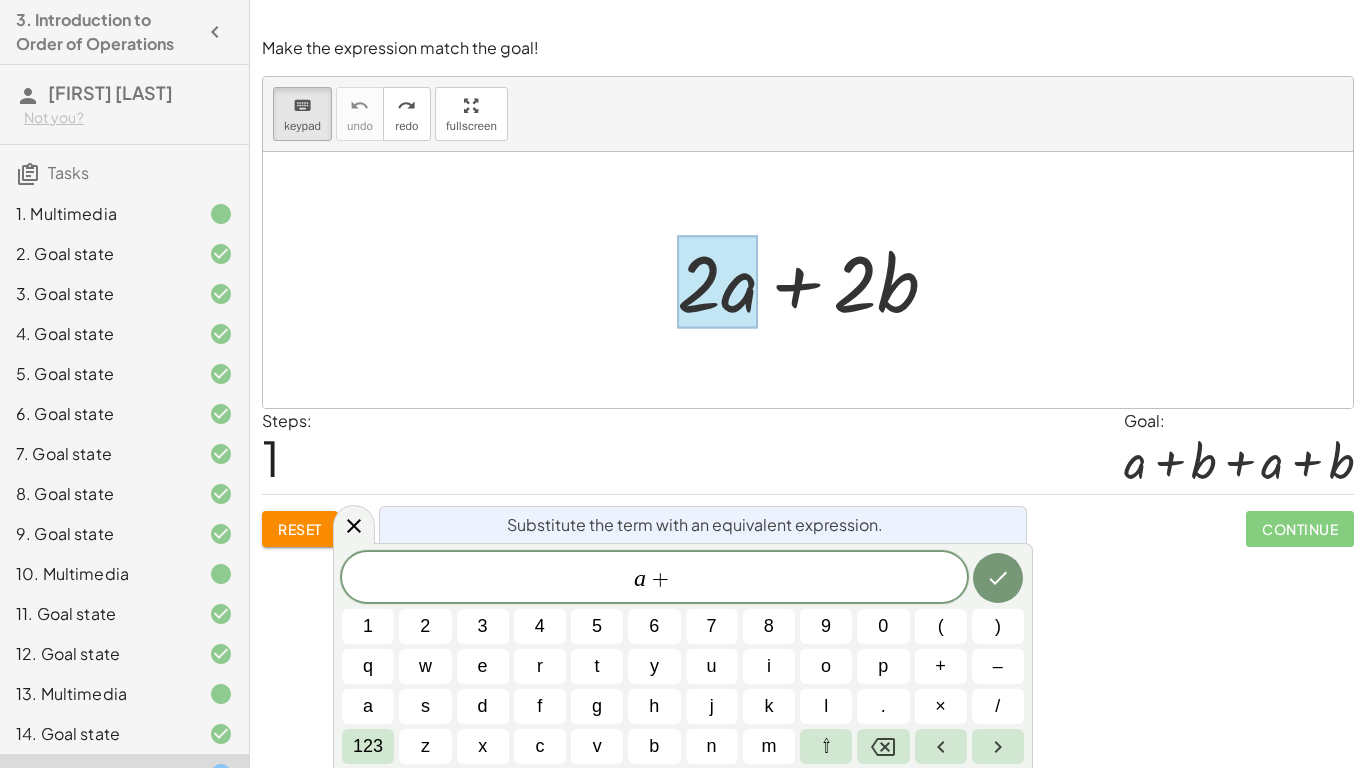scroll, scrollTop: 18, scrollLeft: 0, axis: vertical 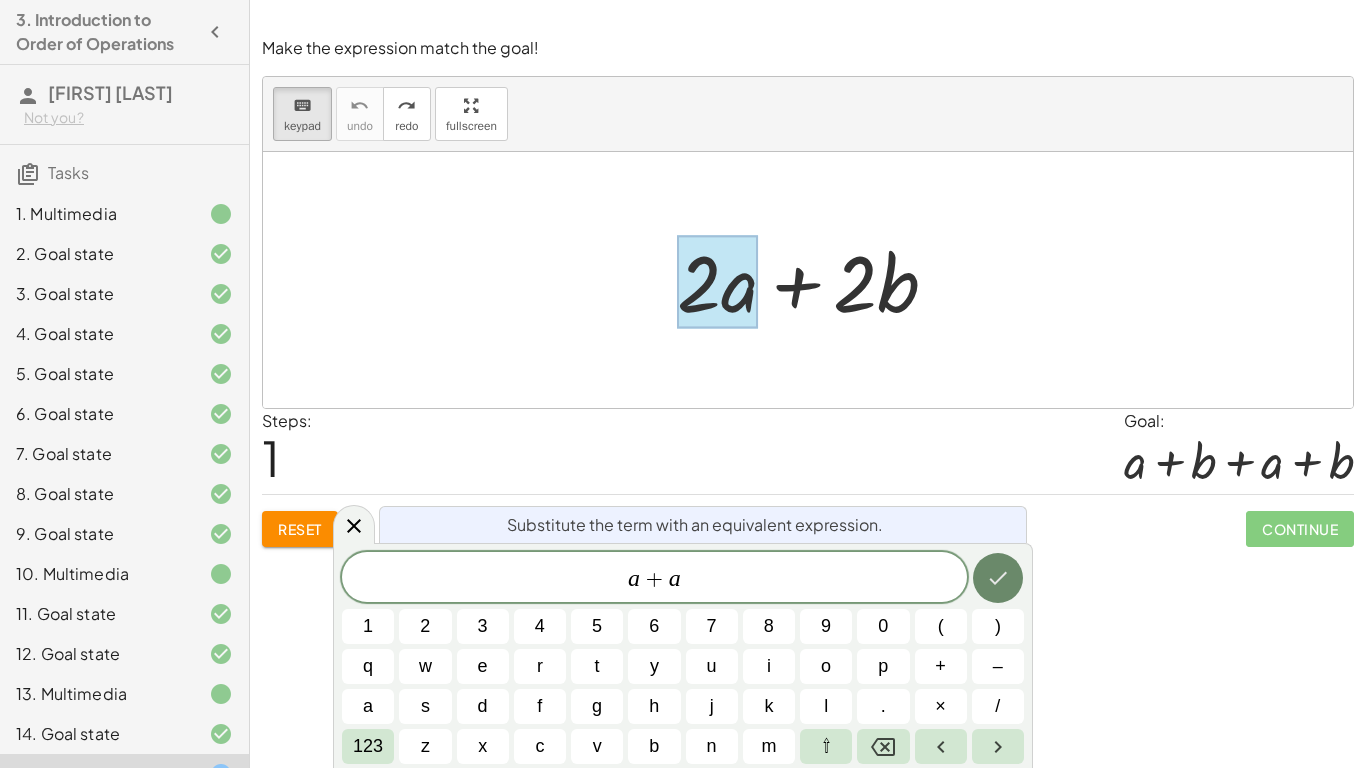 click 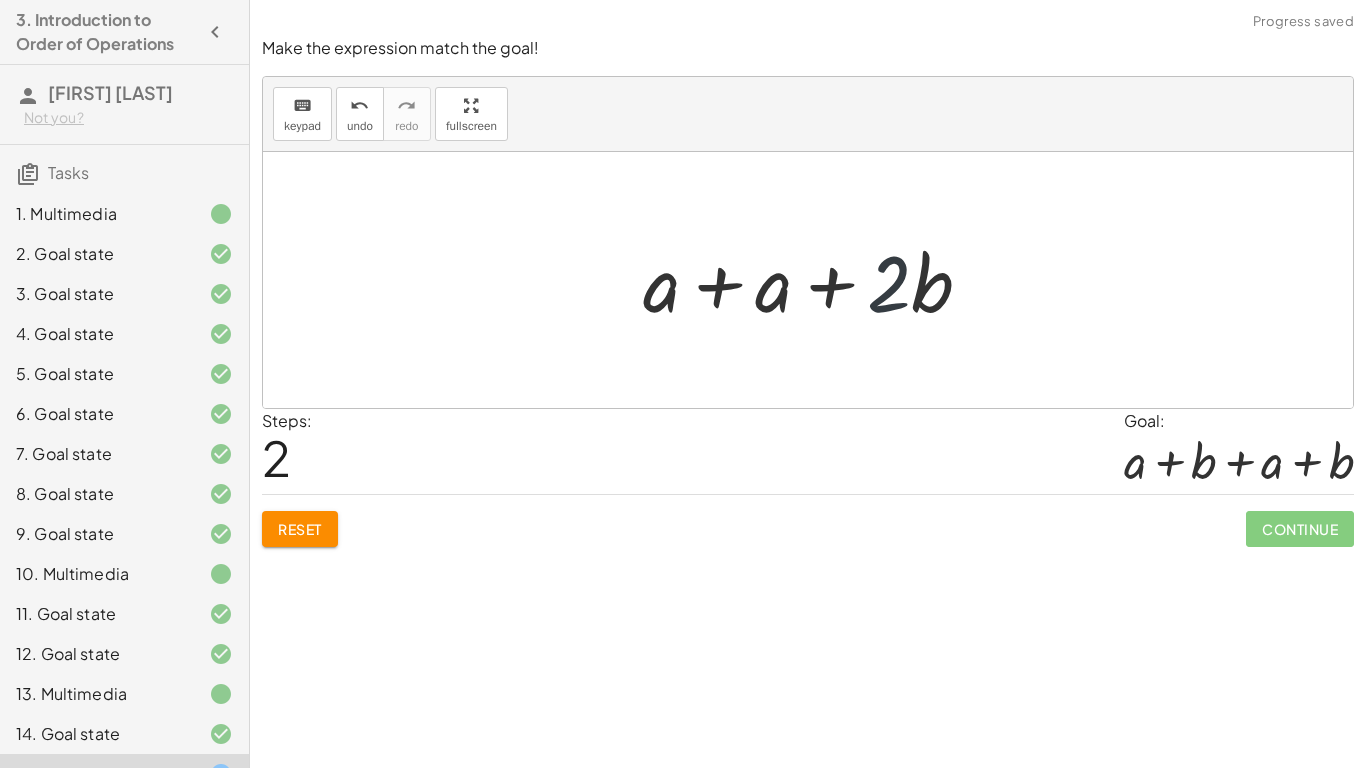click at bounding box center [815, 280] 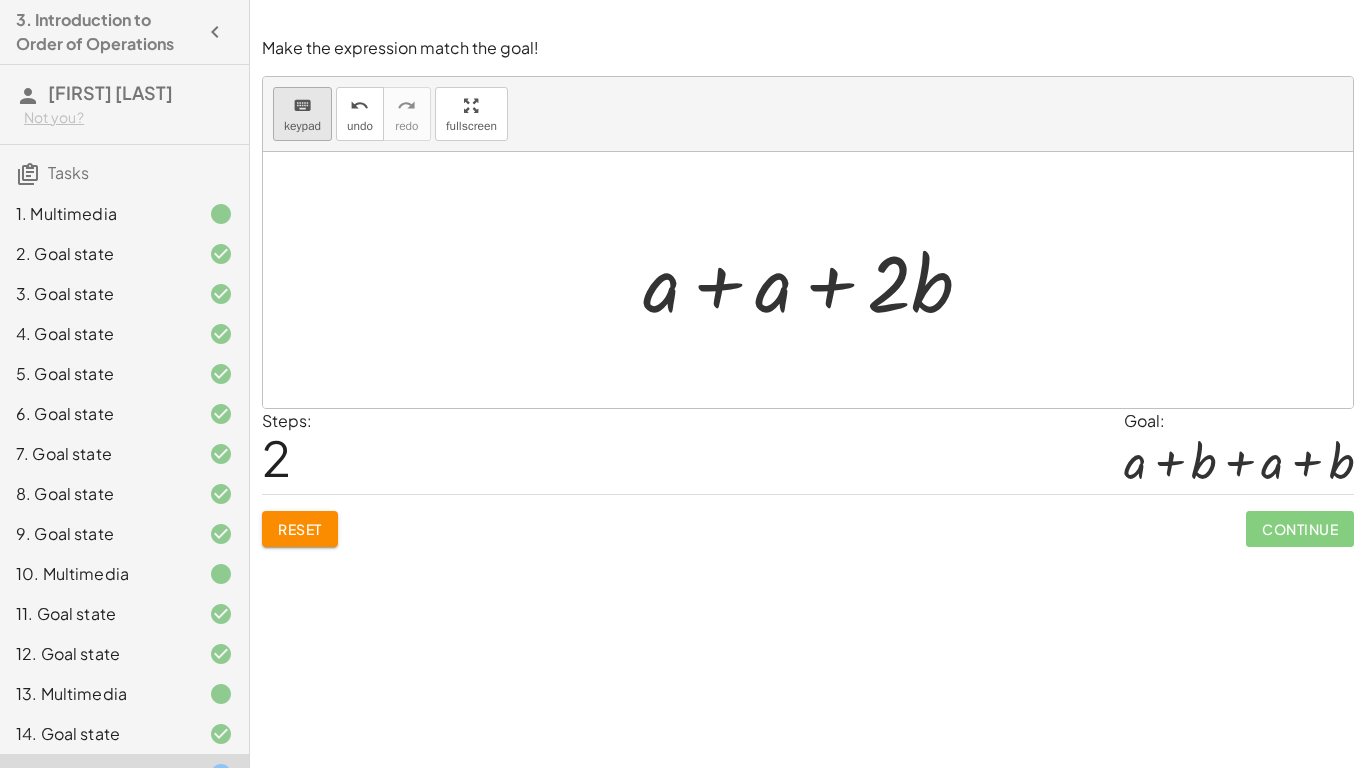 click on "keyboard" at bounding box center (302, 106) 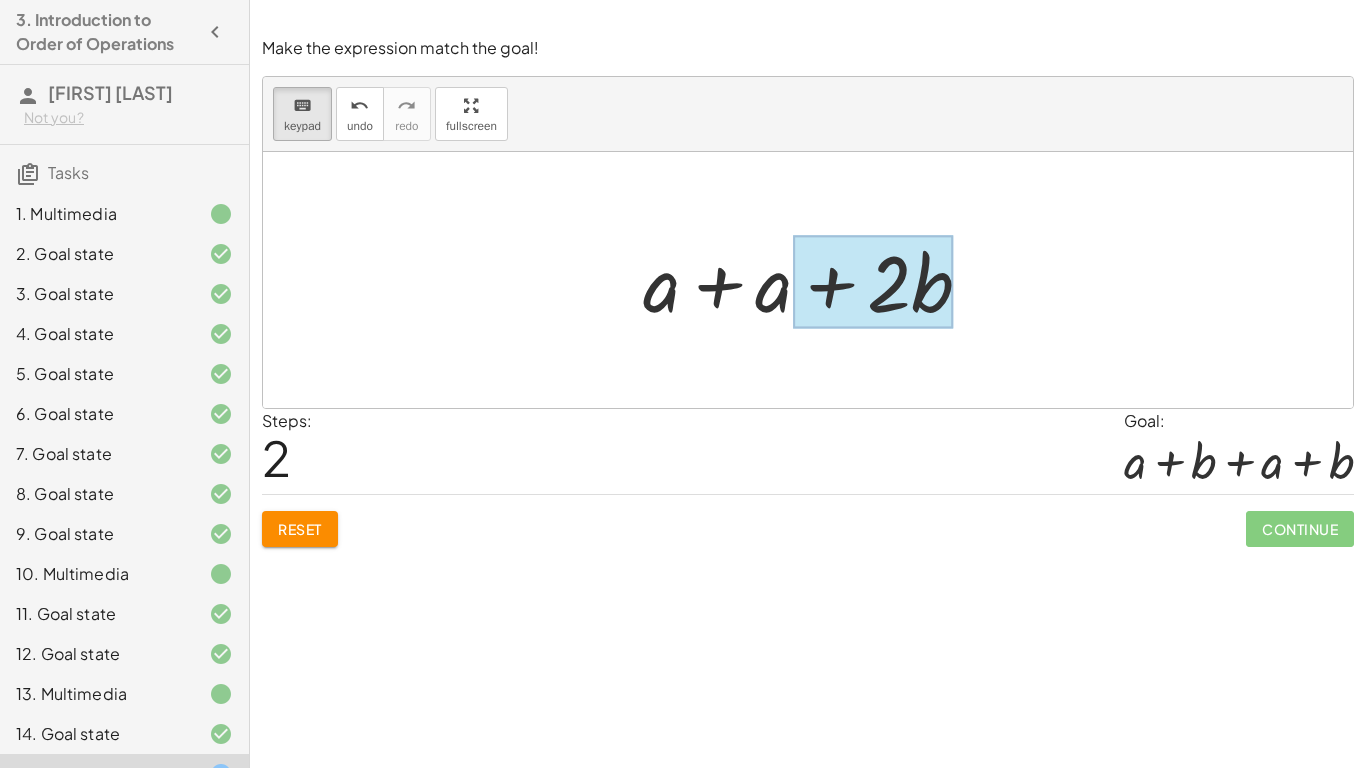 drag, startPoint x: 784, startPoint y: 290, endPoint x: 915, endPoint y: 247, distance: 137.87675 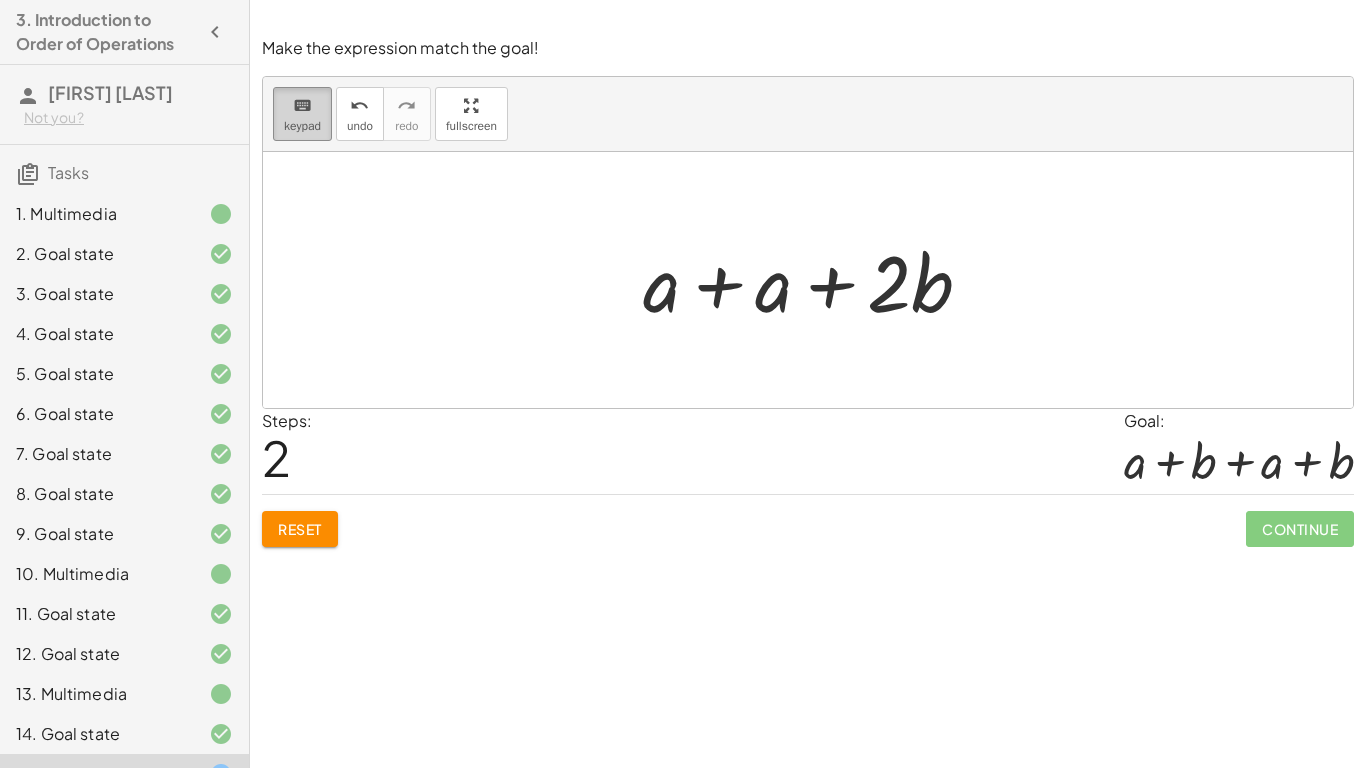 click on "keyboard" at bounding box center (302, 105) 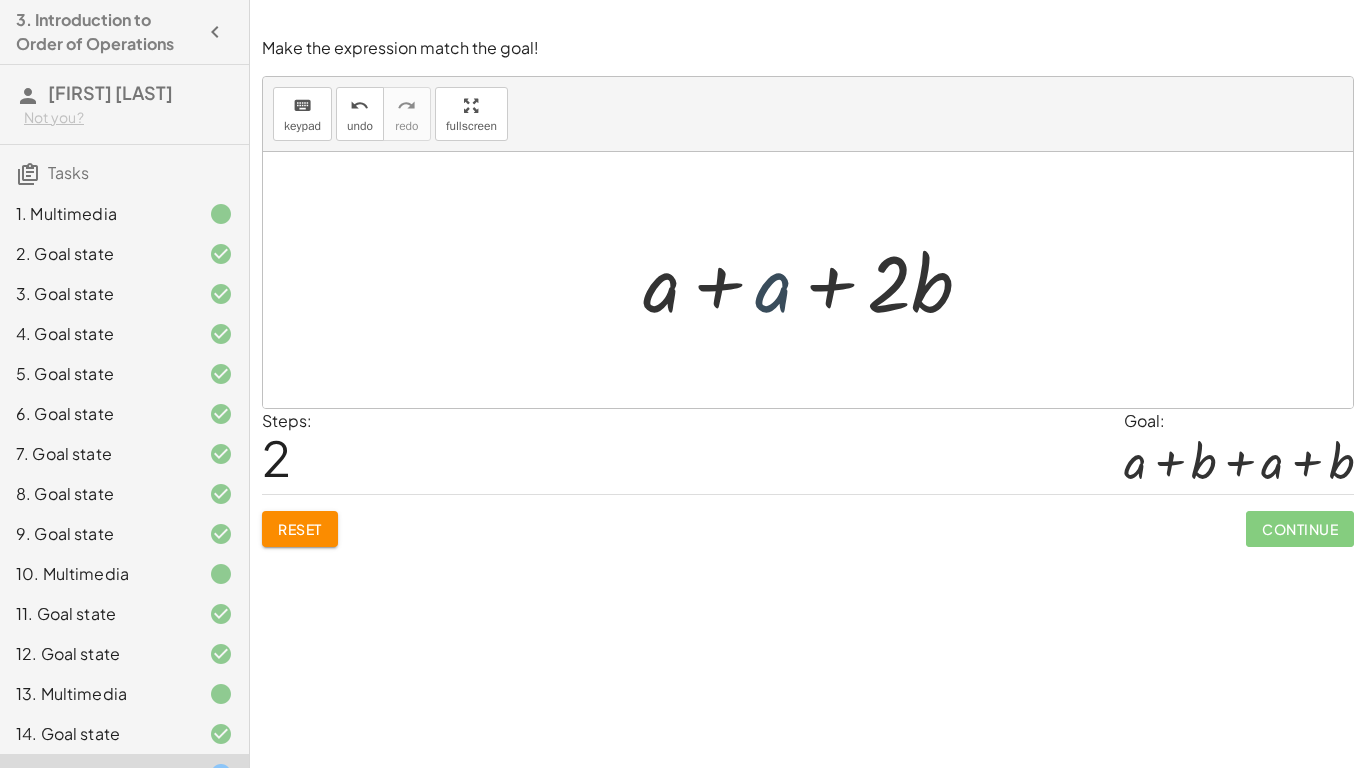 click at bounding box center (815, 280) 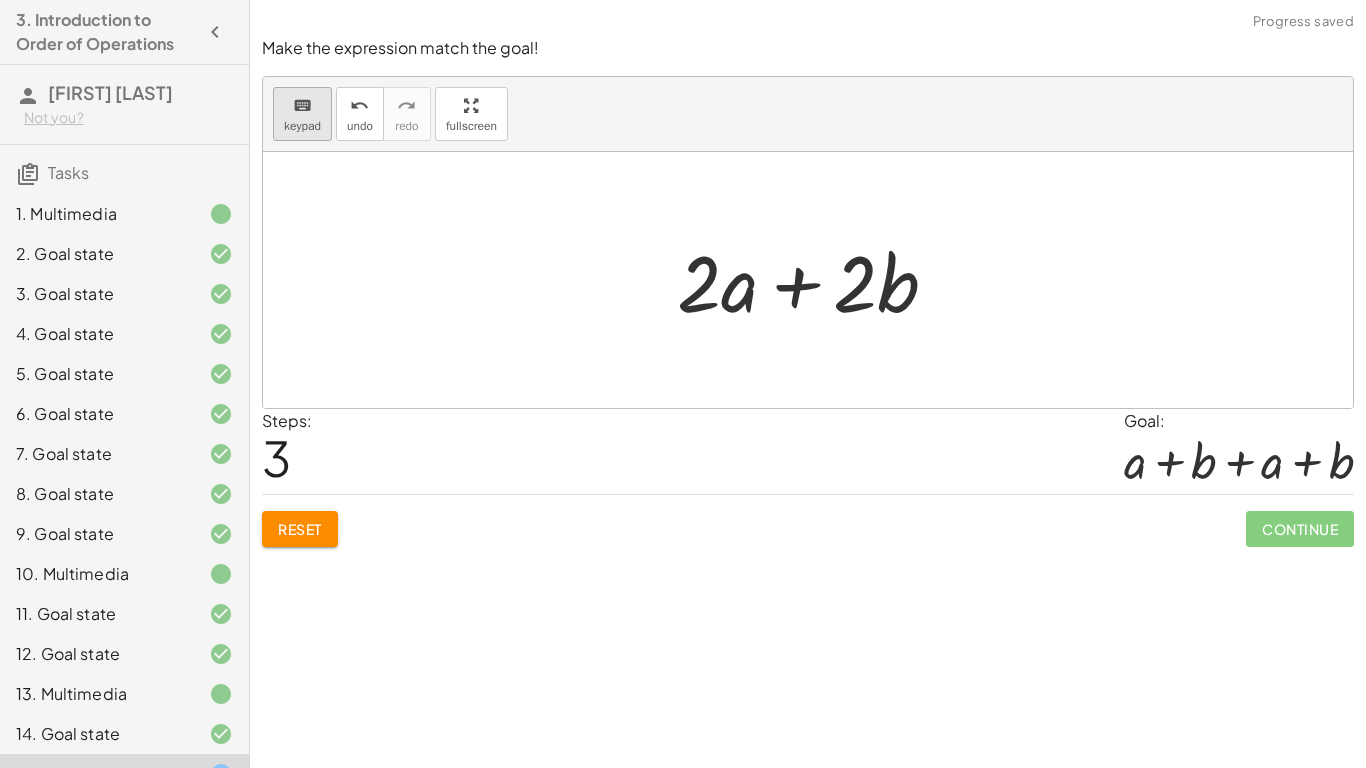 click on "keypad" at bounding box center (302, 126) 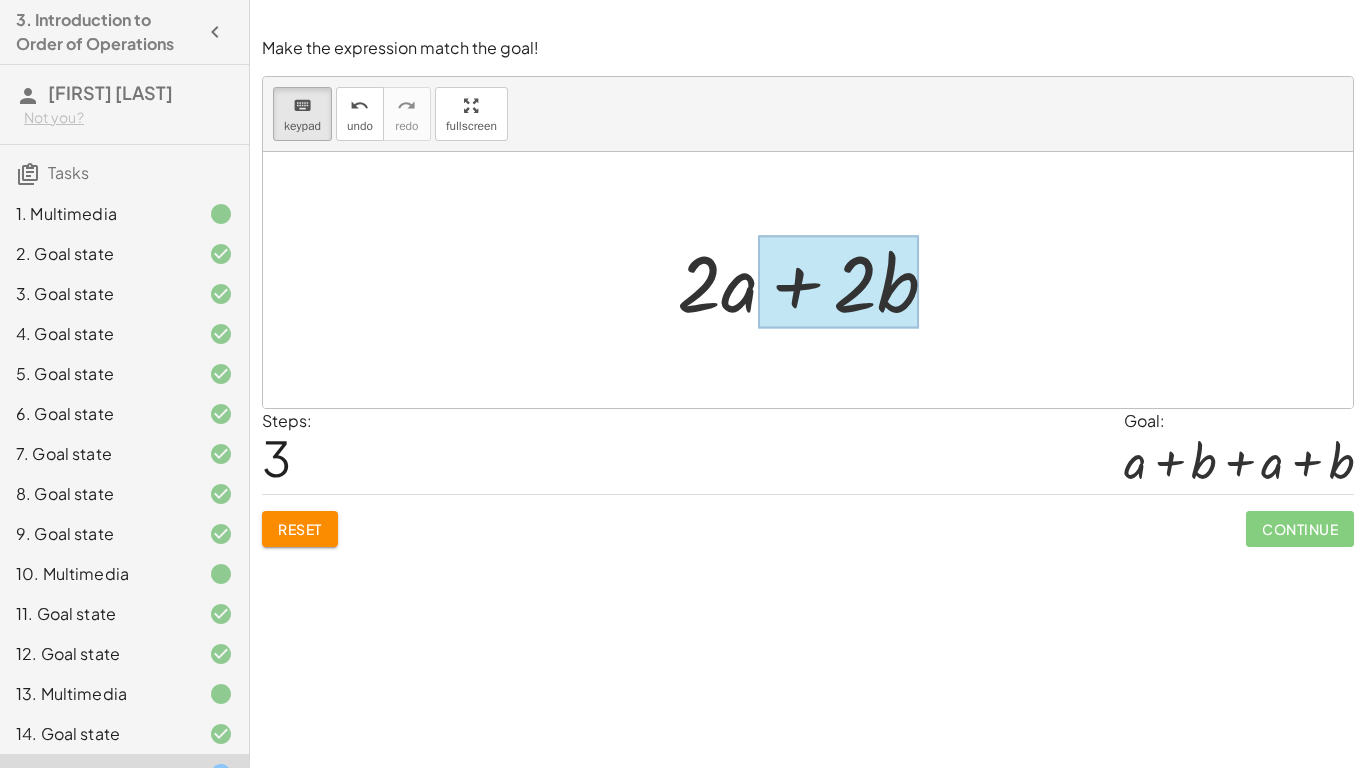 click at bounding box center (838, 282) 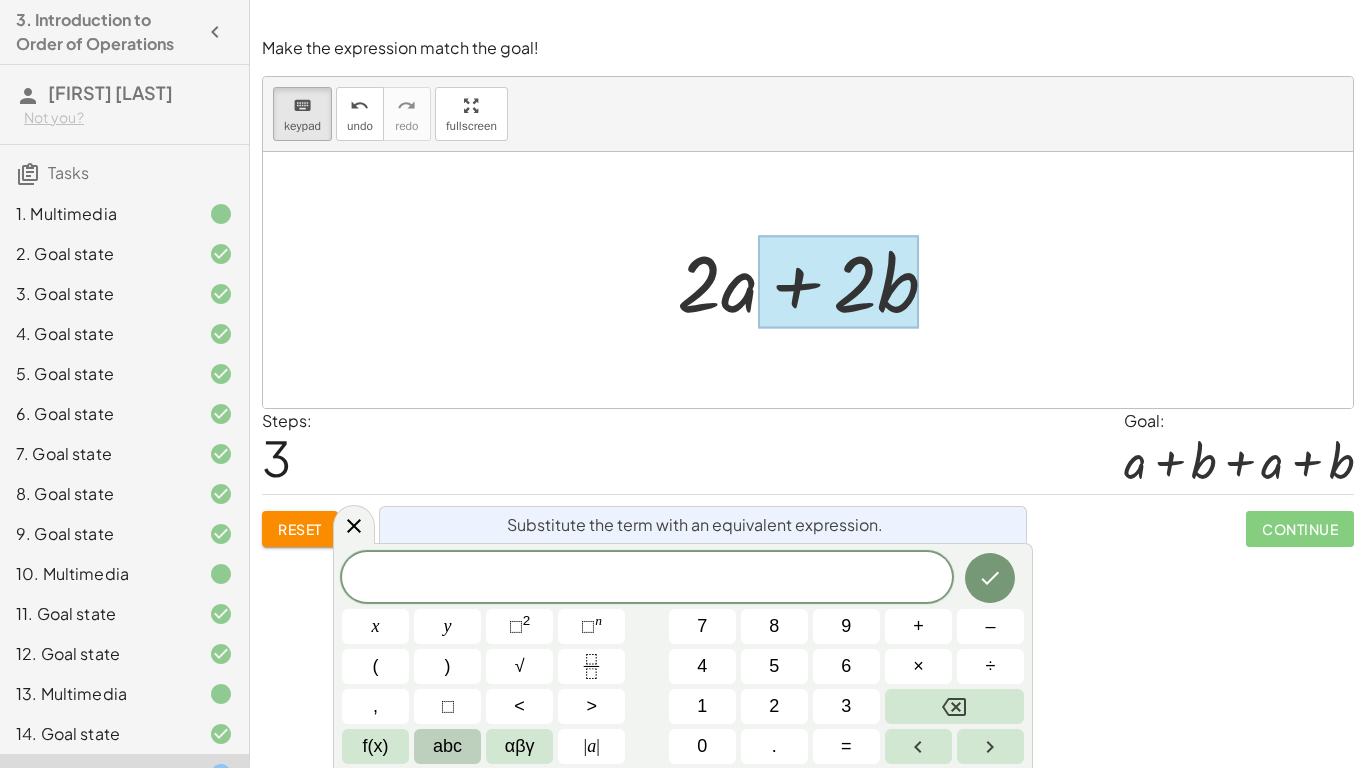 click on "abc" at bounding box center (447, 746) 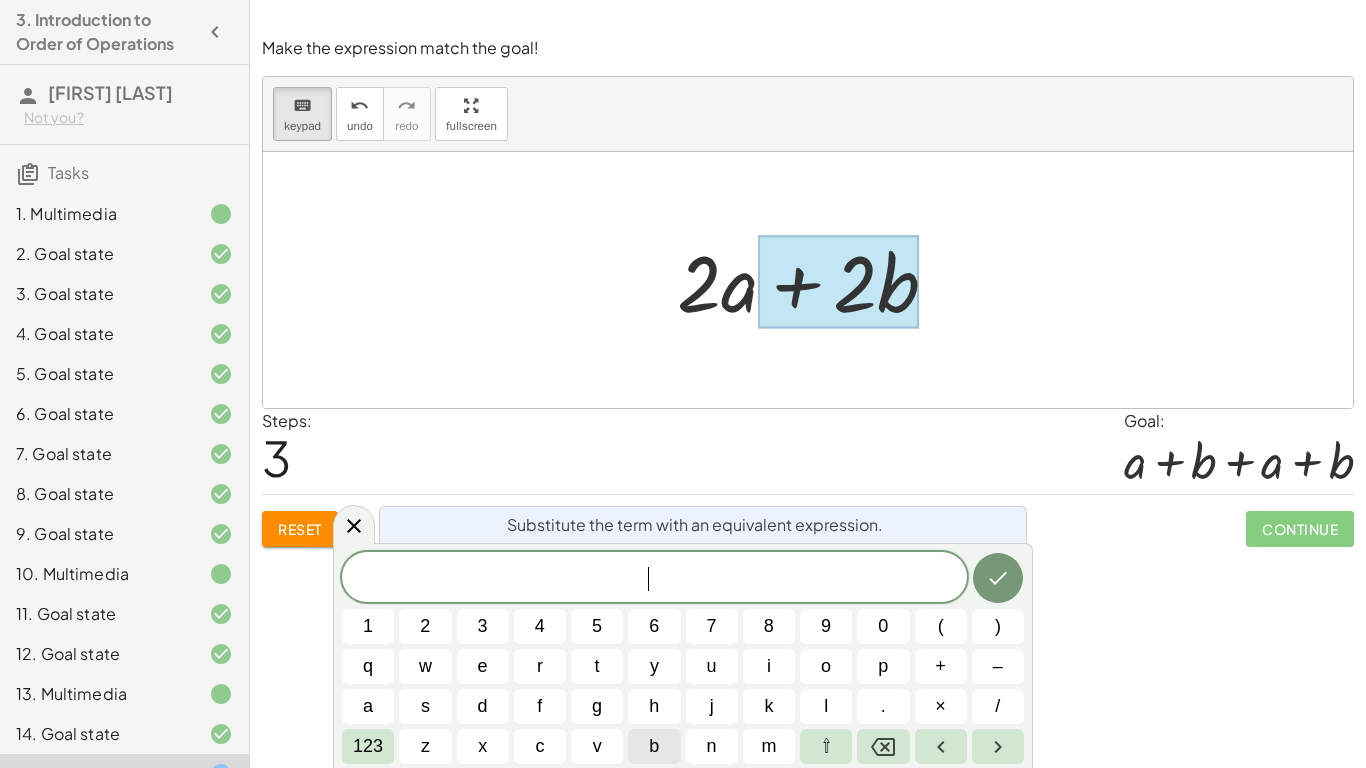 click on "b" at bounding box center (654, 746) 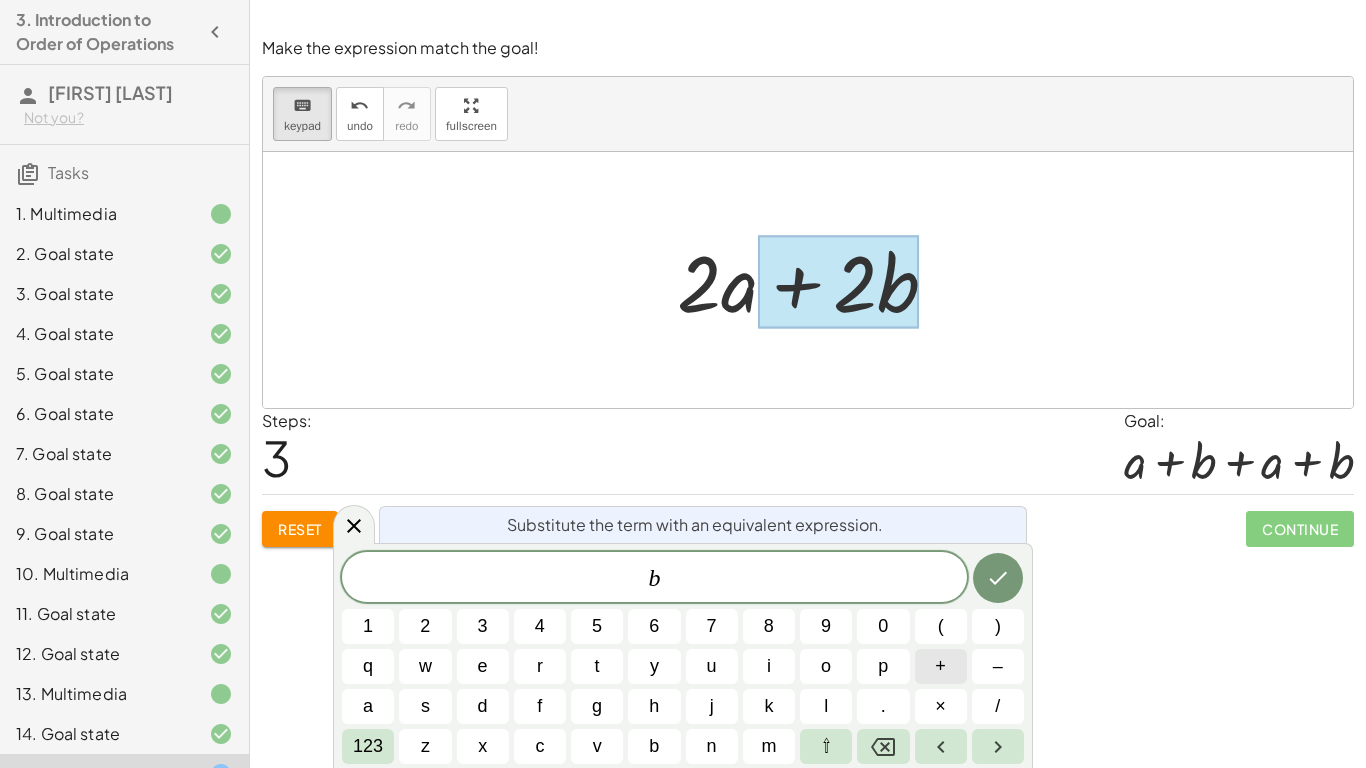 click on "+" at bounding box center (940, 666) 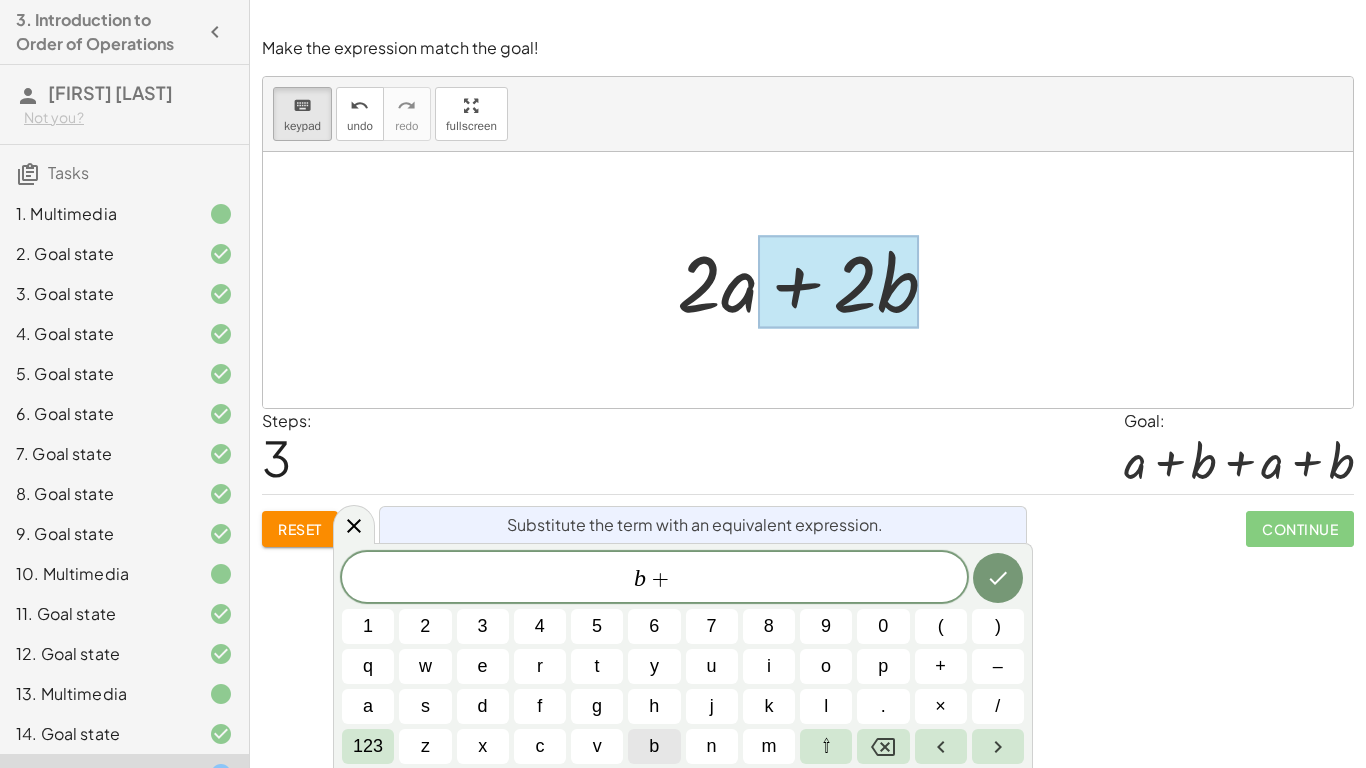 click on "b" at bounding box center (654, 746) 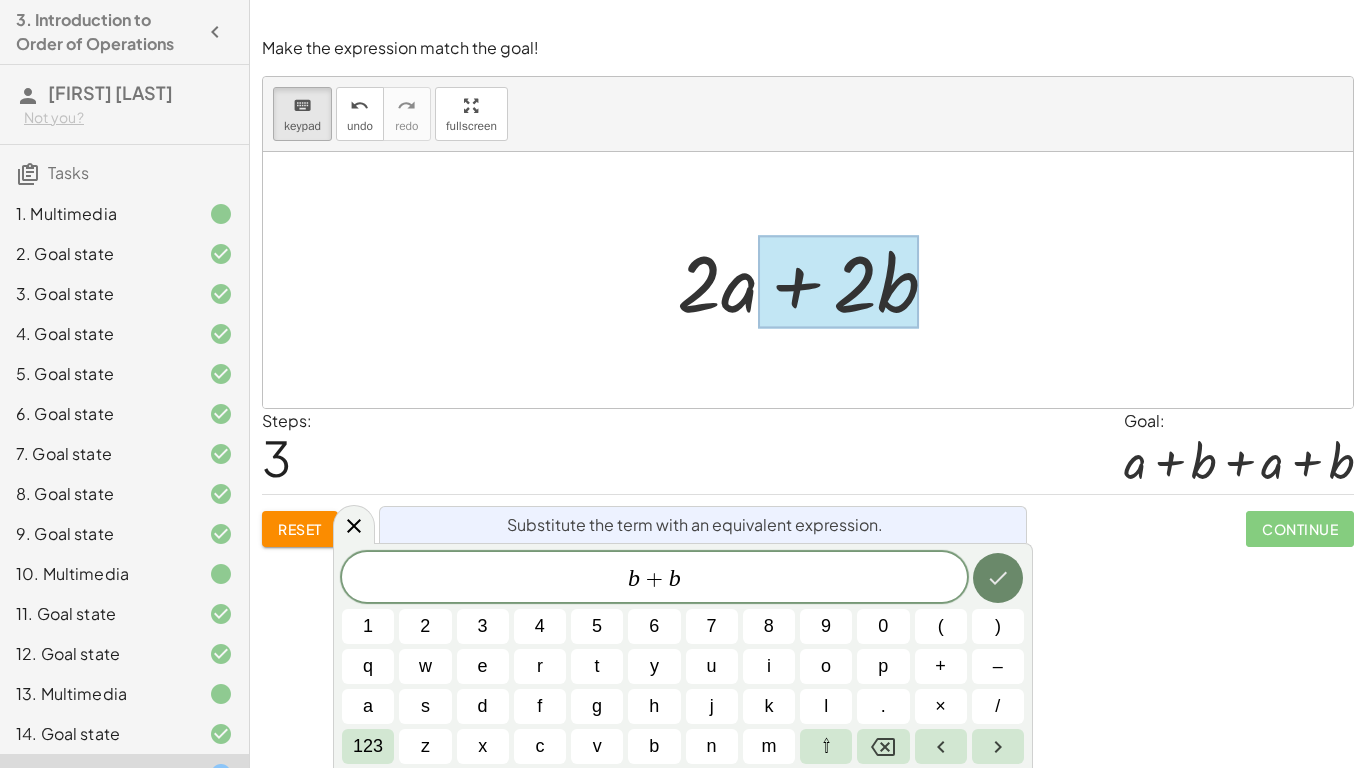 click 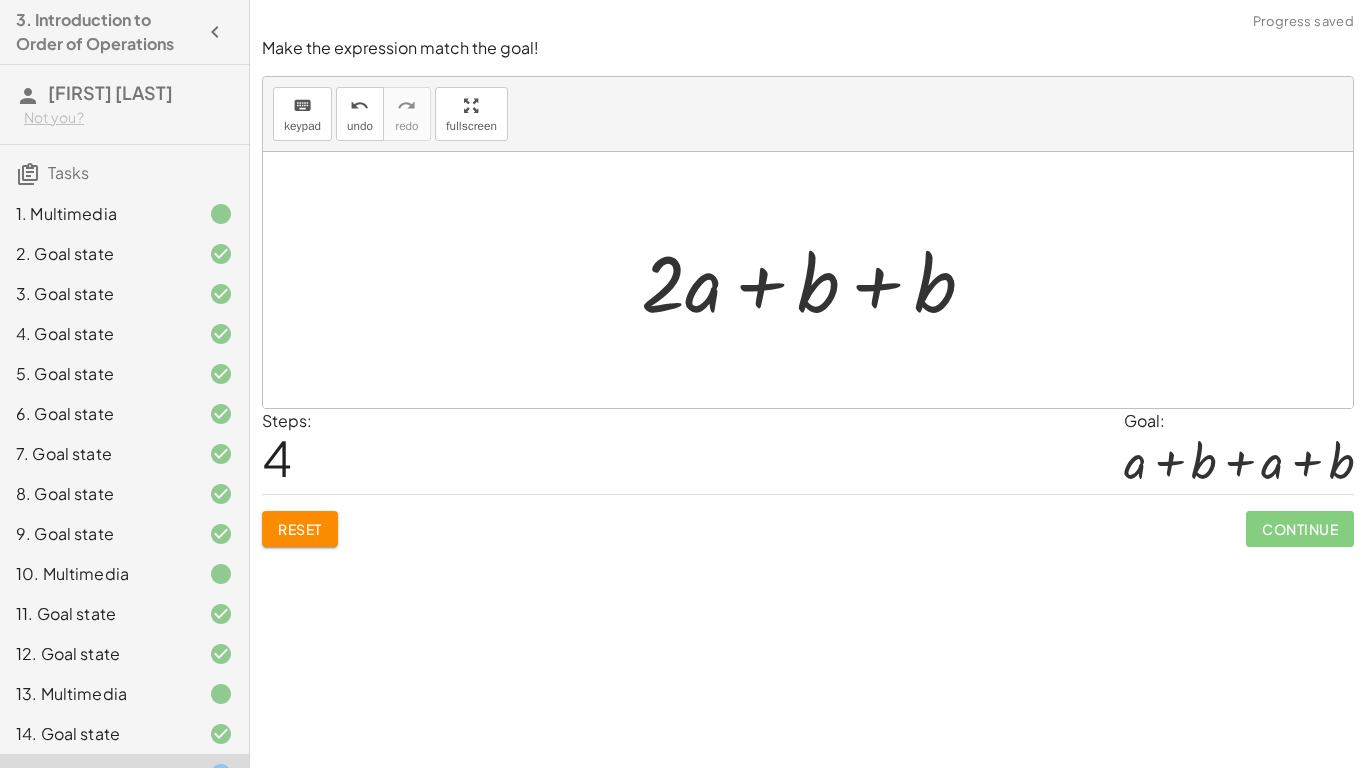 click on "Reset" at bounding box center (300, 529) 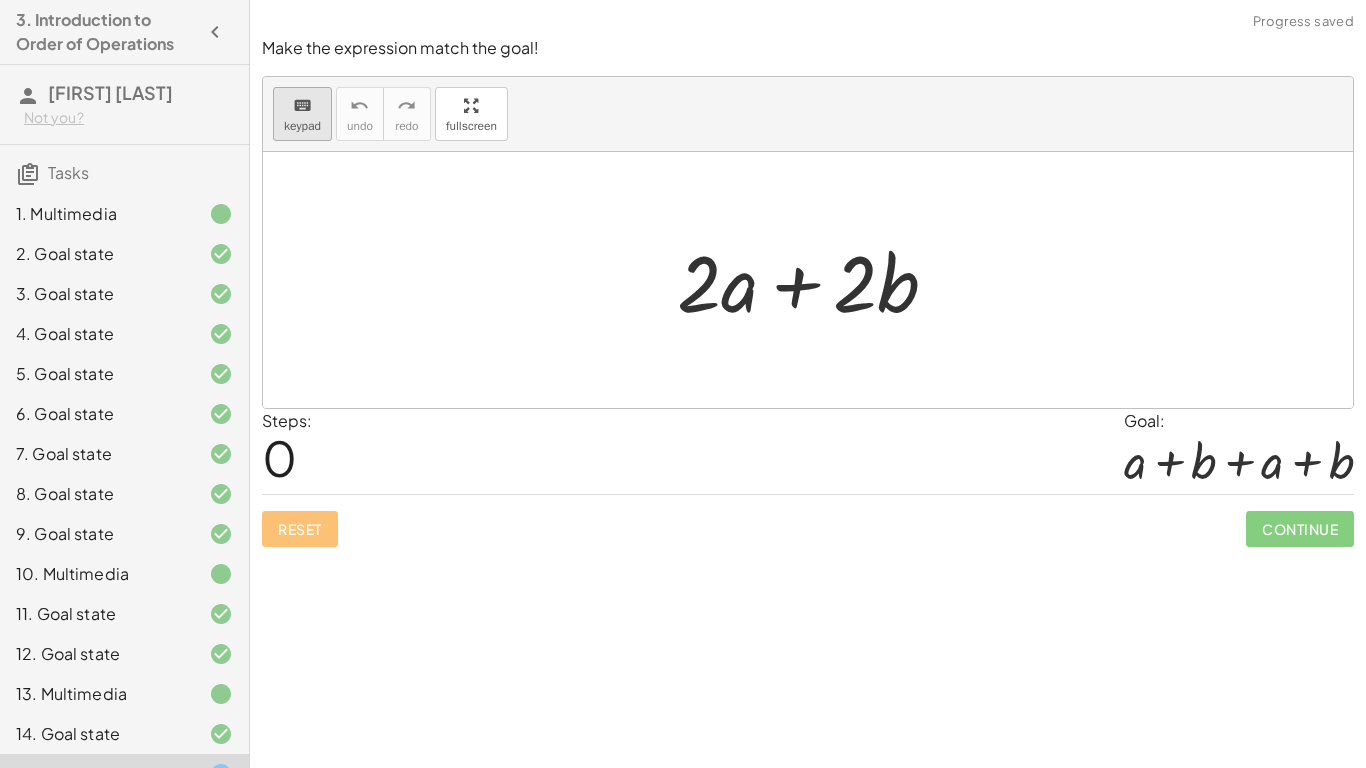 click on "keypad" at bounding box center (302, 126) 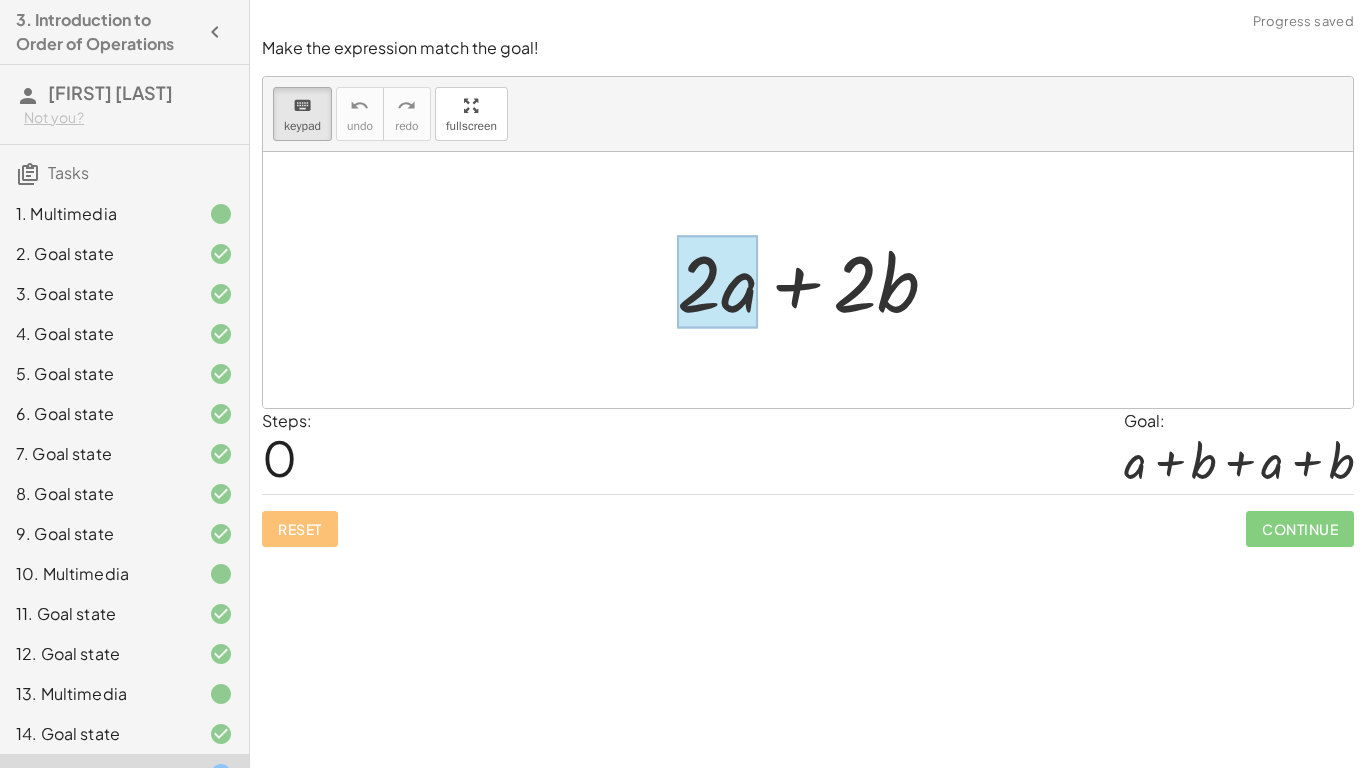 click at bounding box center (717, 282) 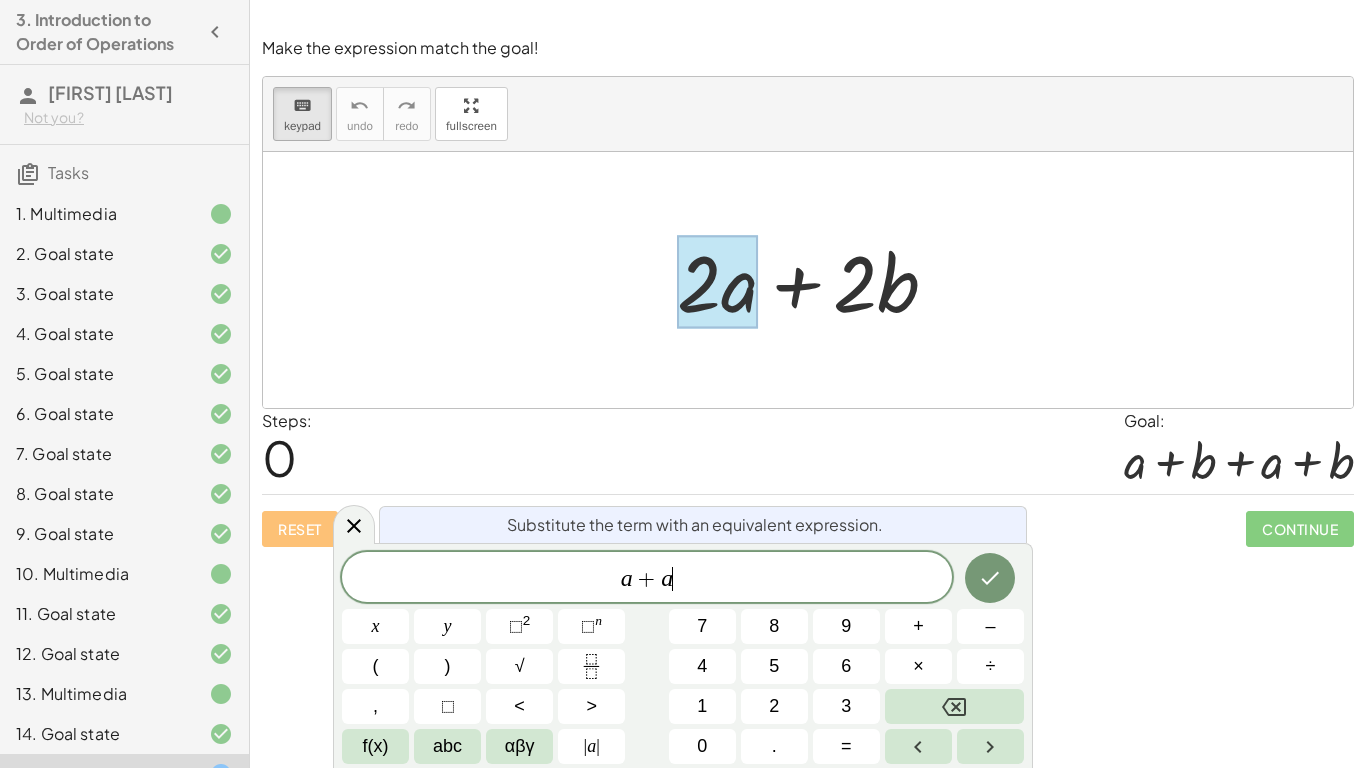 scroll, scrollTop: 23, scrollLeft: 0, axis: vertical 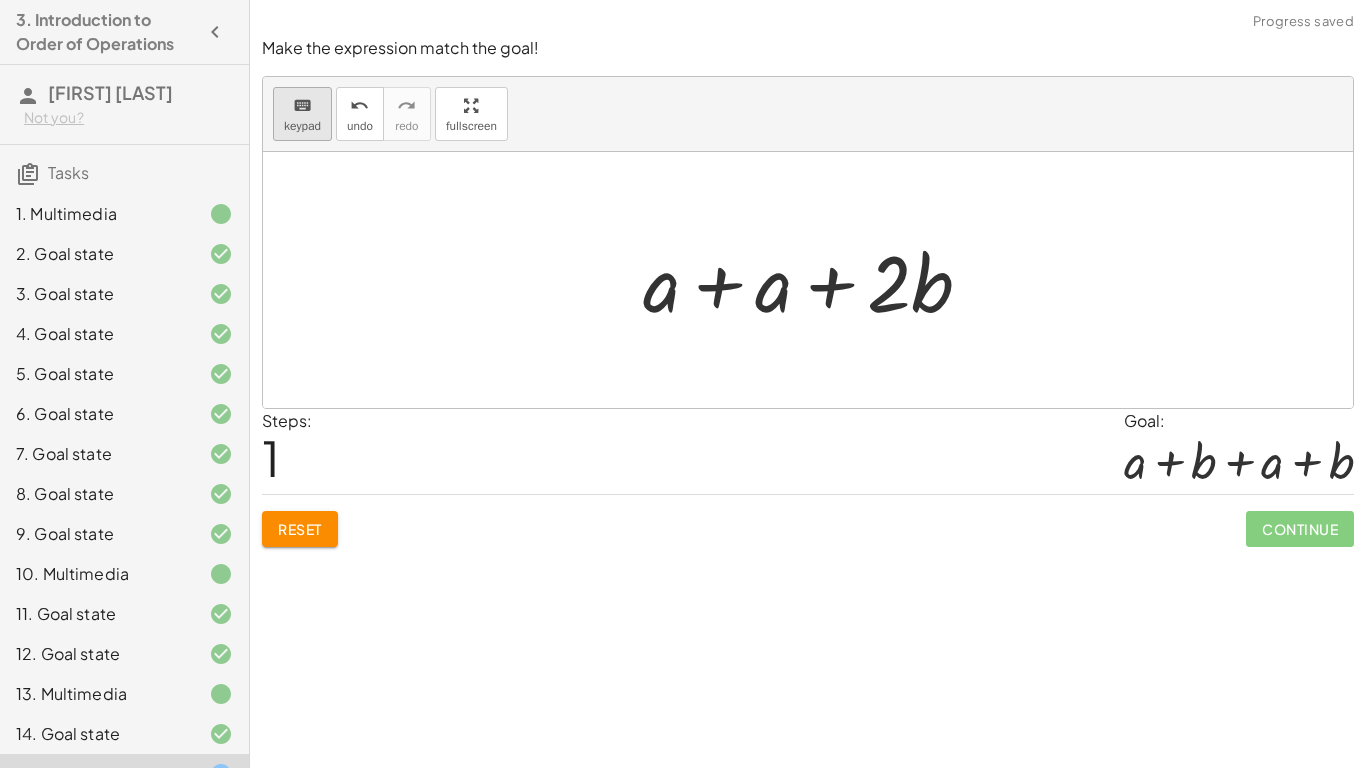 click on "keypad" at bounding box center [302, 126] 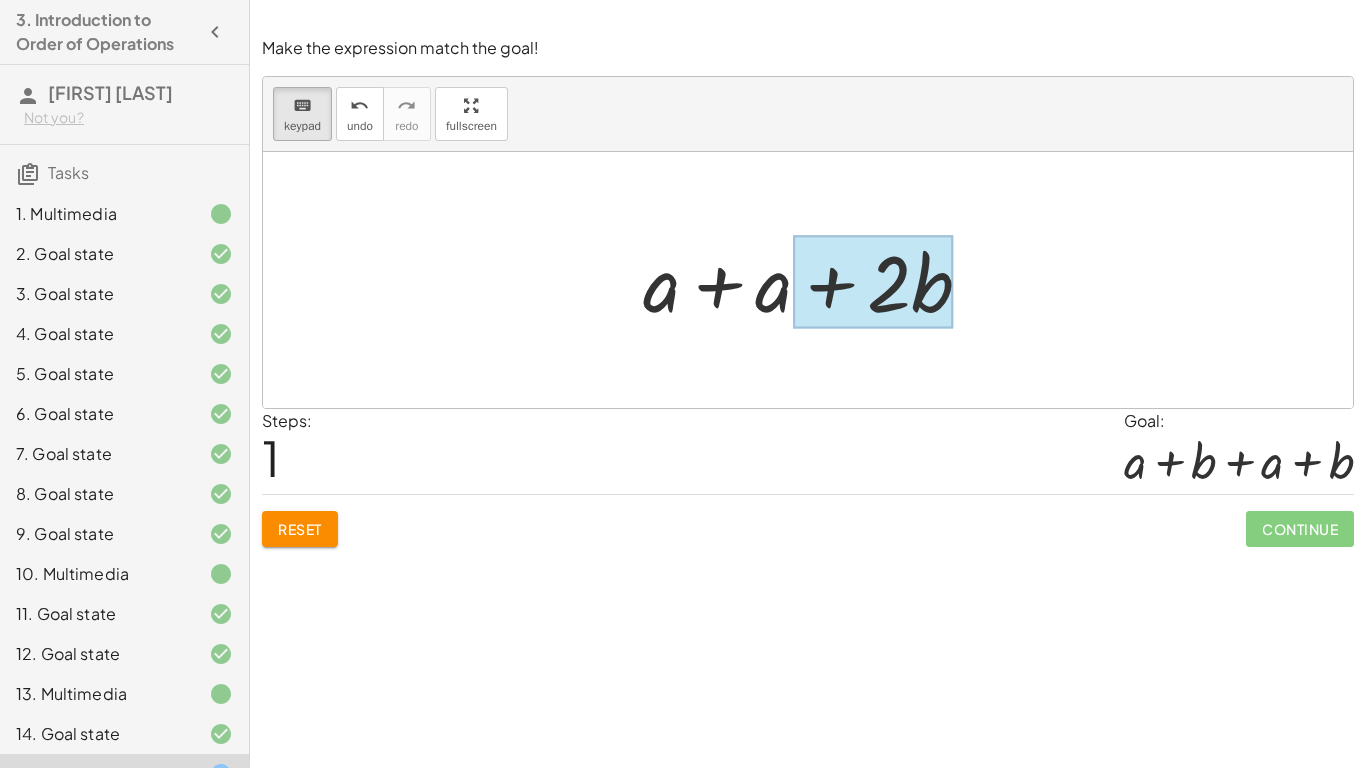 click at bounding box center [873, 282] 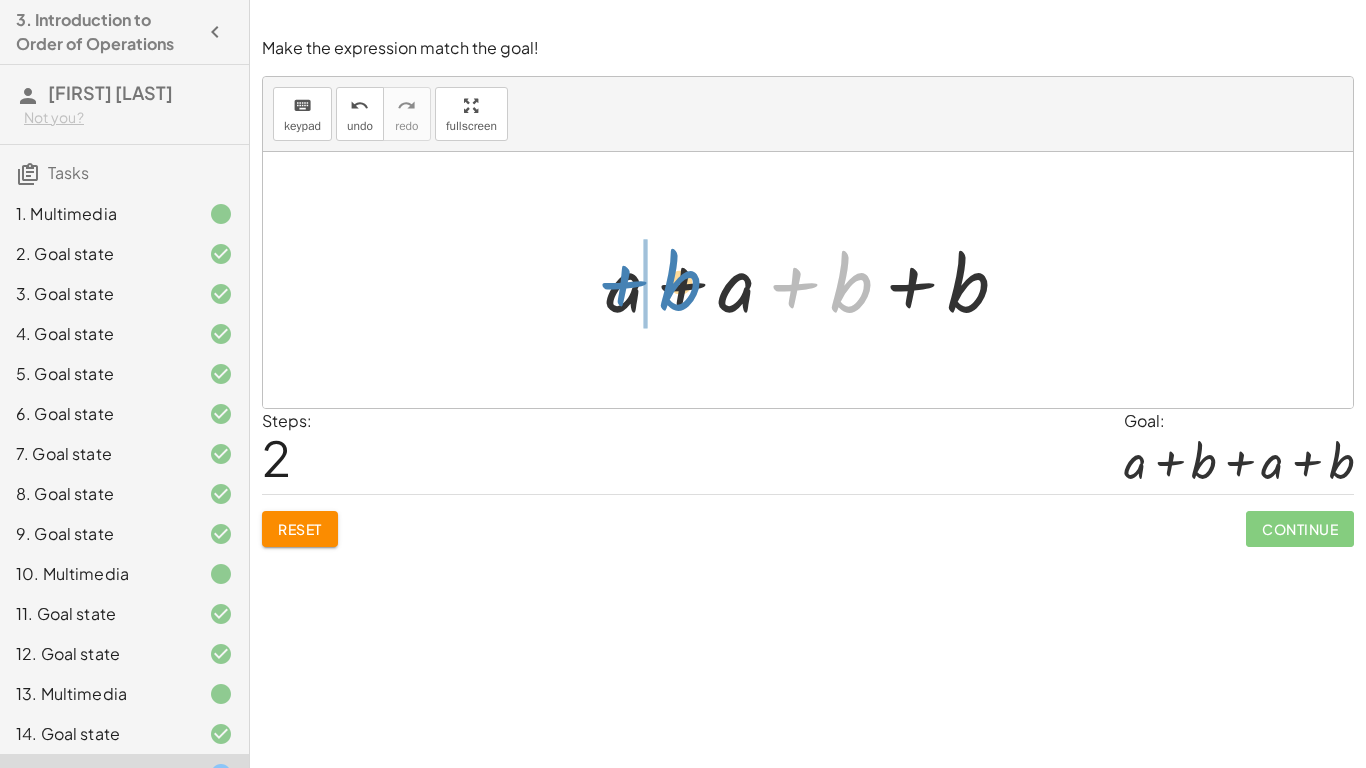 drag, startPoint x: 674, startPoint y: 306, endPoint x: 669, endPoint y: 289, distance: 17.720045 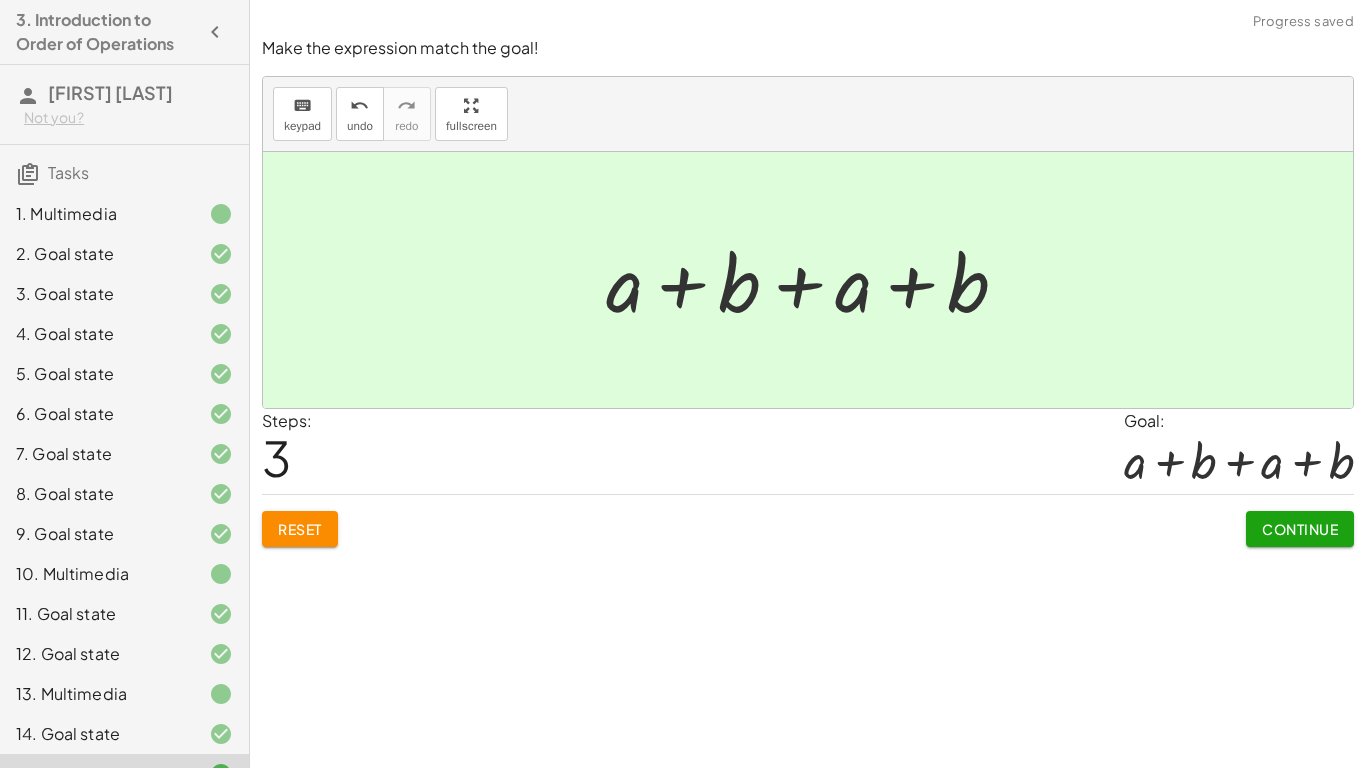 click on "Continue" 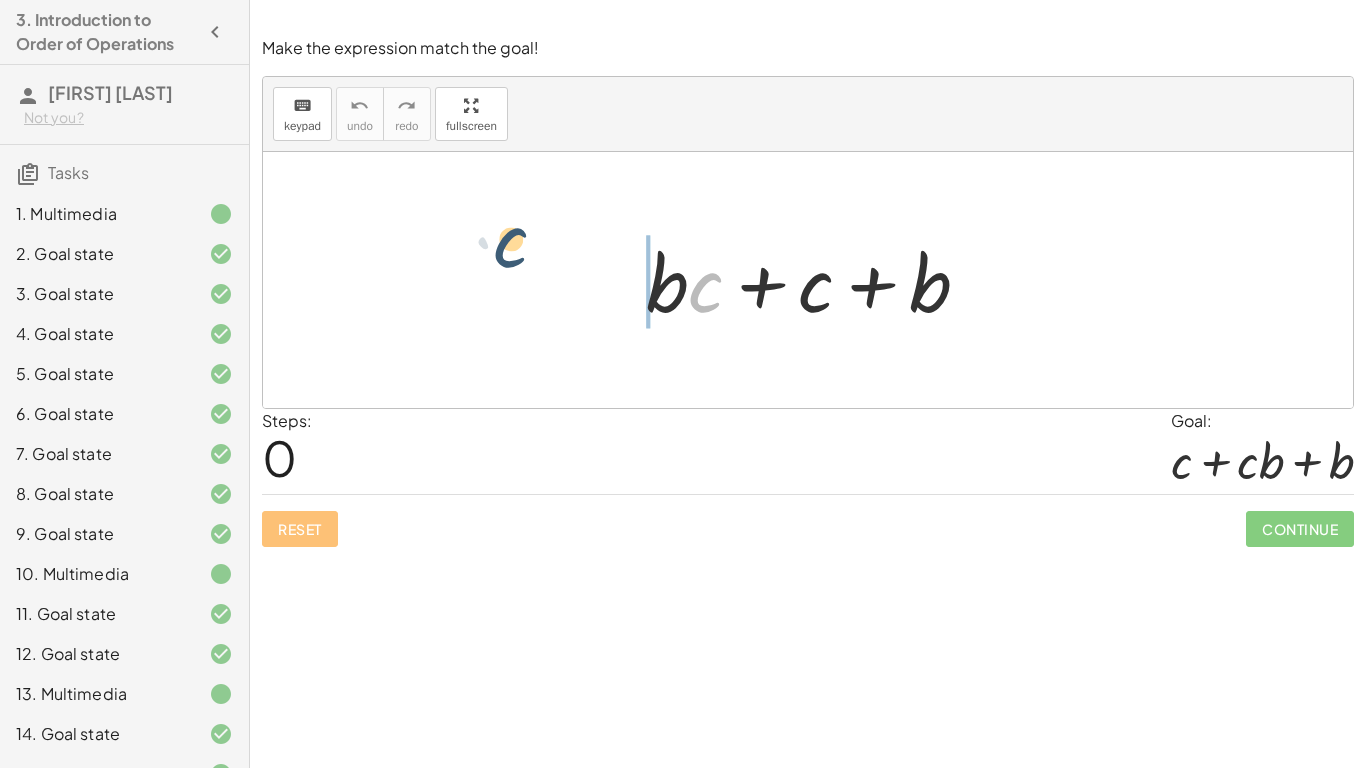 drag, startPoint x: 704, startPoint y: 295, endPoint x: 569, endPoint y: 301, distance: 135.13327 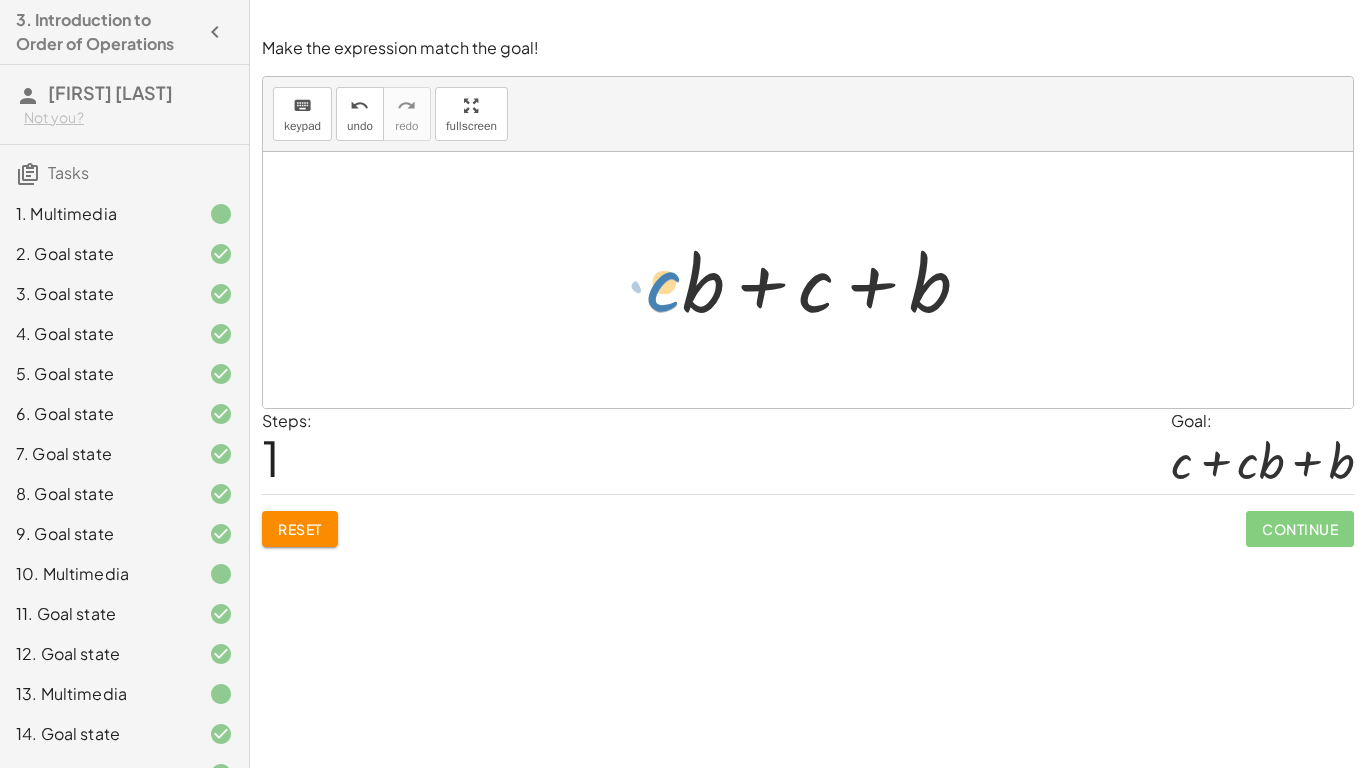 click at bounding box center [816, 280] 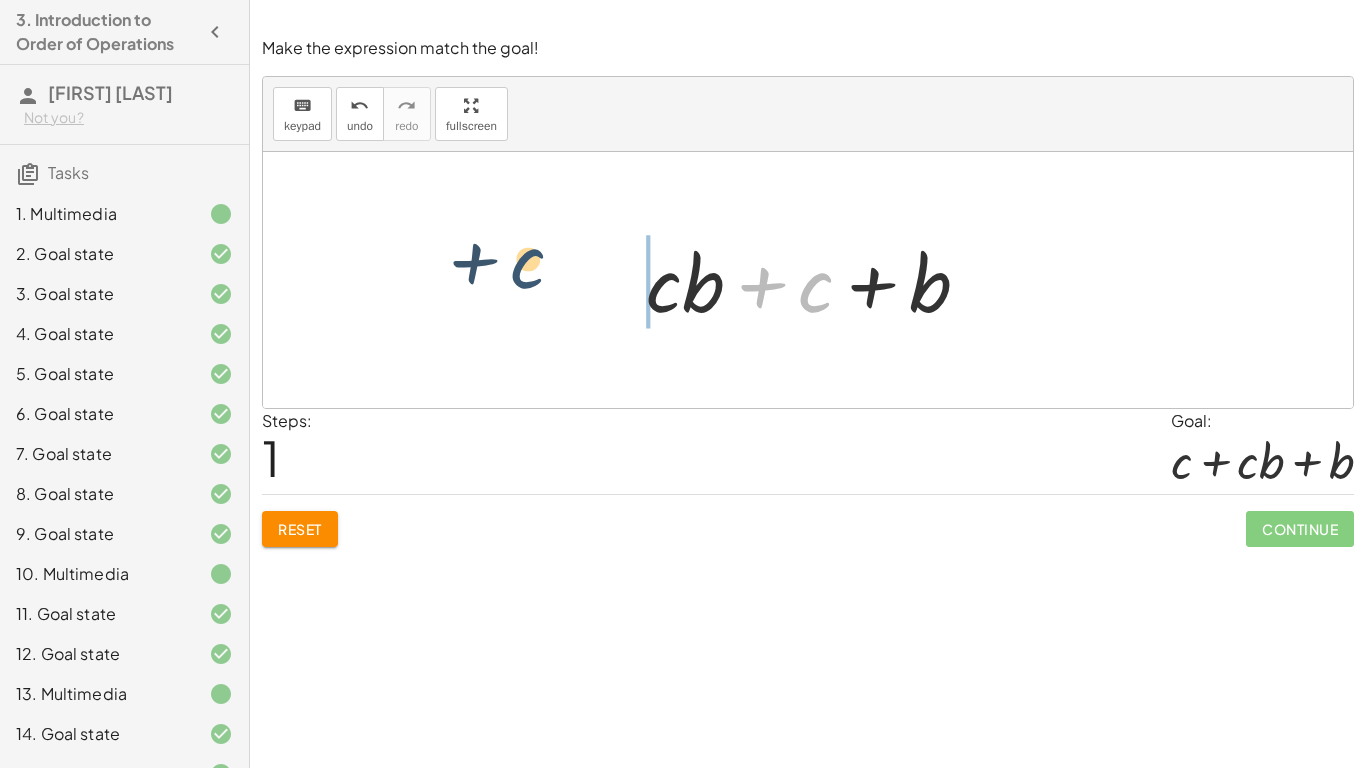 drag, startPoint x: 808, startPoint y: 287, endPoint x: 517, endPoint y: 268, distance: 291.61963 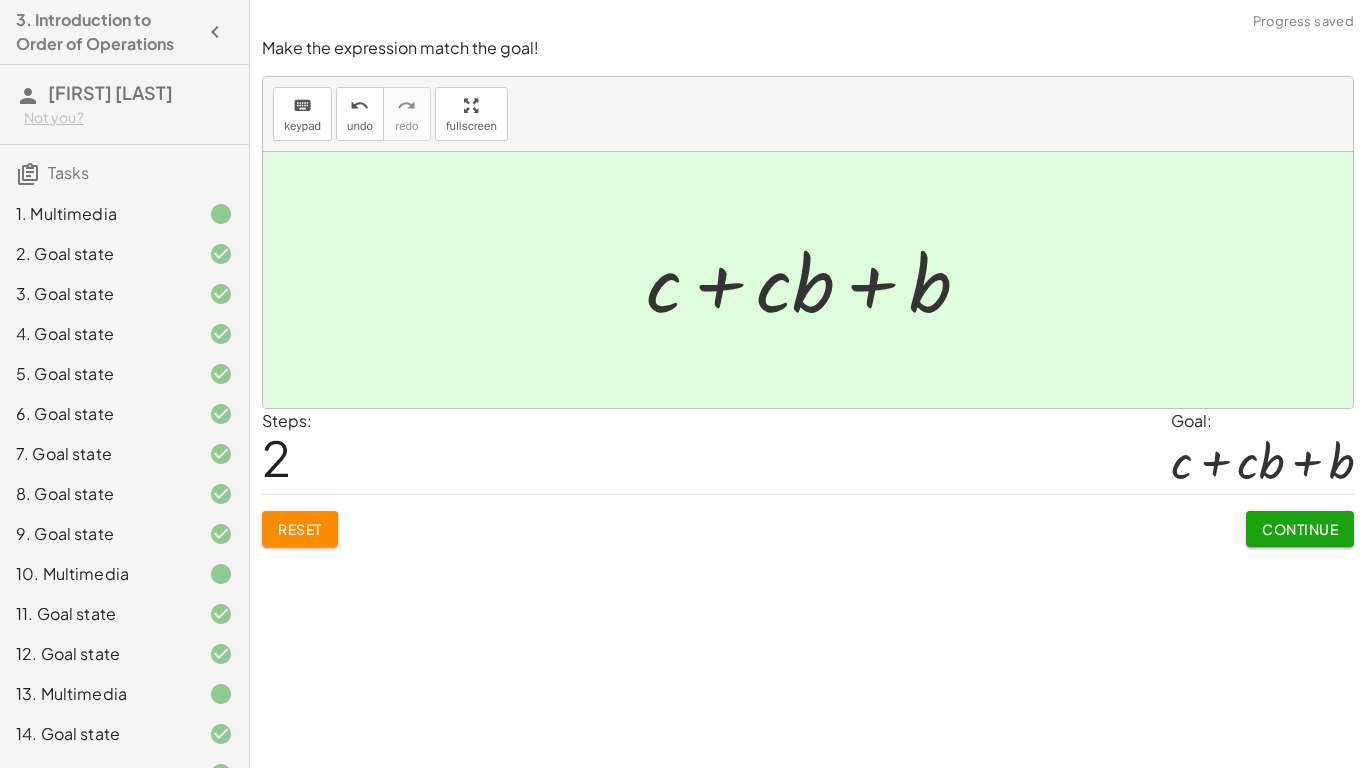 click on "Continue" 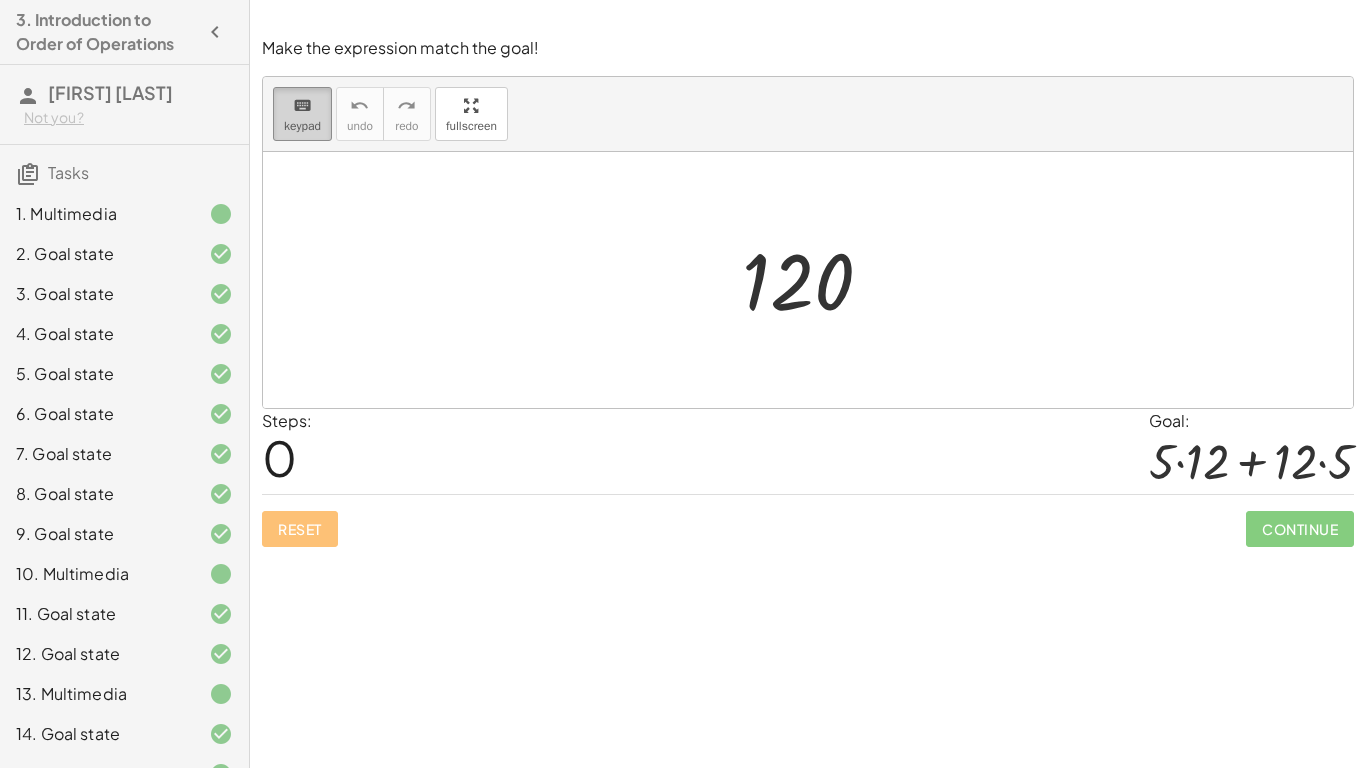 click on "keypad" at bounding box center [302, 126] 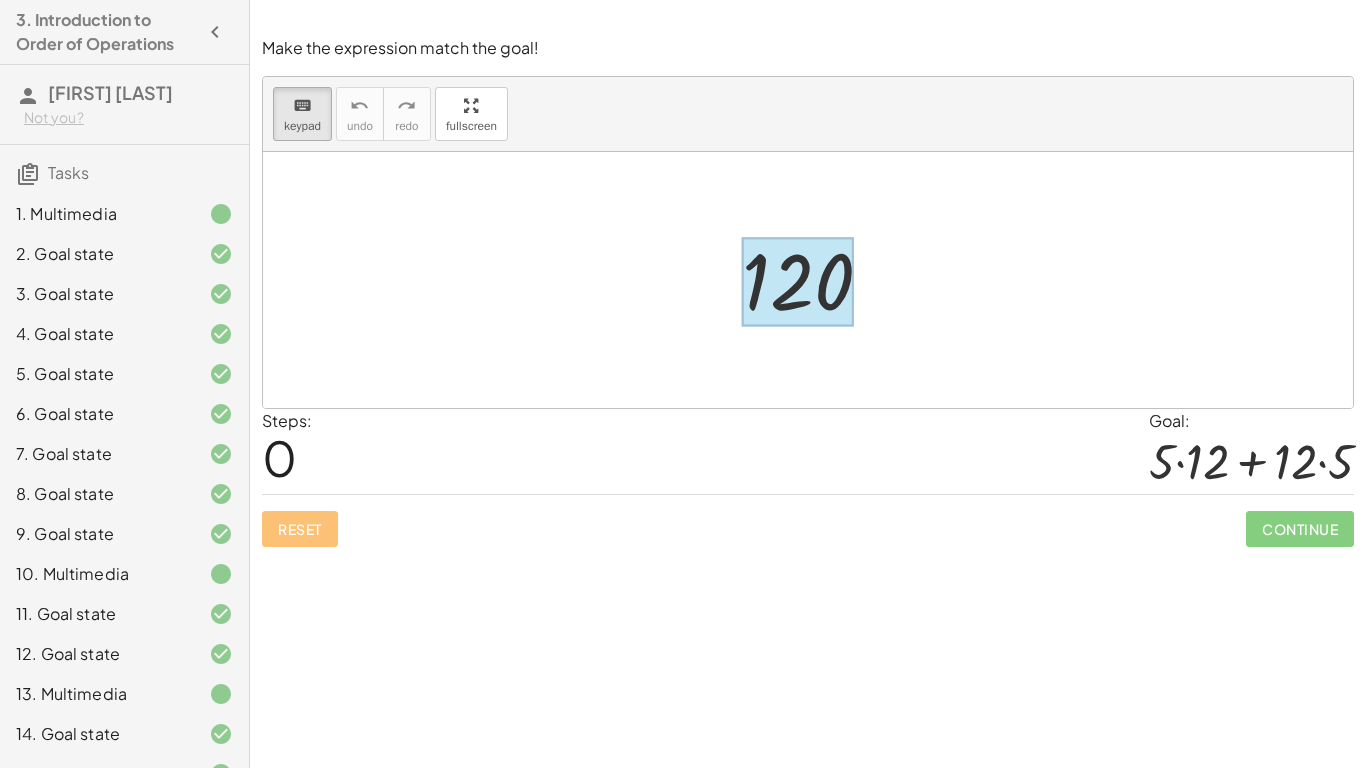 click at bounding box center [798, 282] 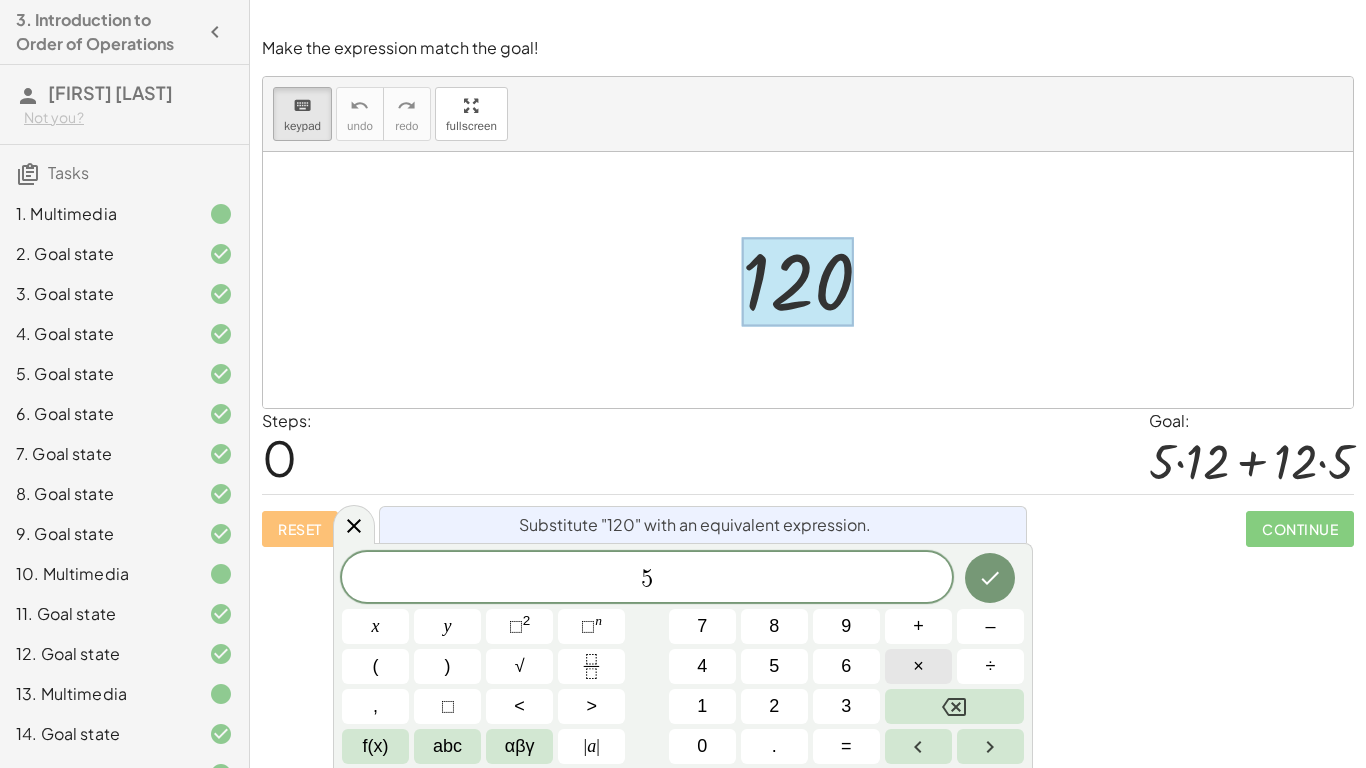 click on "×" at bounding box center [918, 666] 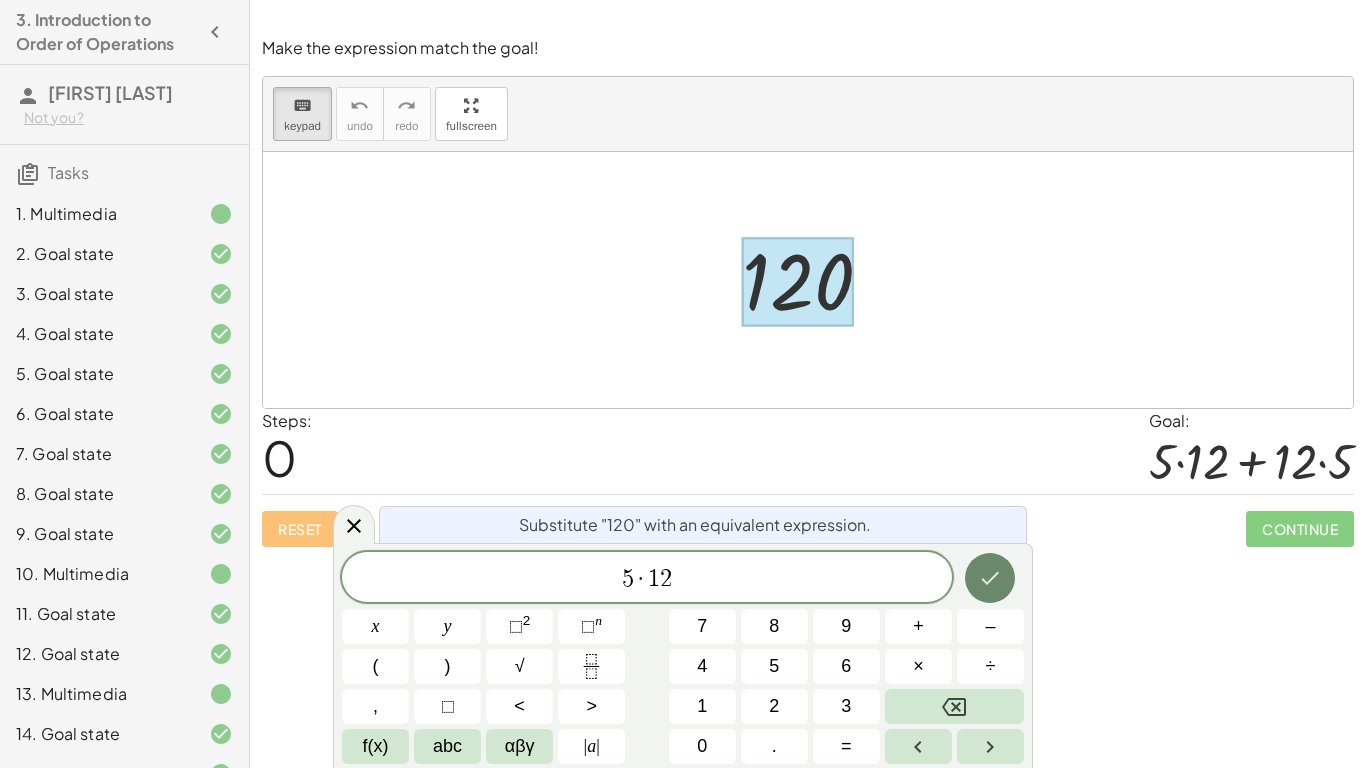 click at bounding box center [990, 578] 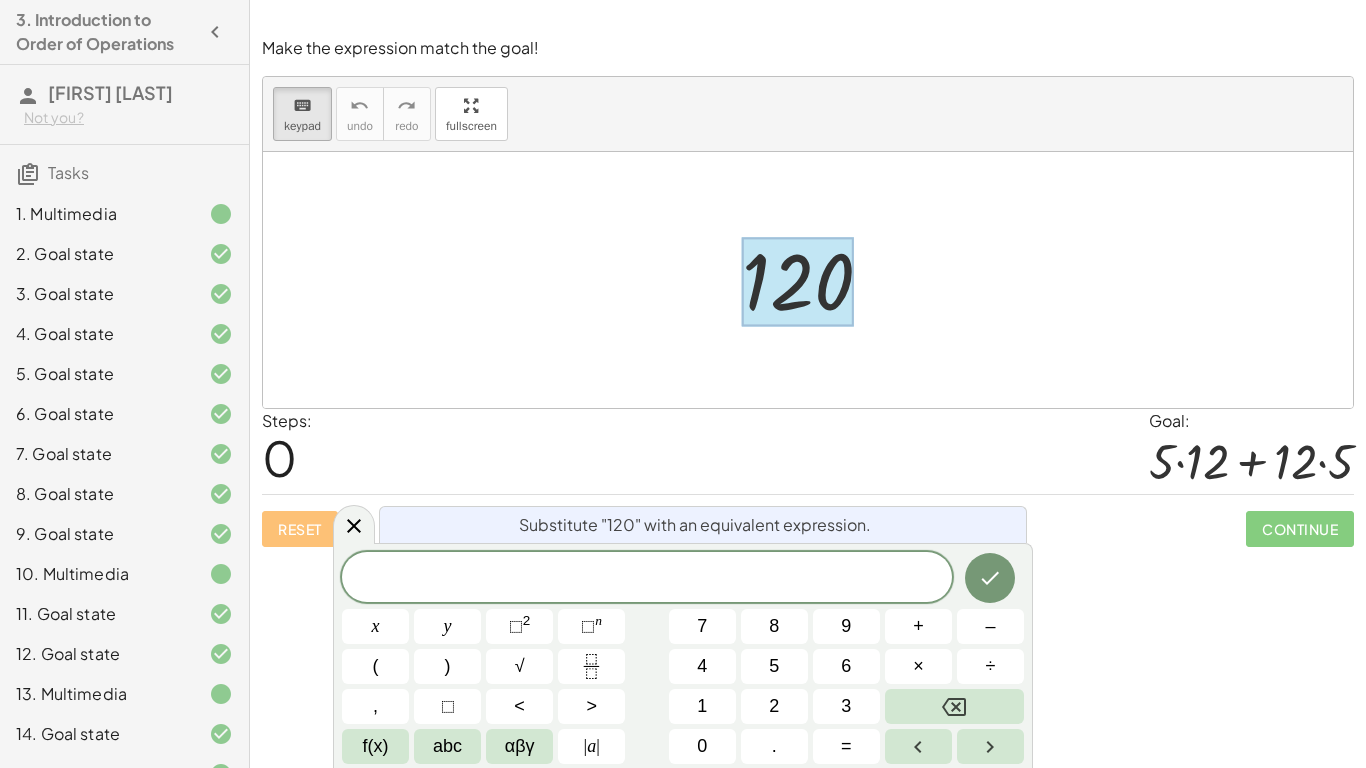 click at bounding box center (808, 280) 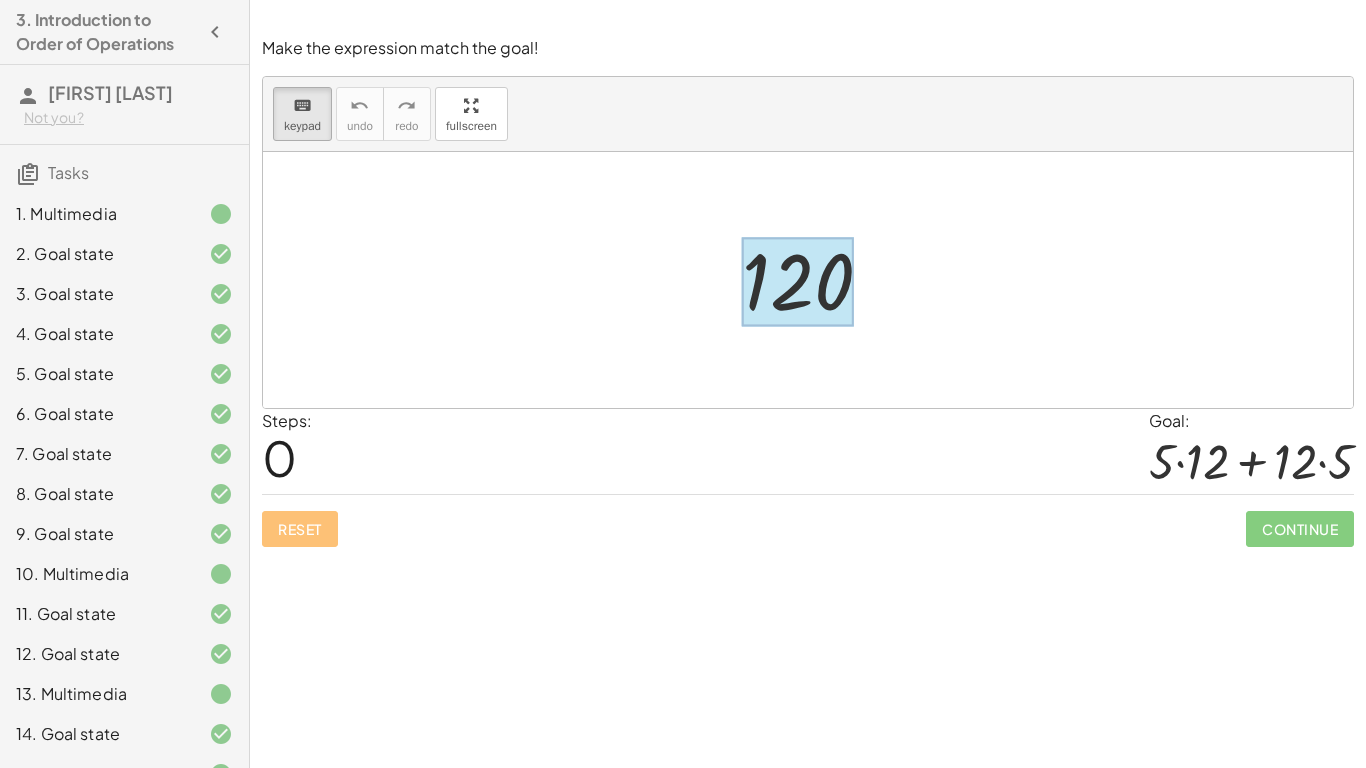 click at bounding box center [798, 282] 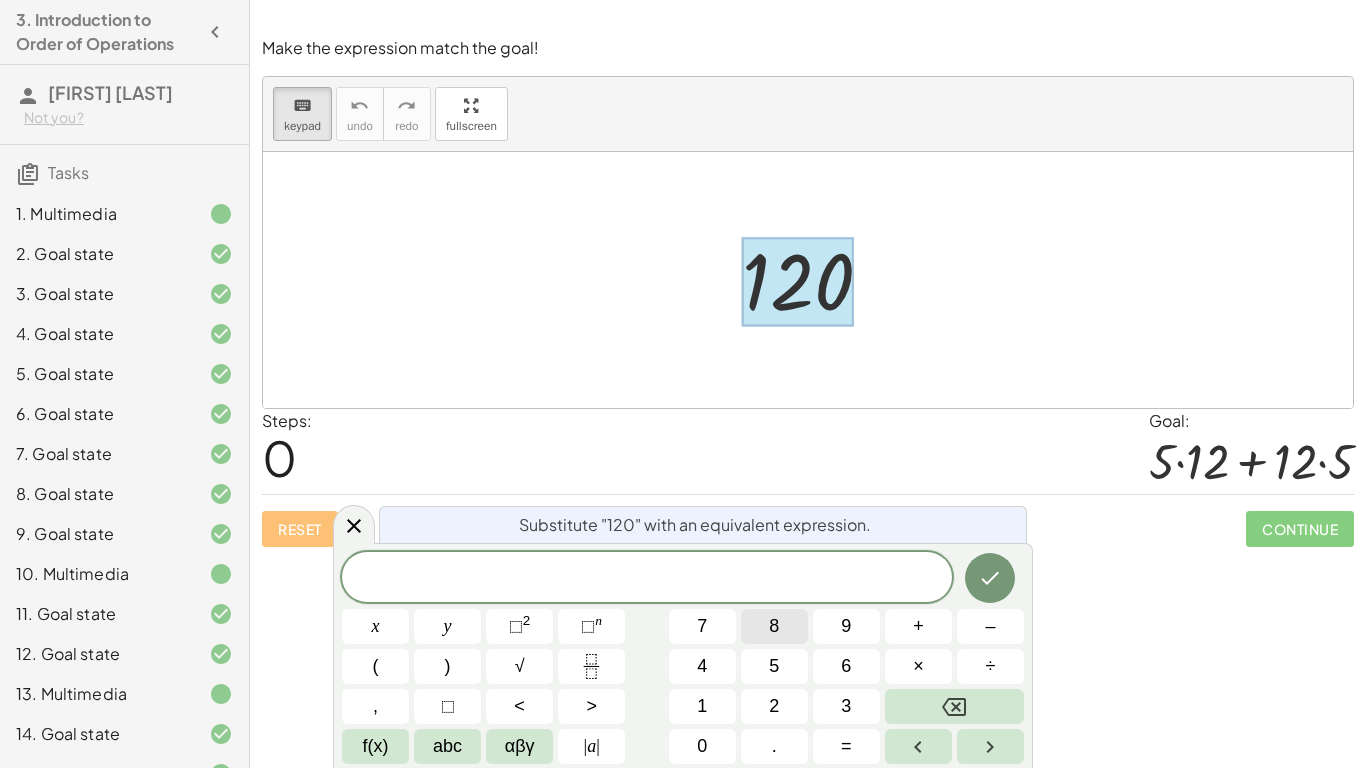 click on "8" at bounding box center (774, 626) 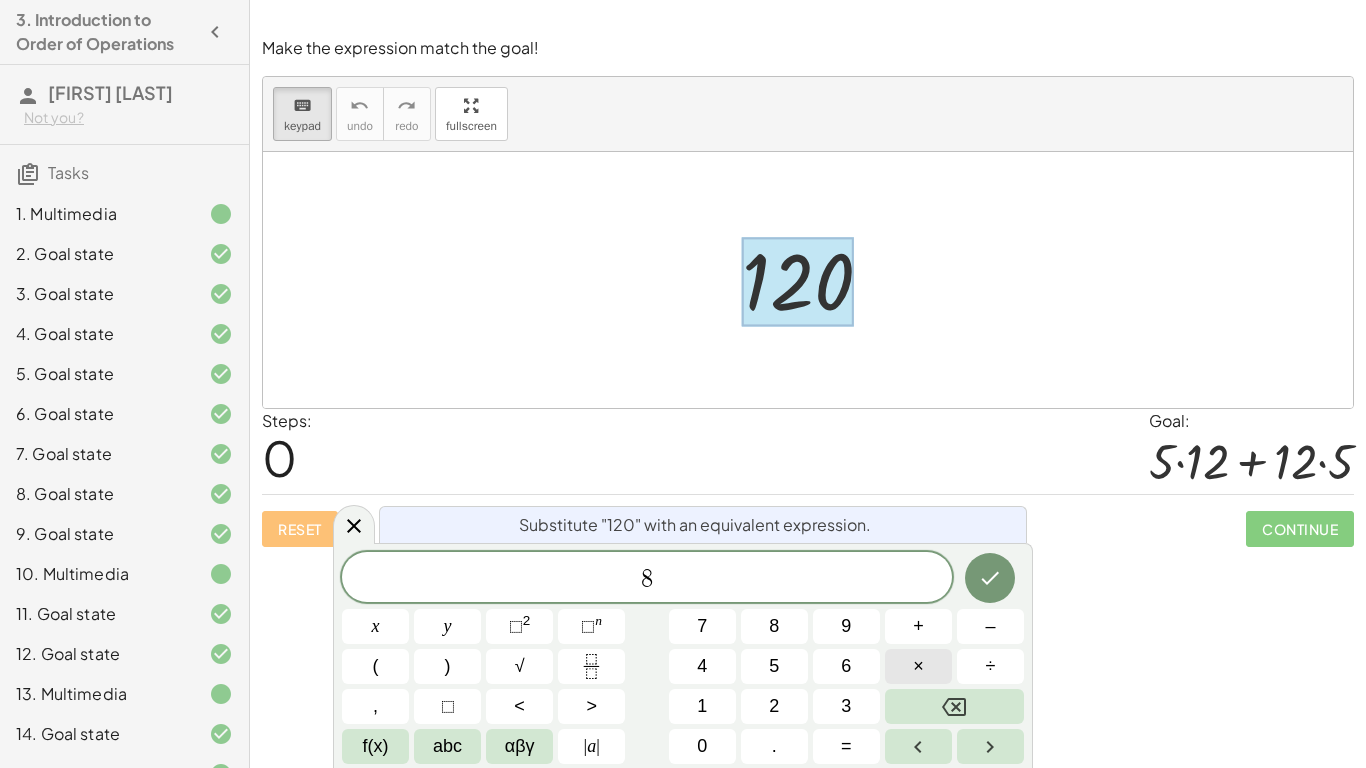 click on "×" at bounding box center (918, 666) 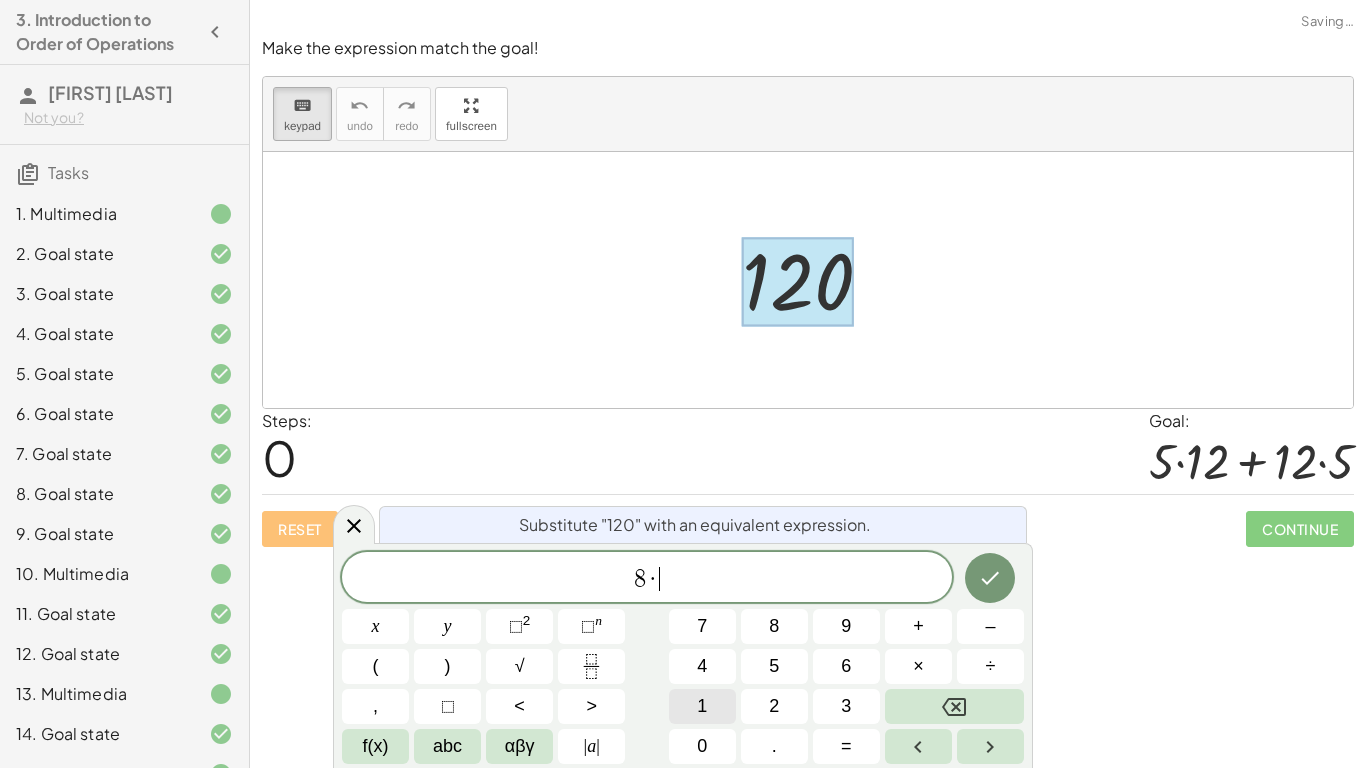 click on "1" at bounding box center (702, 706) 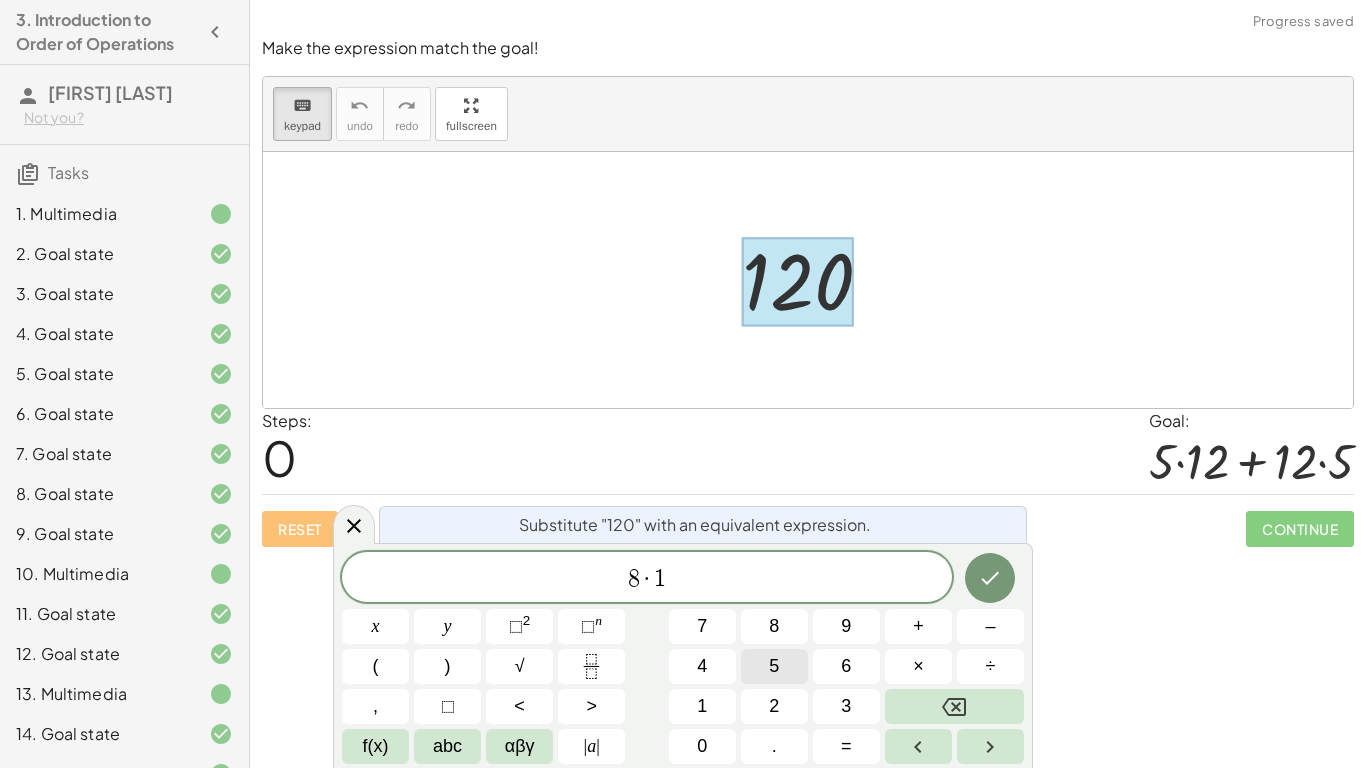 click on "5" at bounding box center (774, 666) 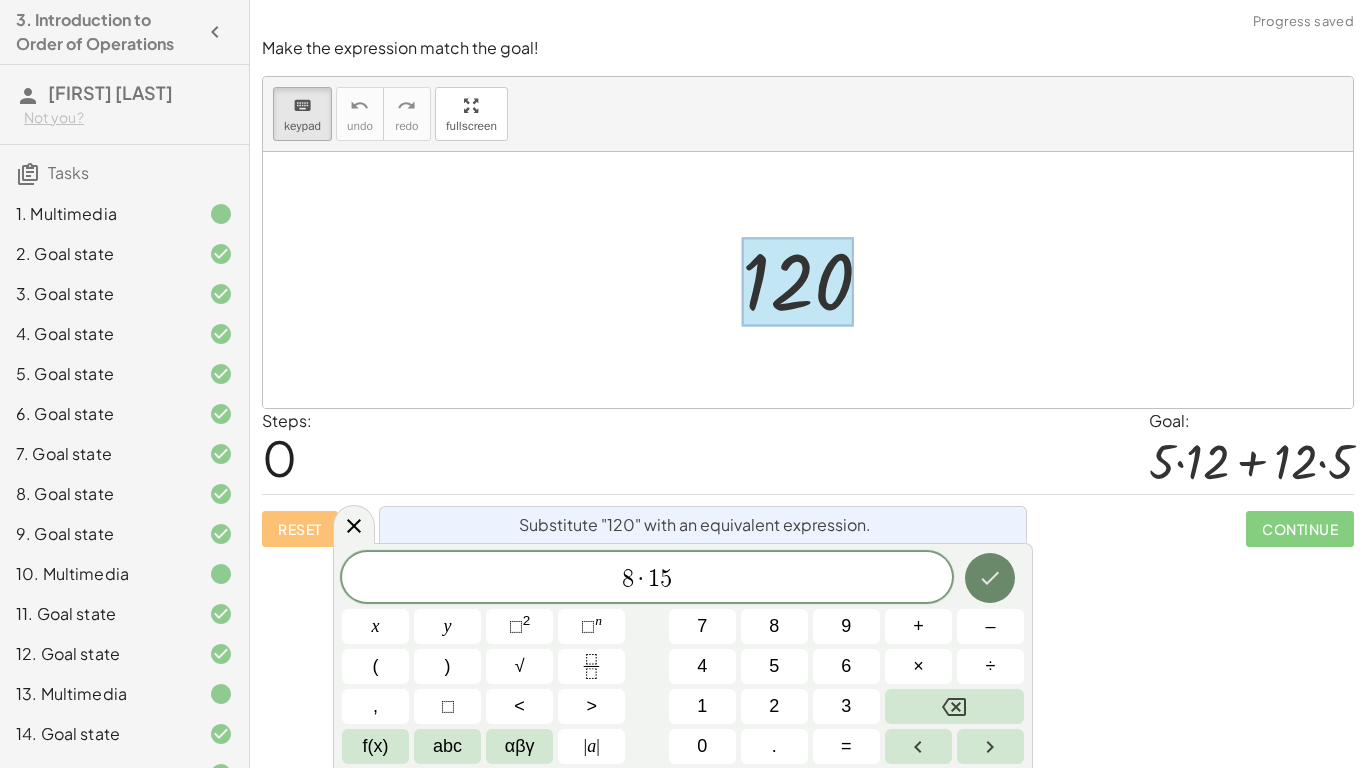 click 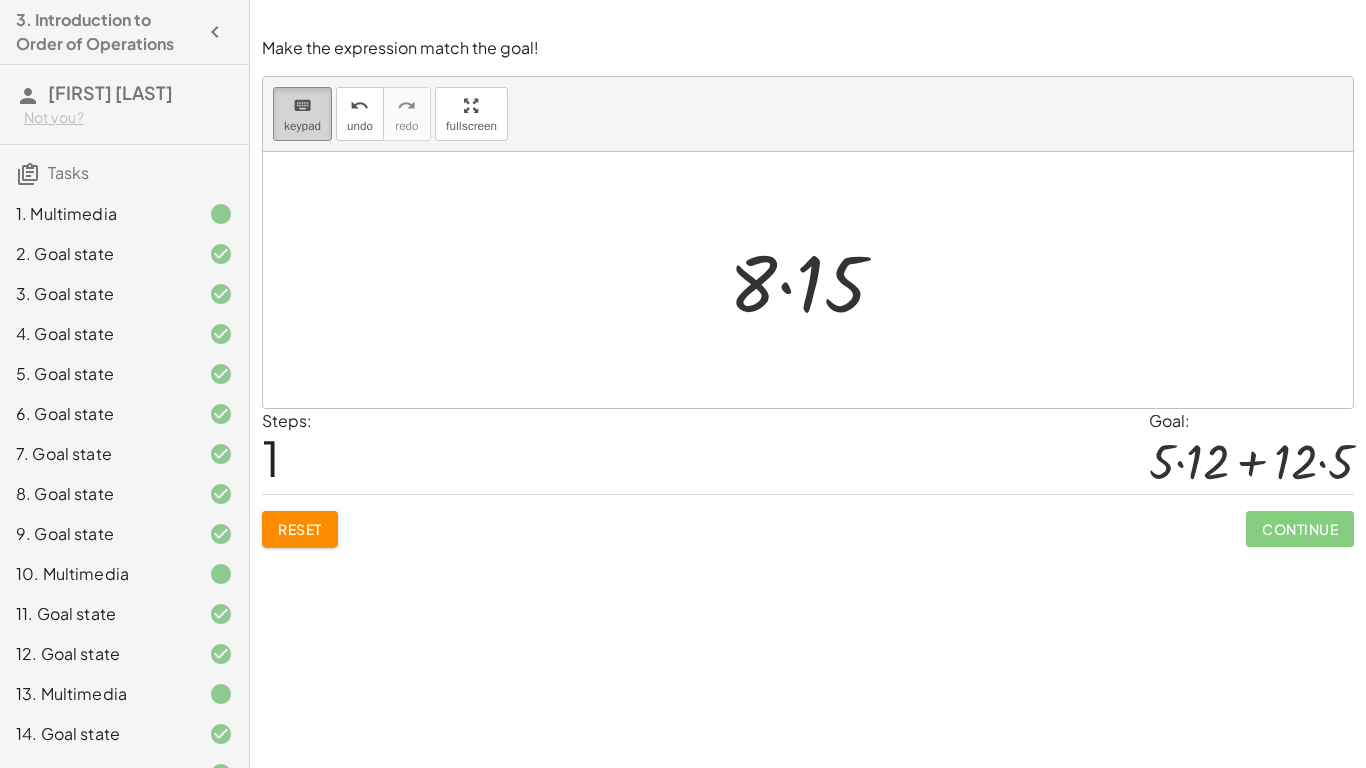 click on "keyboard" at bounding box center (302, 105) 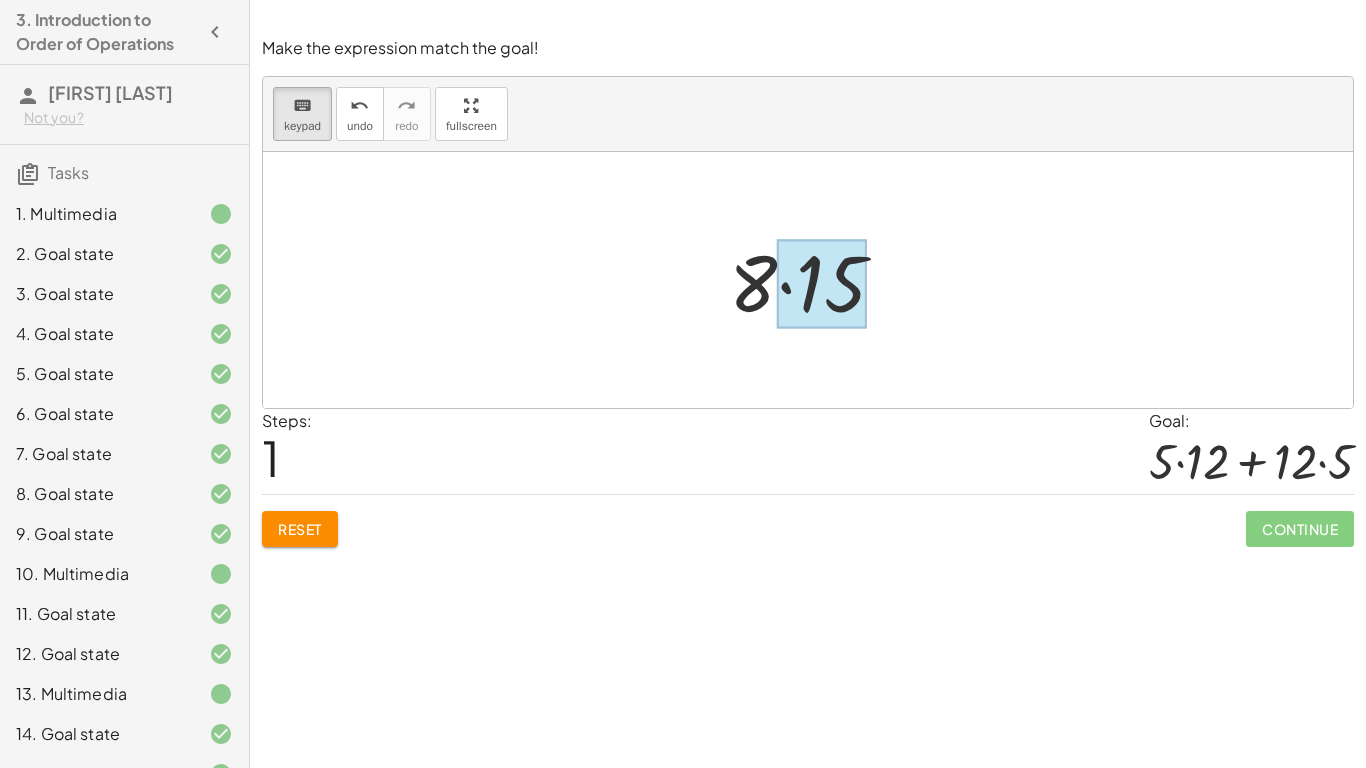 click at bounding box center (822, 284) 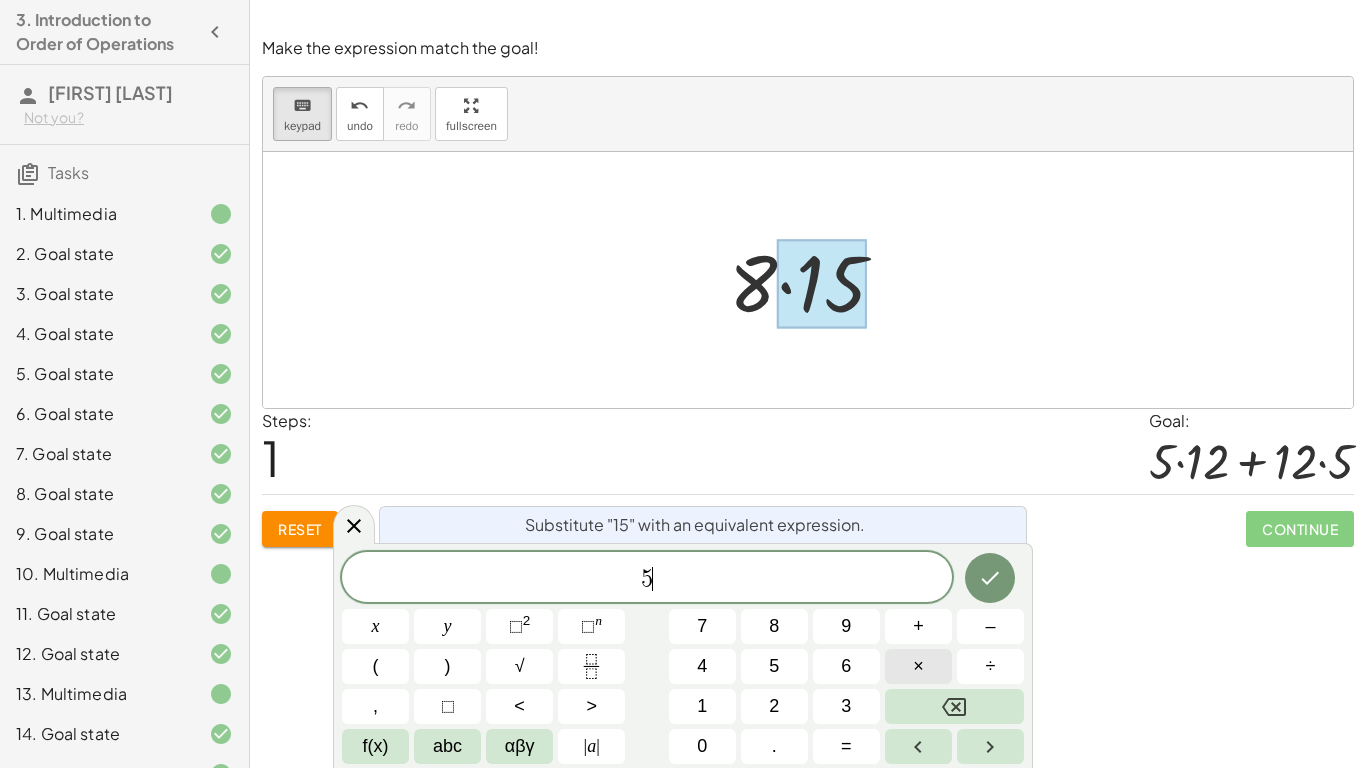 click on "×" at bounding box center [918, 666] 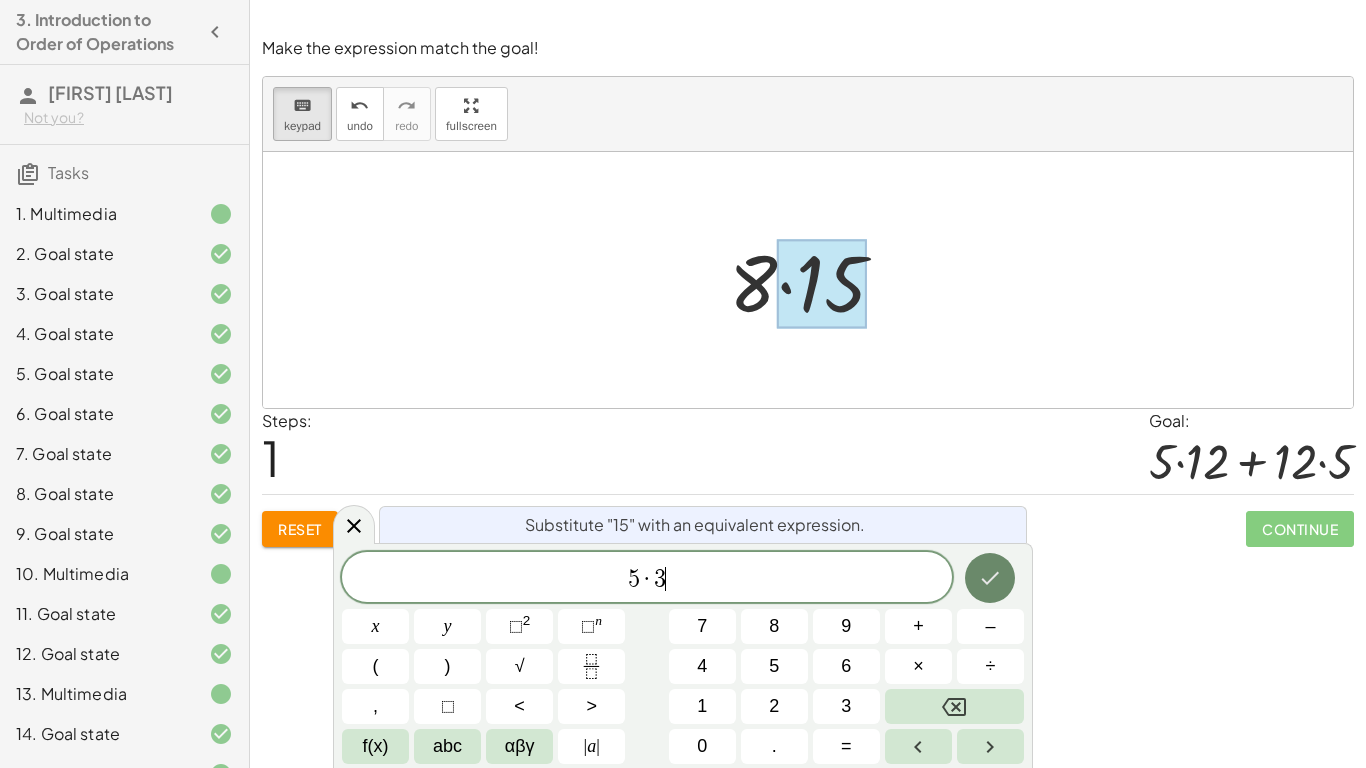 click 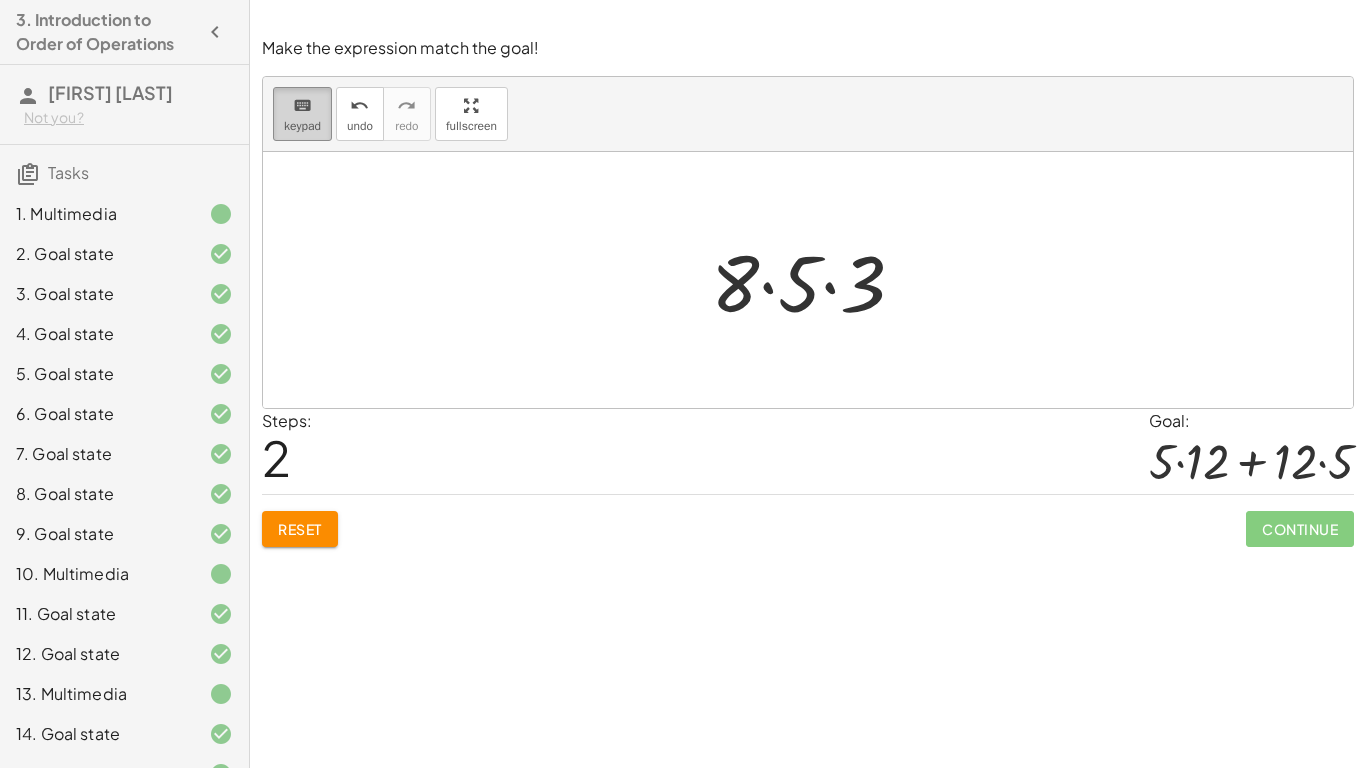 click on "keypad" at bounding box center (302, 126) 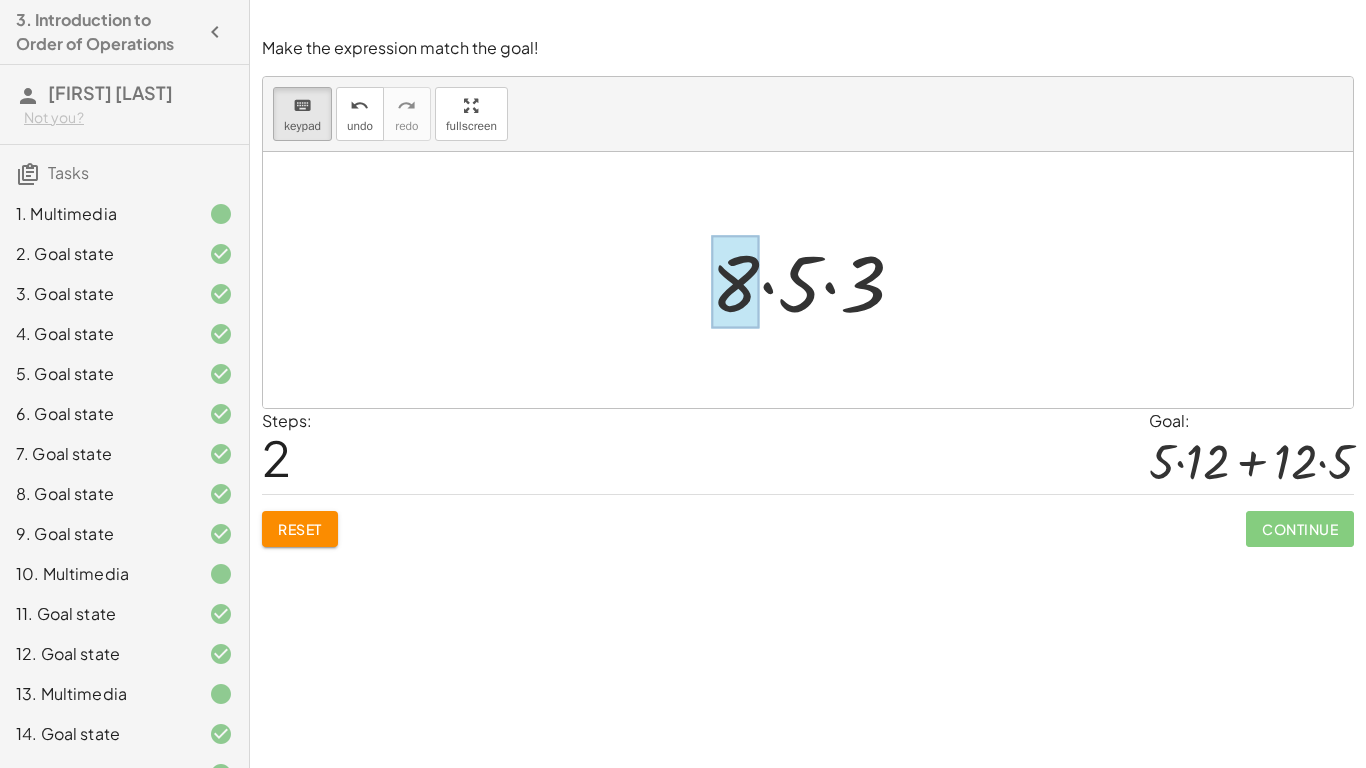click at bounding box center (735, 282) 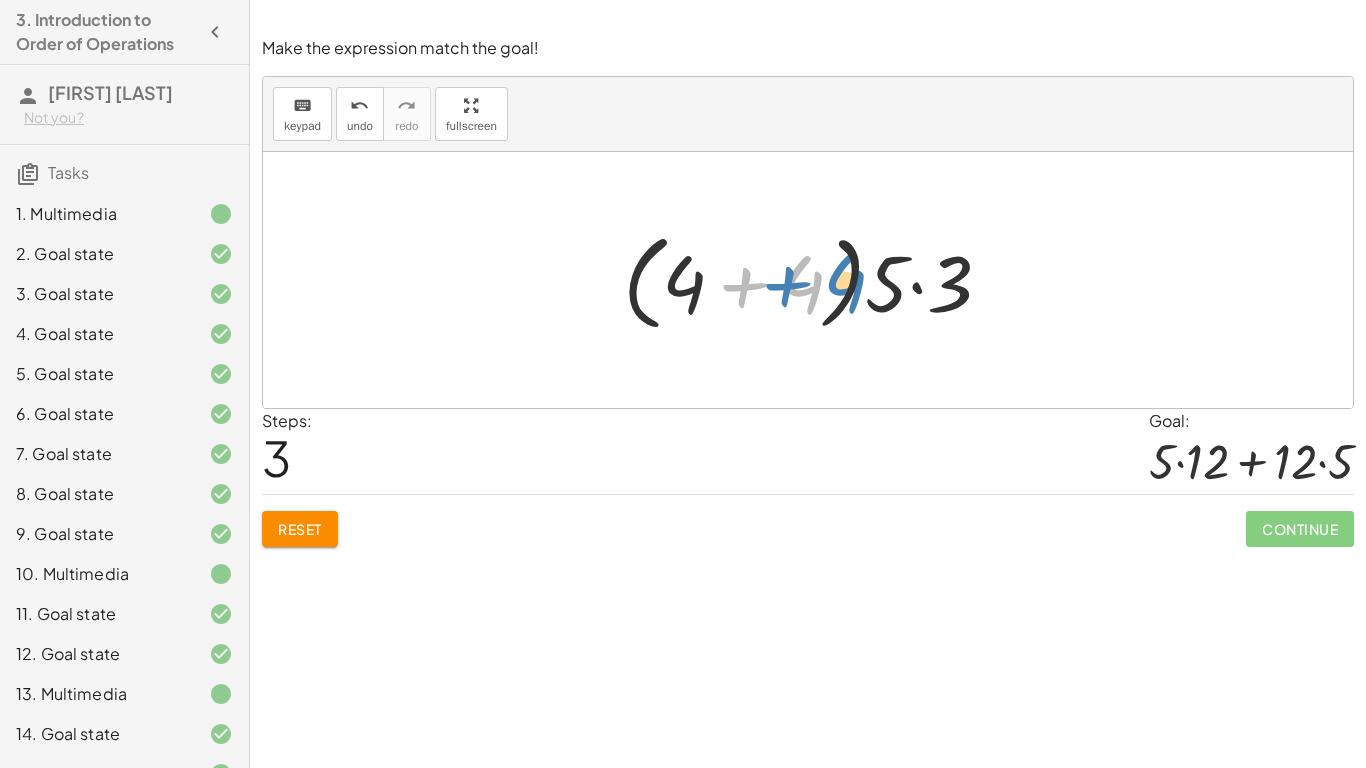 drag, startPoint x: 805, startPoint y: 285, endPoint x: 844, endPoint y: 283, distance: 39.051247 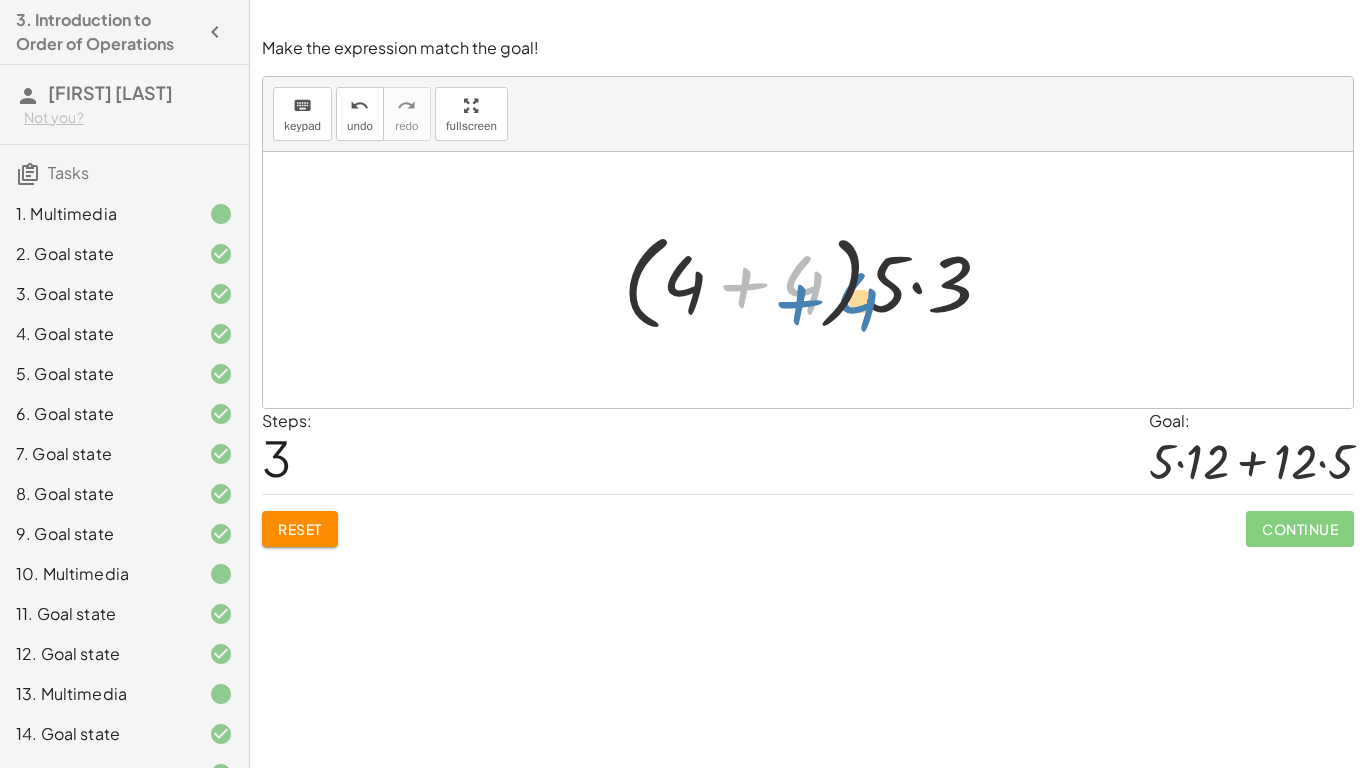 drag, startPoint x: 809, startPoint y: 282, endPoint x: 796, endPoint y: 274, distance: 15.264338 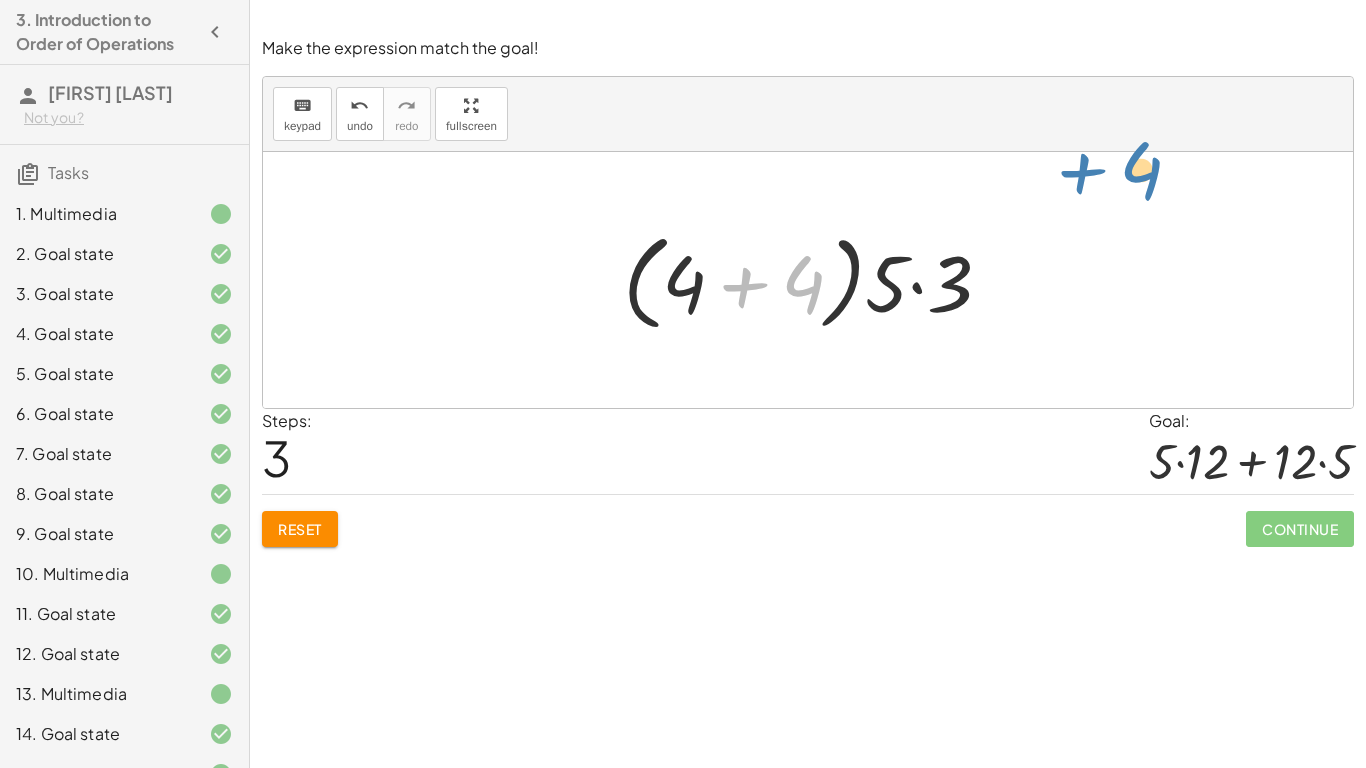 drag, startPoint x: 799, startPoint y: 274, endPoint x: 1095, endPoint y: 164, distance: 315.7784 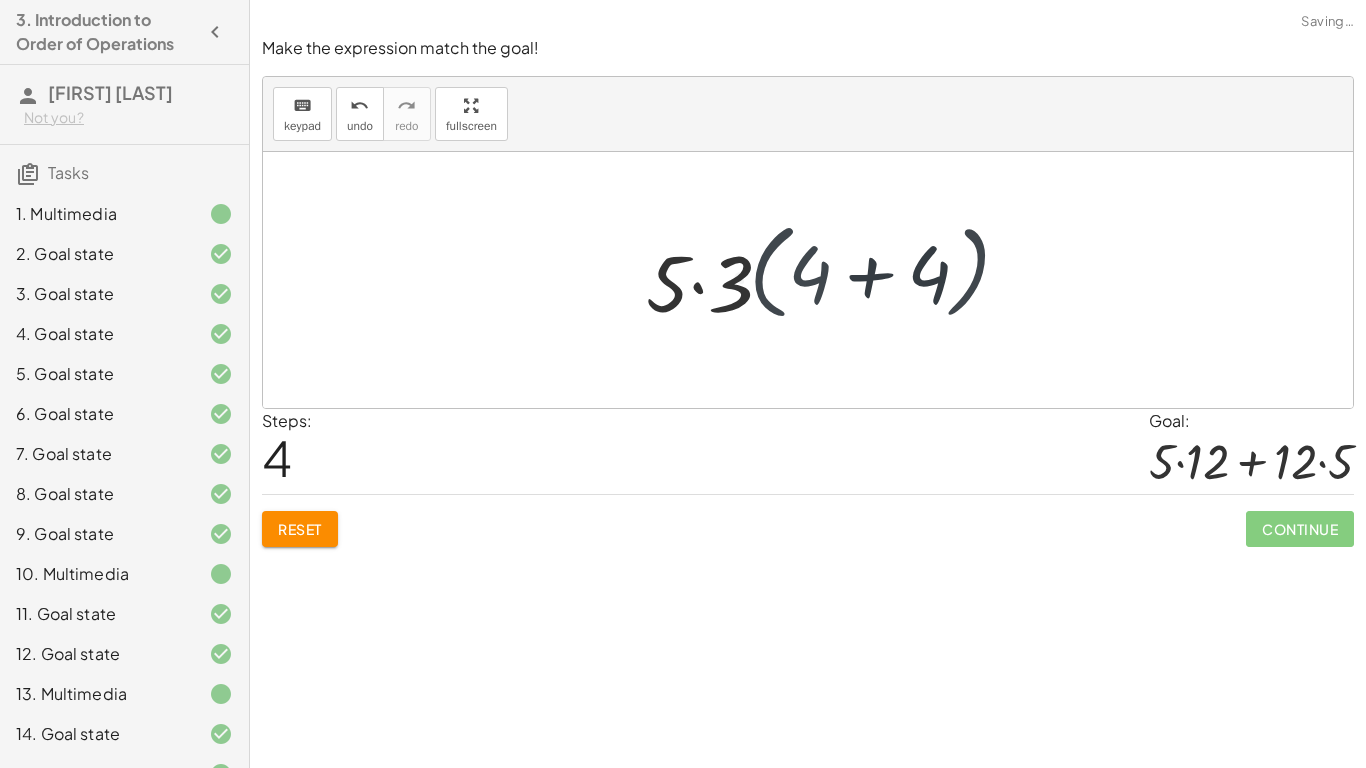 drag, startPoint x: 1050, startPoint y: 211, endPoint x: 1031, endPoint y: 218, distance: 20.248457 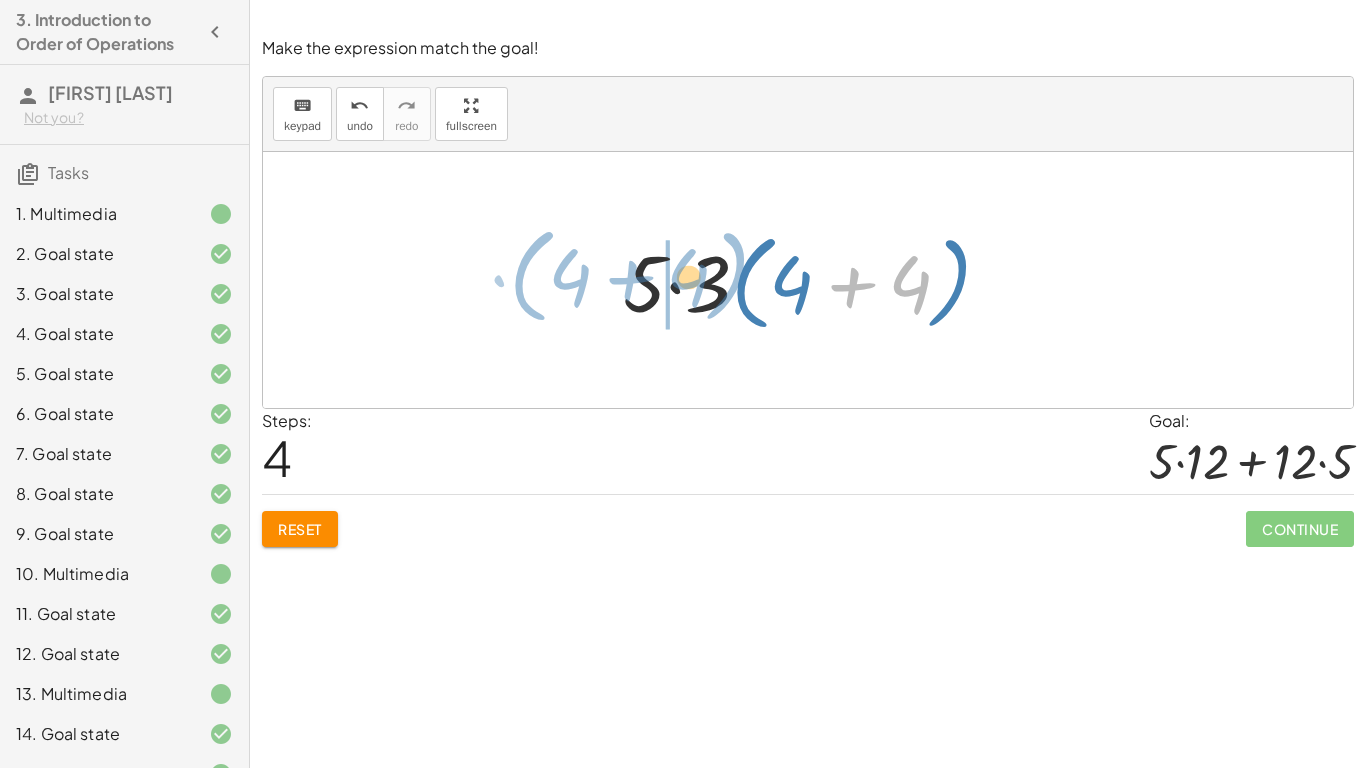 drag, startPoint x: 816, startPoint y: 291, endPoint x: 594, endPoint y: 284, distance: 222.11034 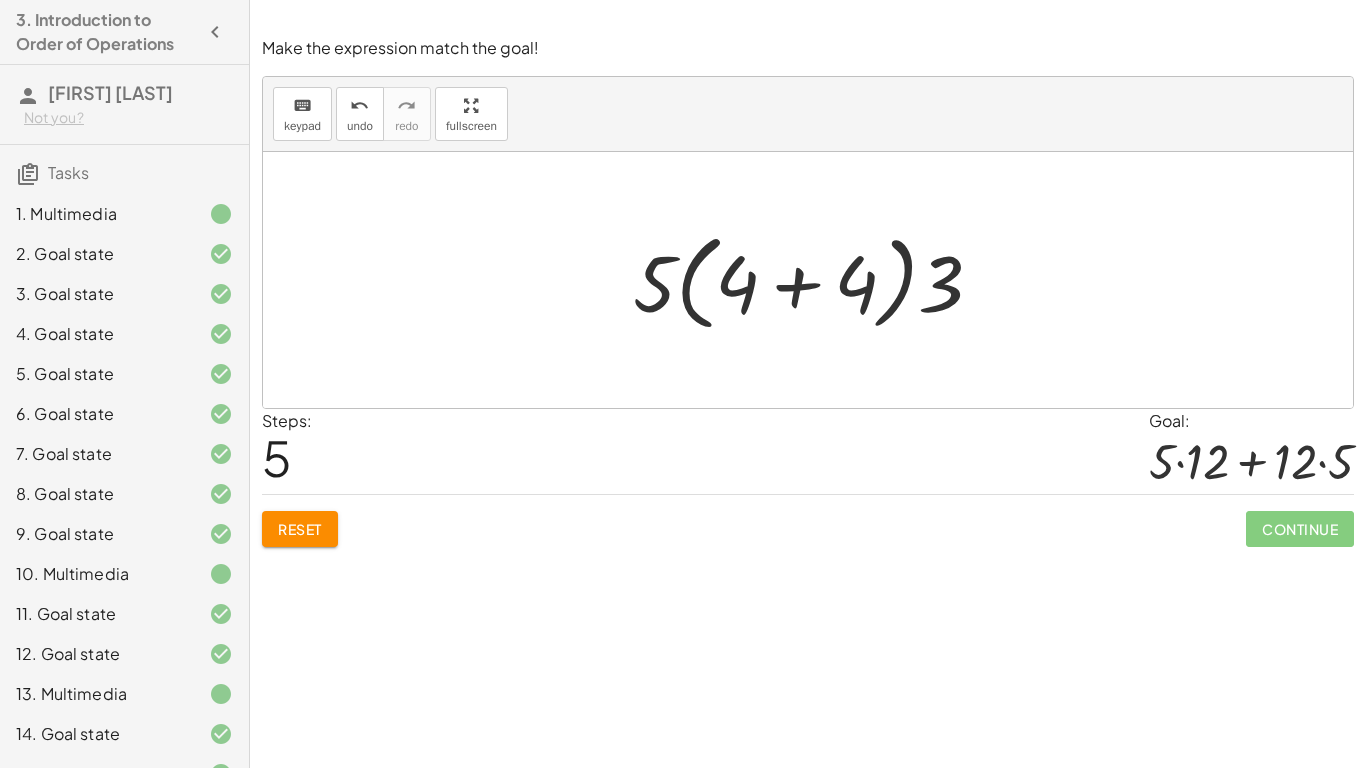 click on "Reset" 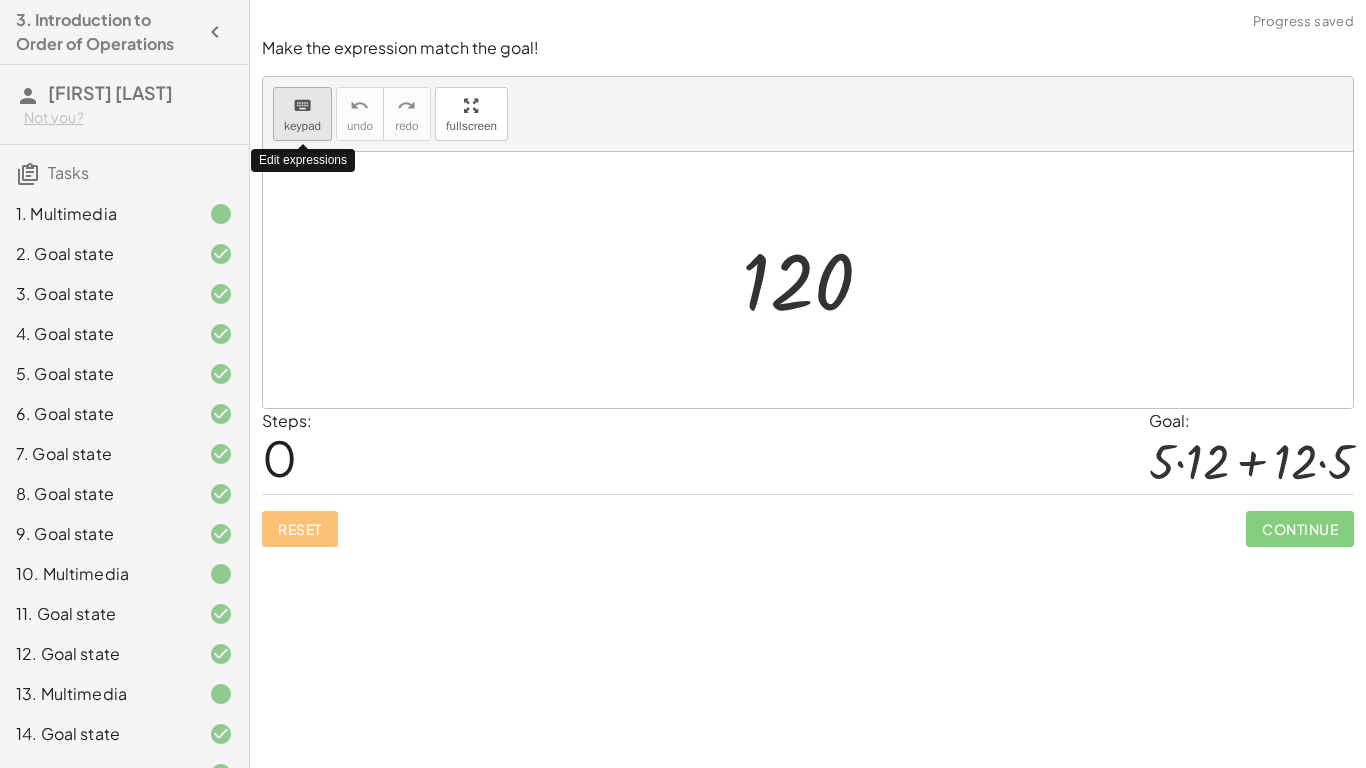 click on "keypad" at bounding box center (302, 126) 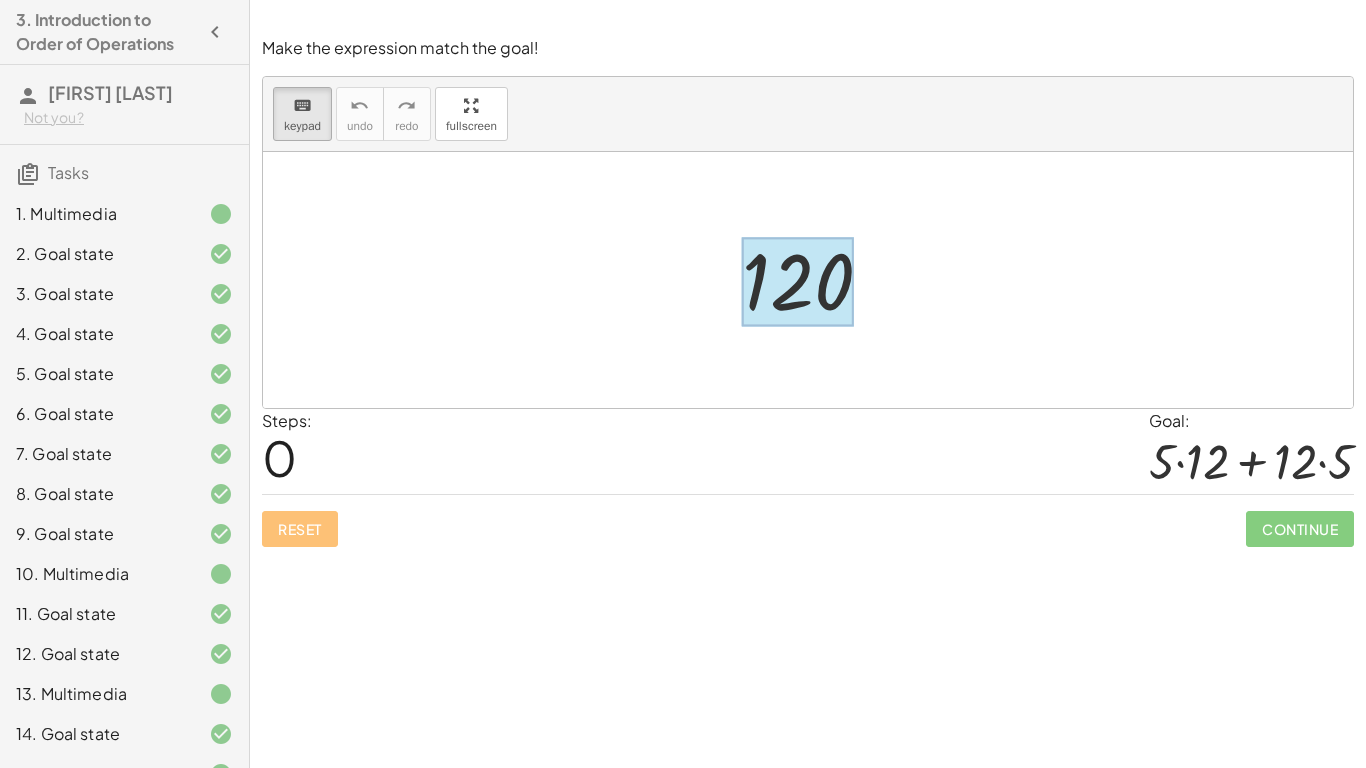 click at bounding box center [798, 282] 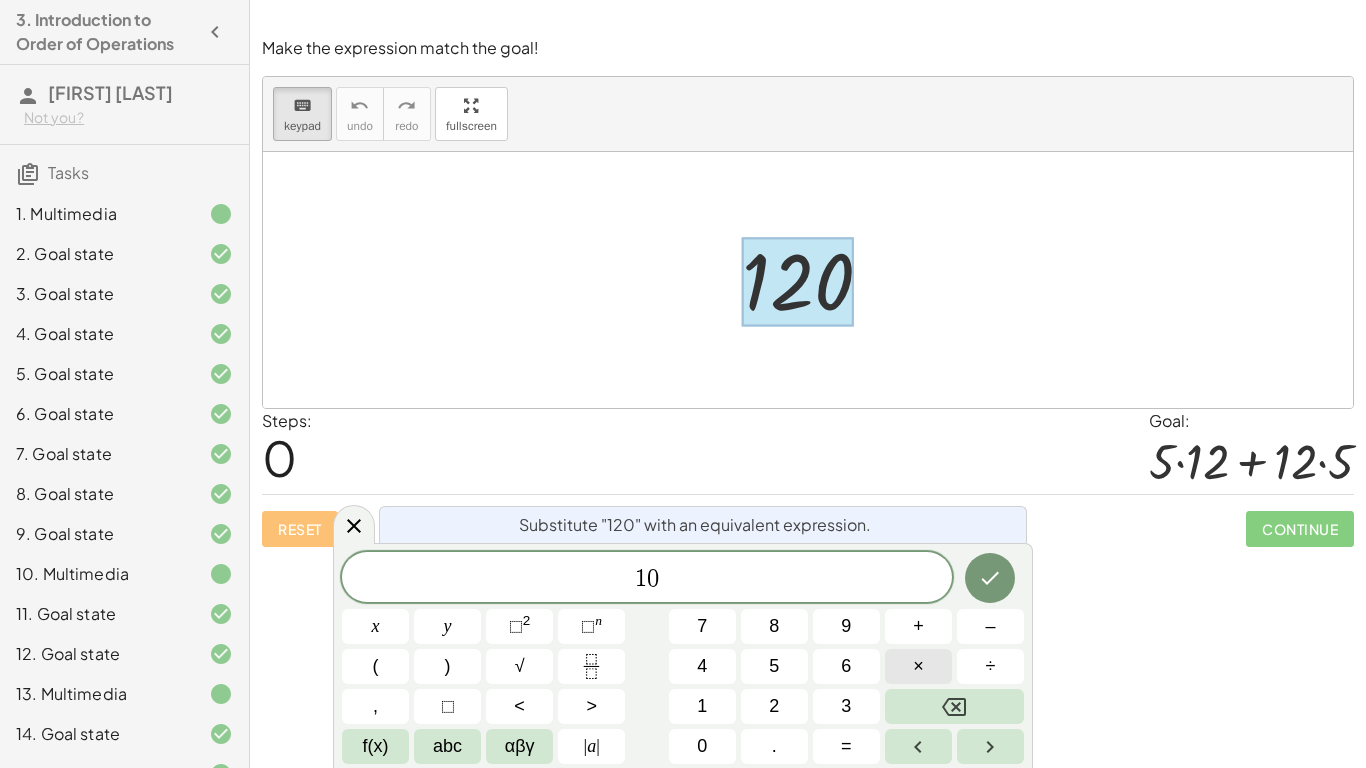 click on "×" at bounding box center (918, 666) 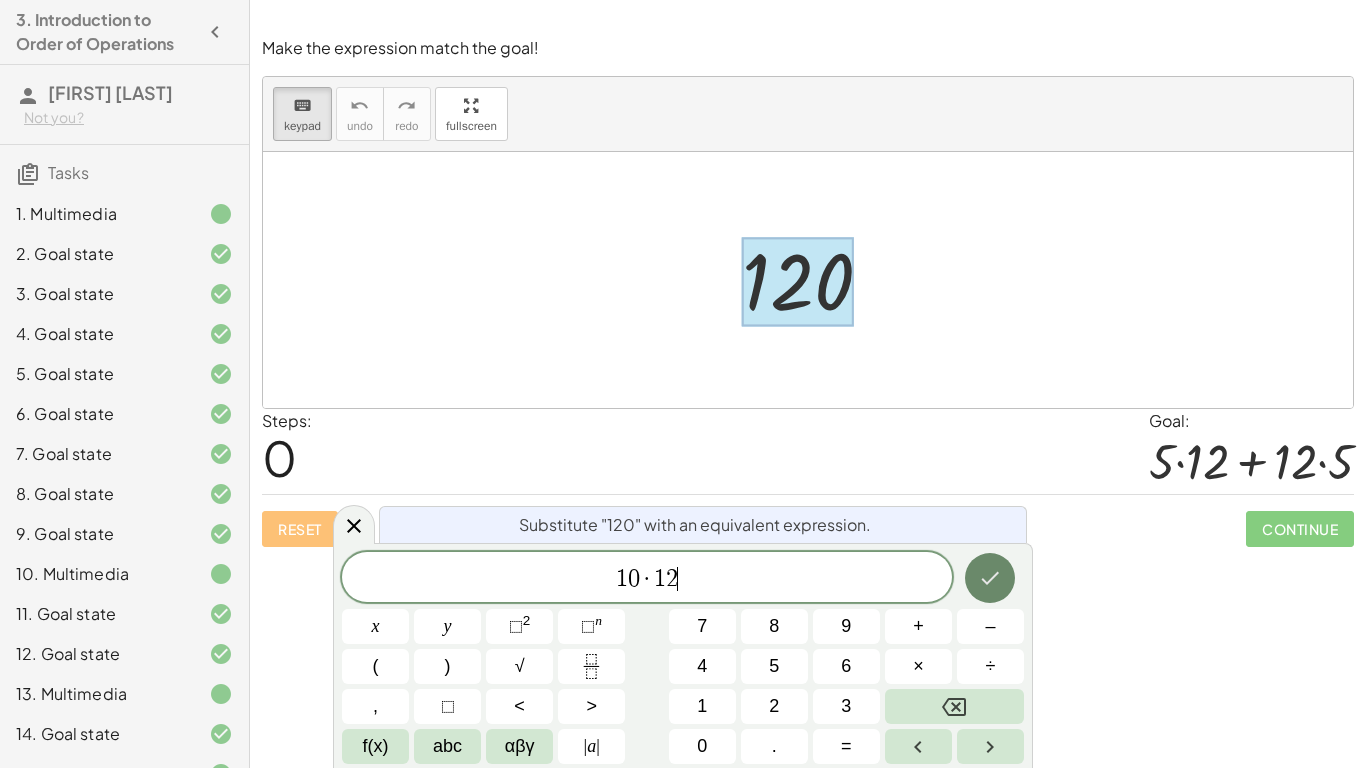 click 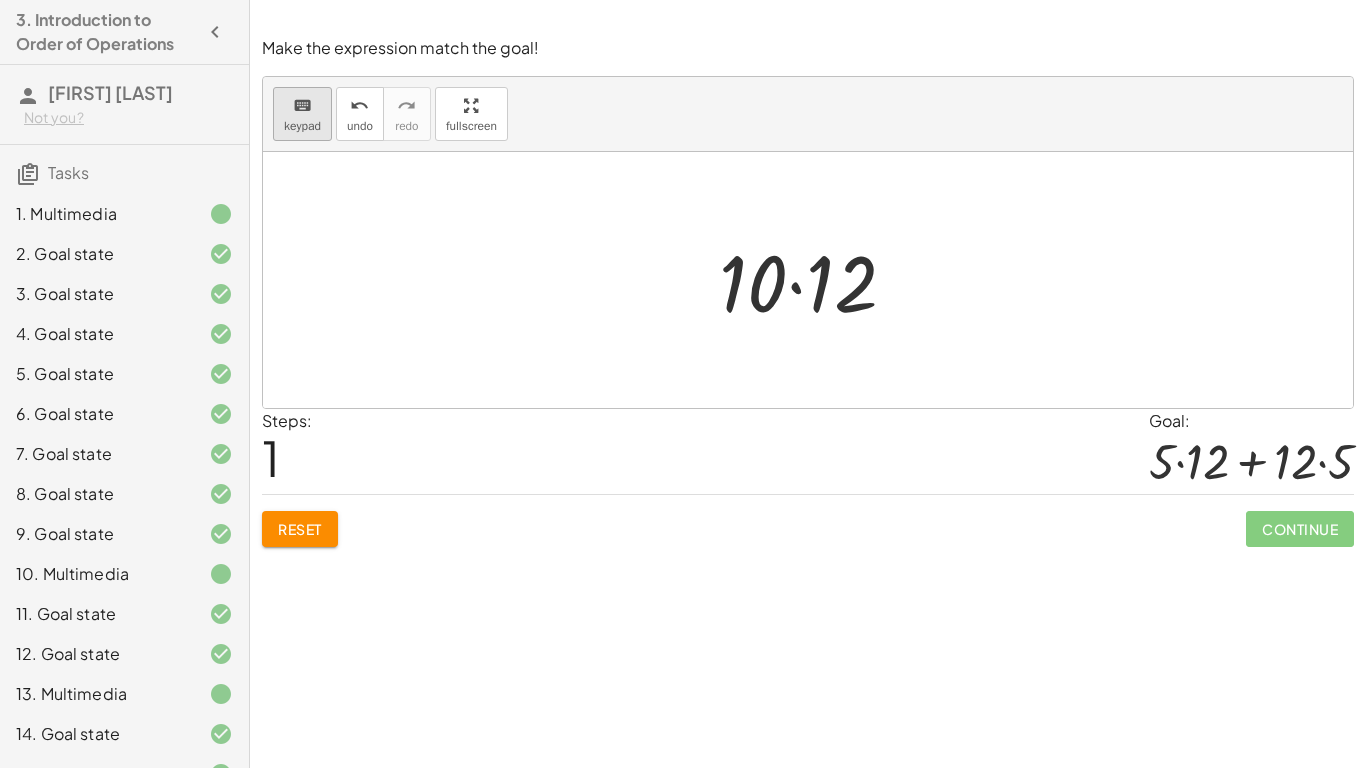 click on "keyboard" at bounding box center (302, 106) 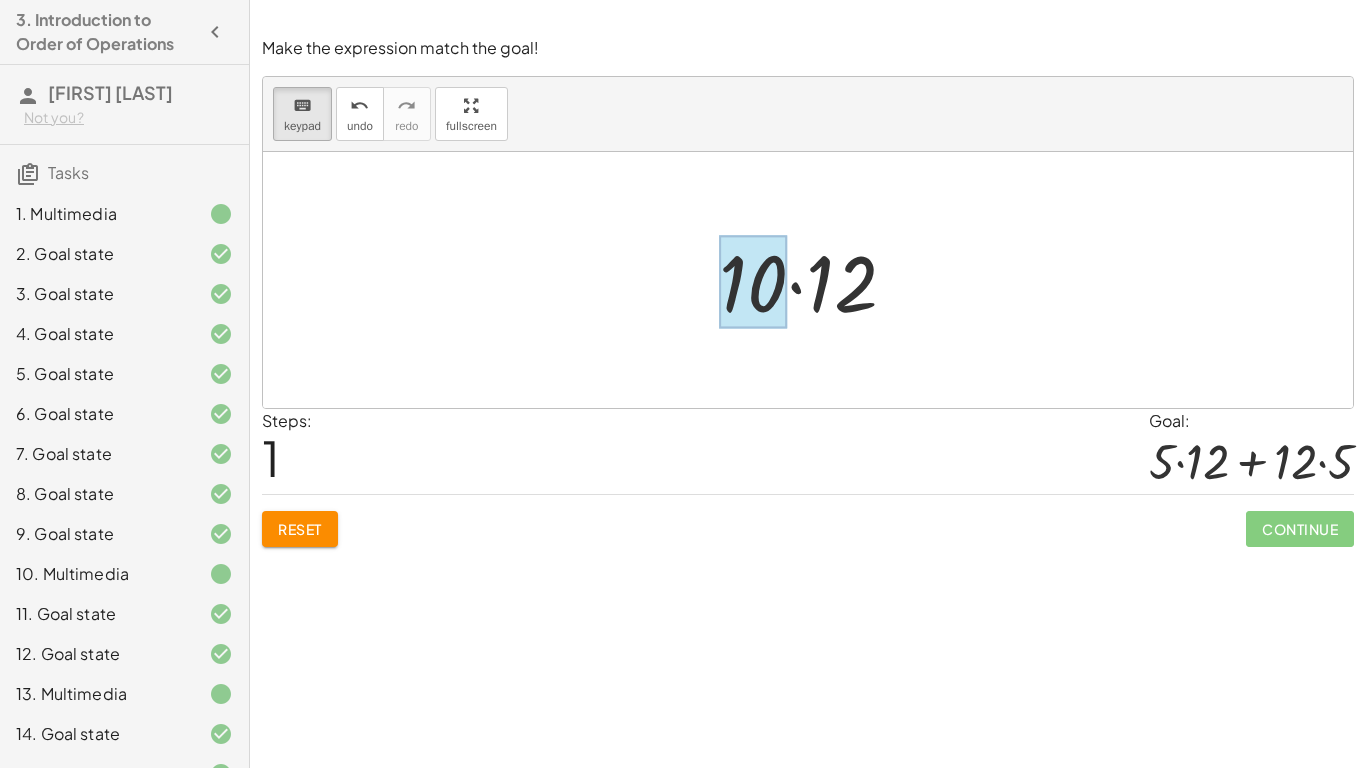 click at bounding box center (753, 282) 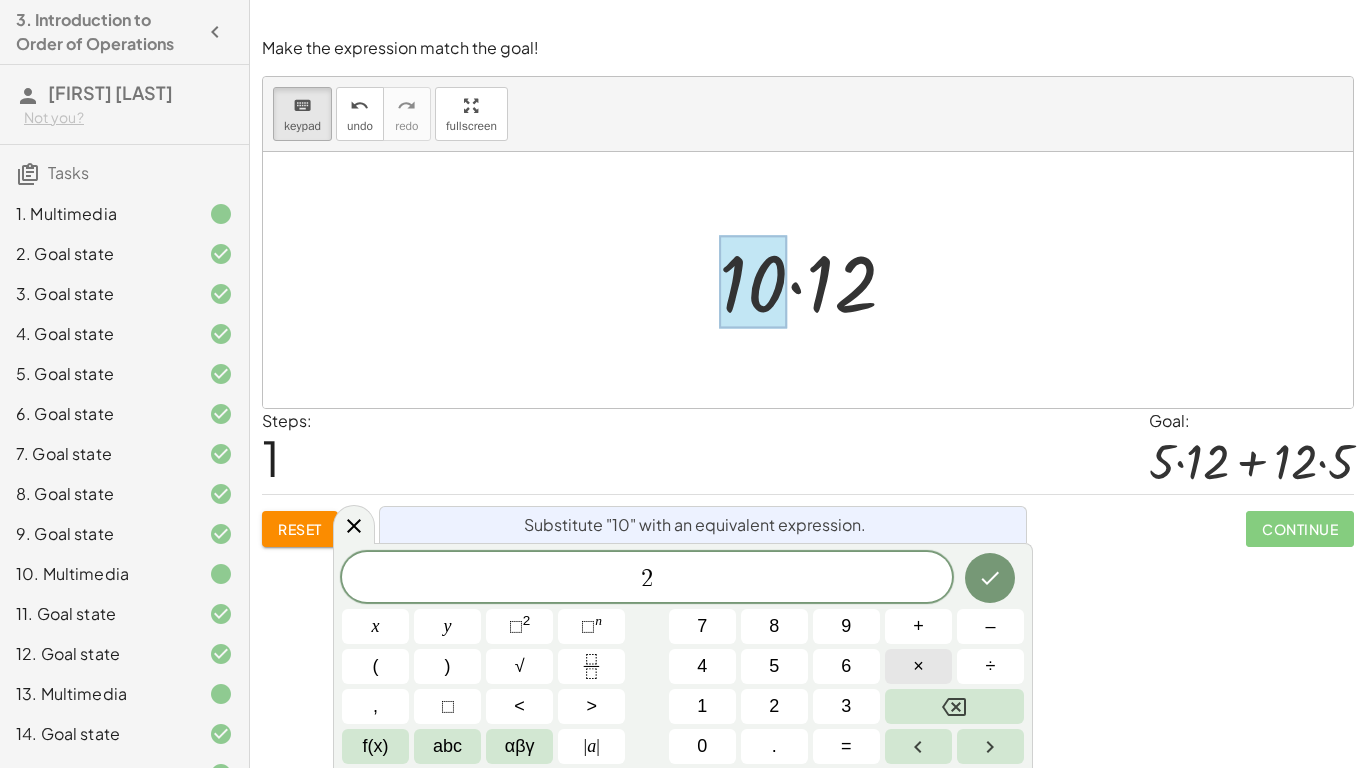 click on "×" at bounding box center (918, 666) 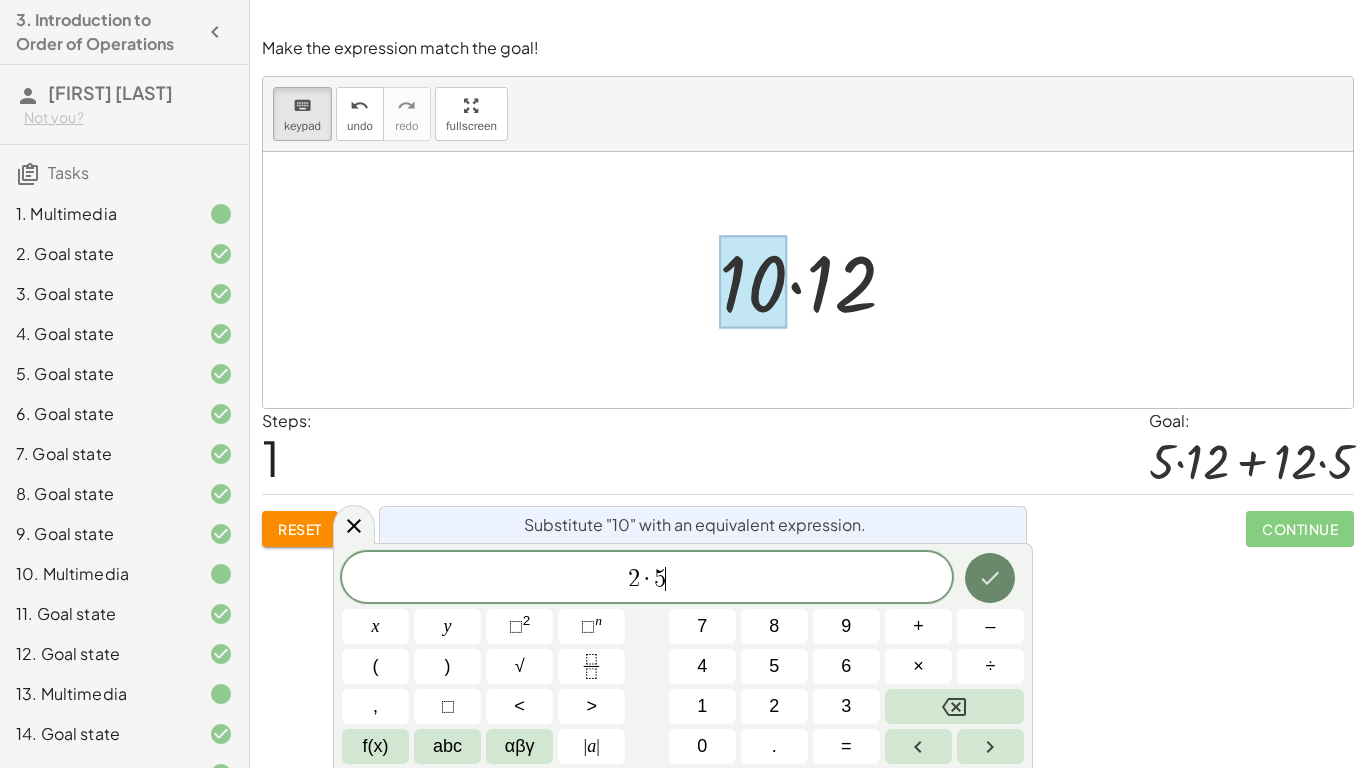 click at bounding box center (990, 578) 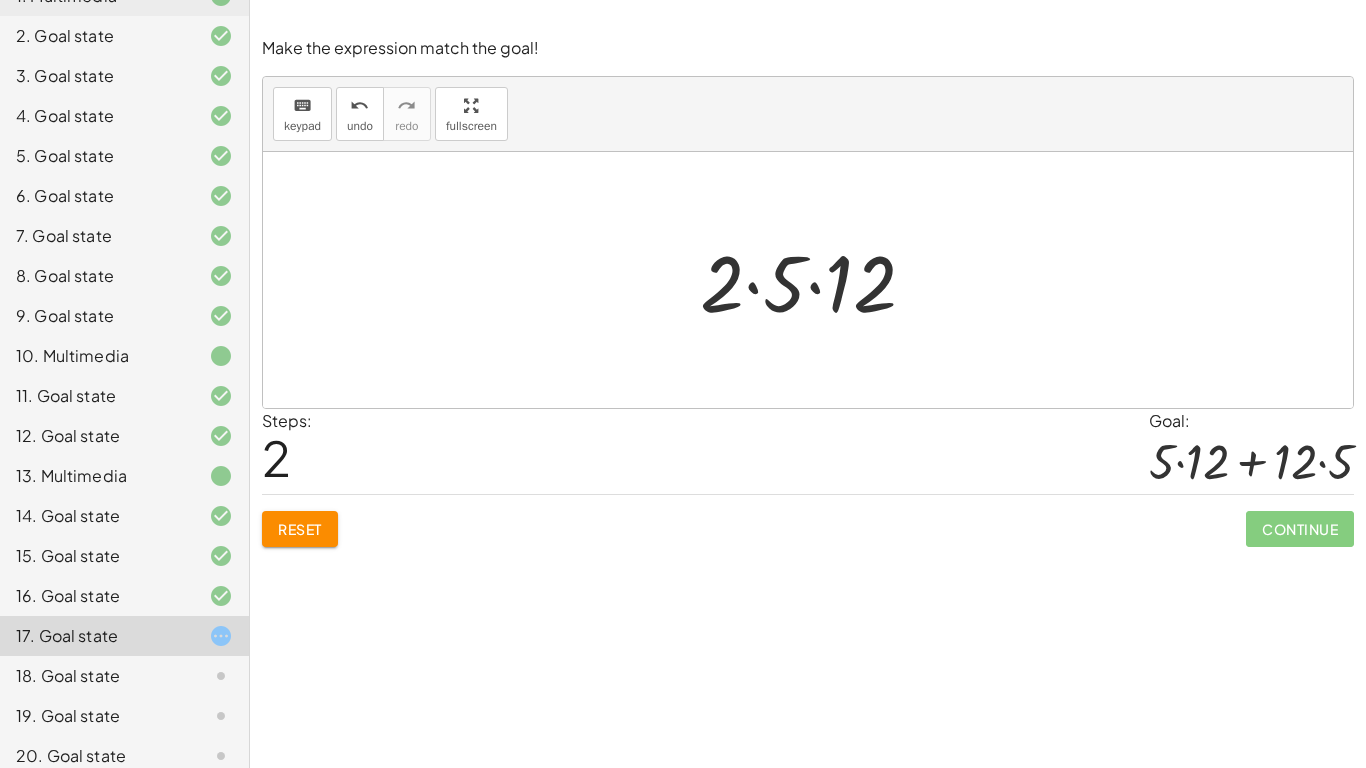 scroll, scrollTop: 197, scrollLeft: 0, axis: vertical 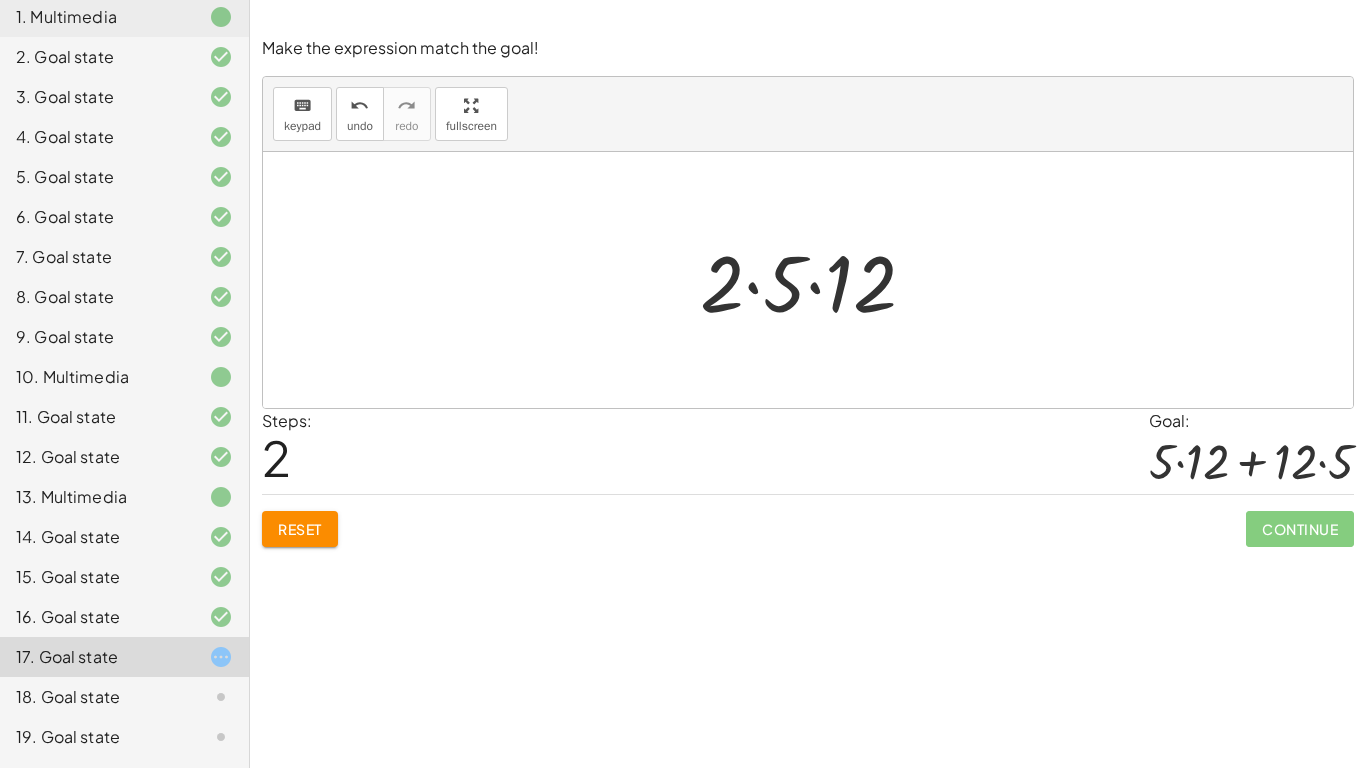 click on "Reset" 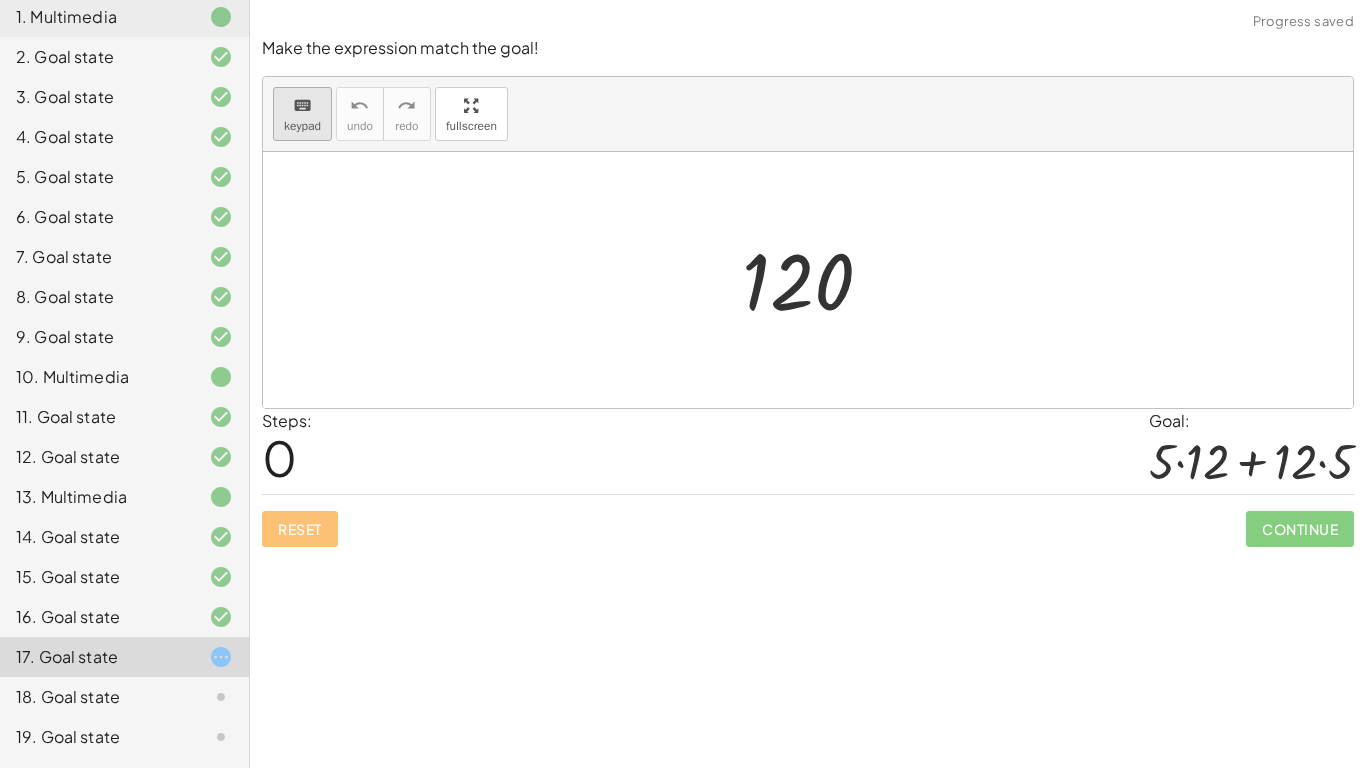 click on "keyboard keypad" at bounding box center (302, 114) 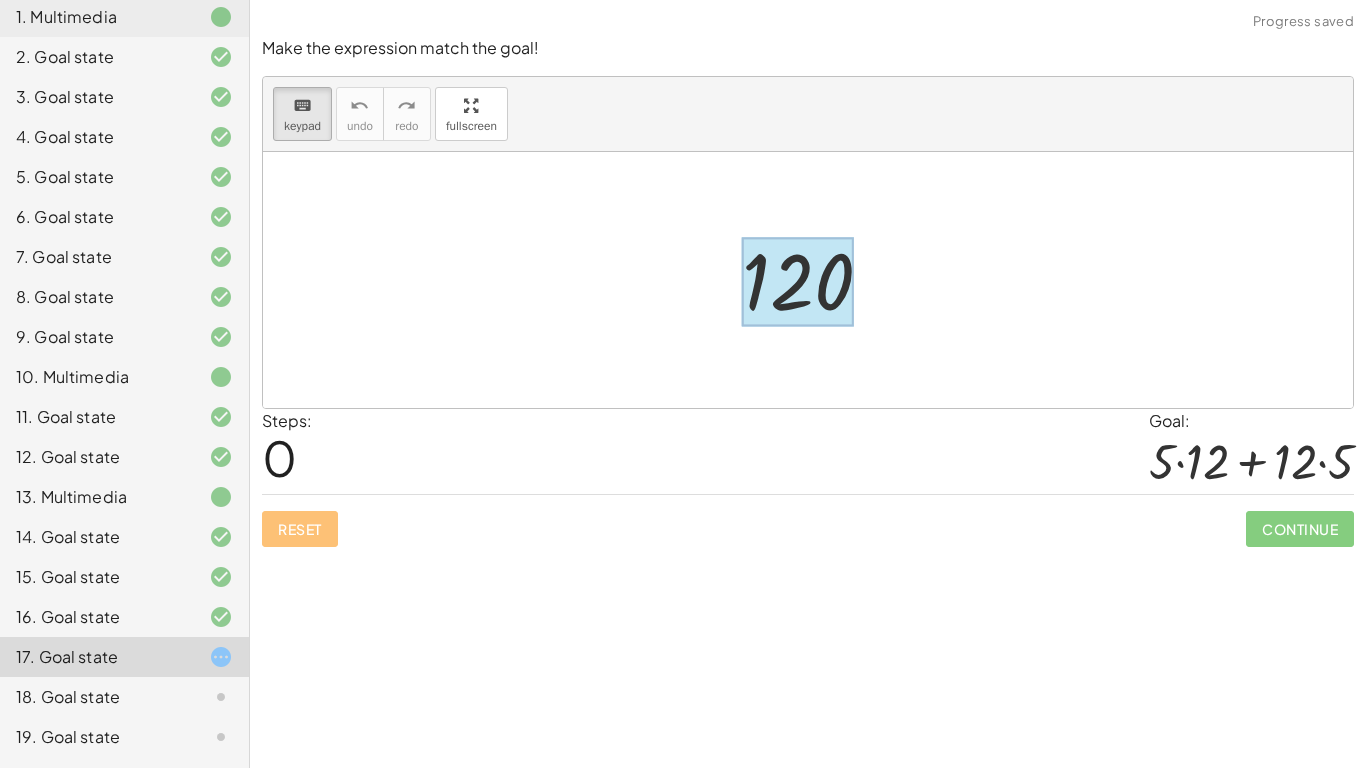 click at bounding box center [798, 282] 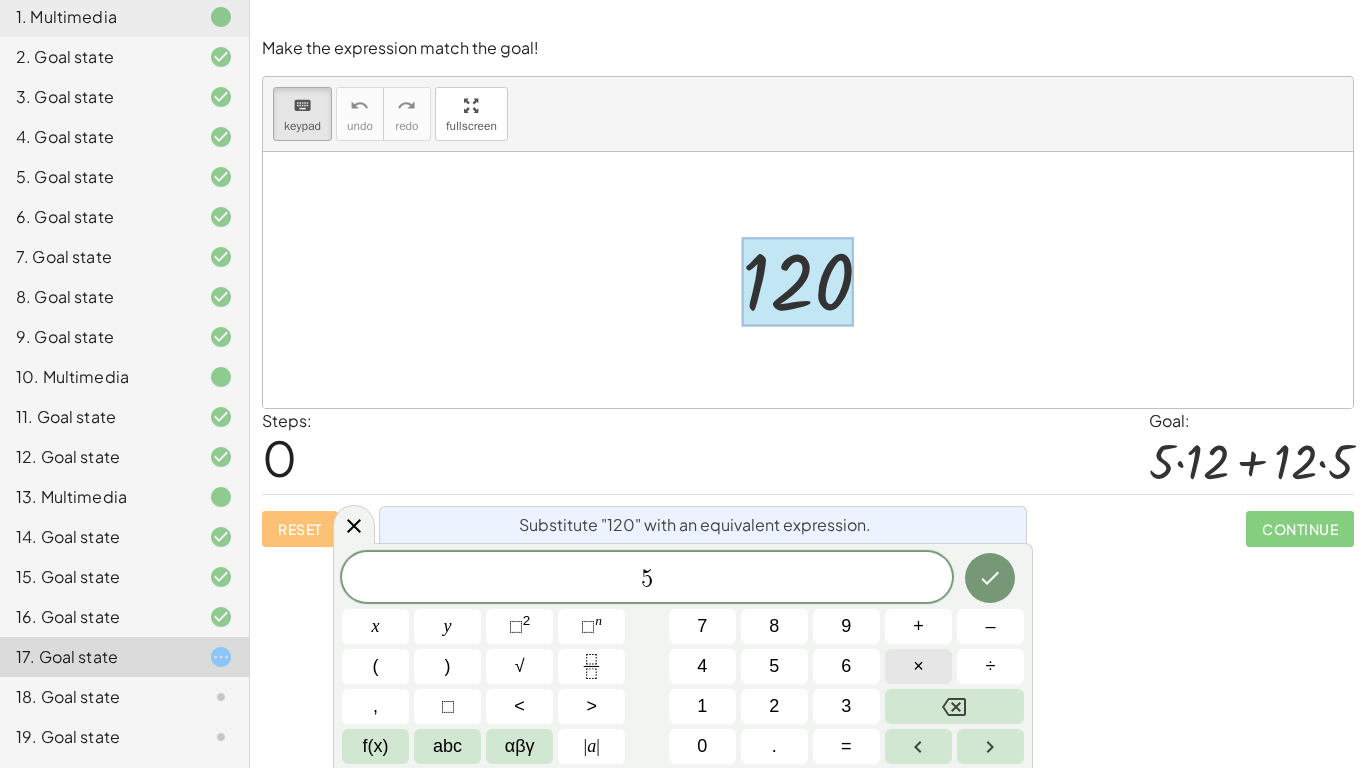 click on "×" at bounding box center [918, 666] 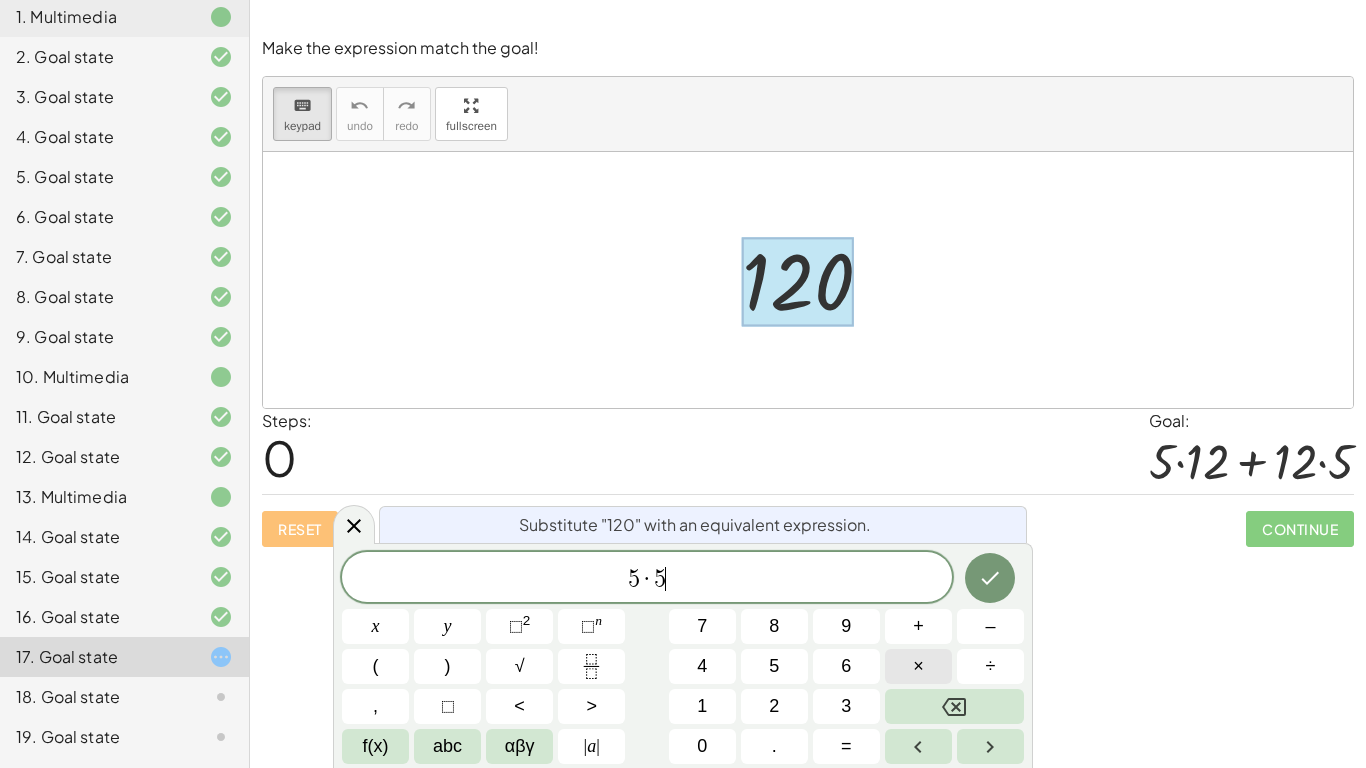 click on "×" at bounding box center (918, 666) 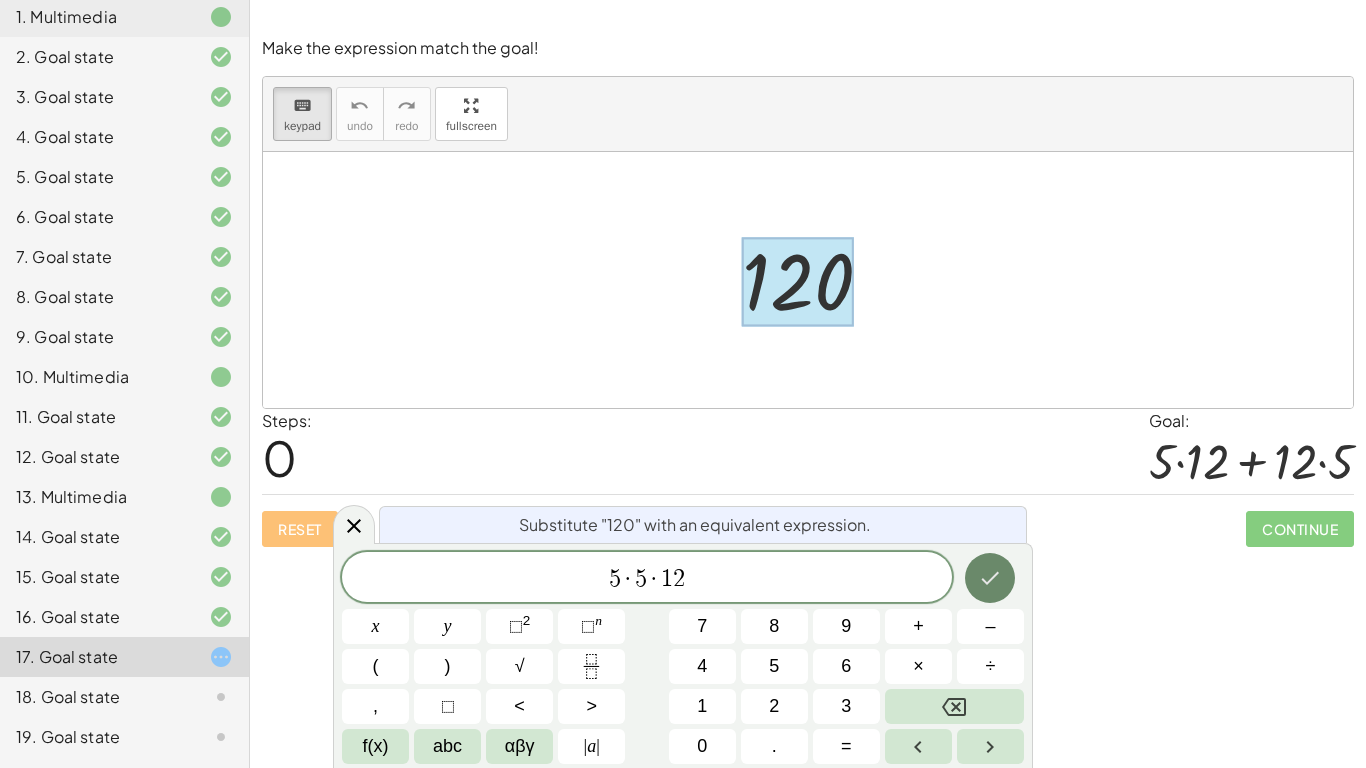 click at bounding box center [990, 578] 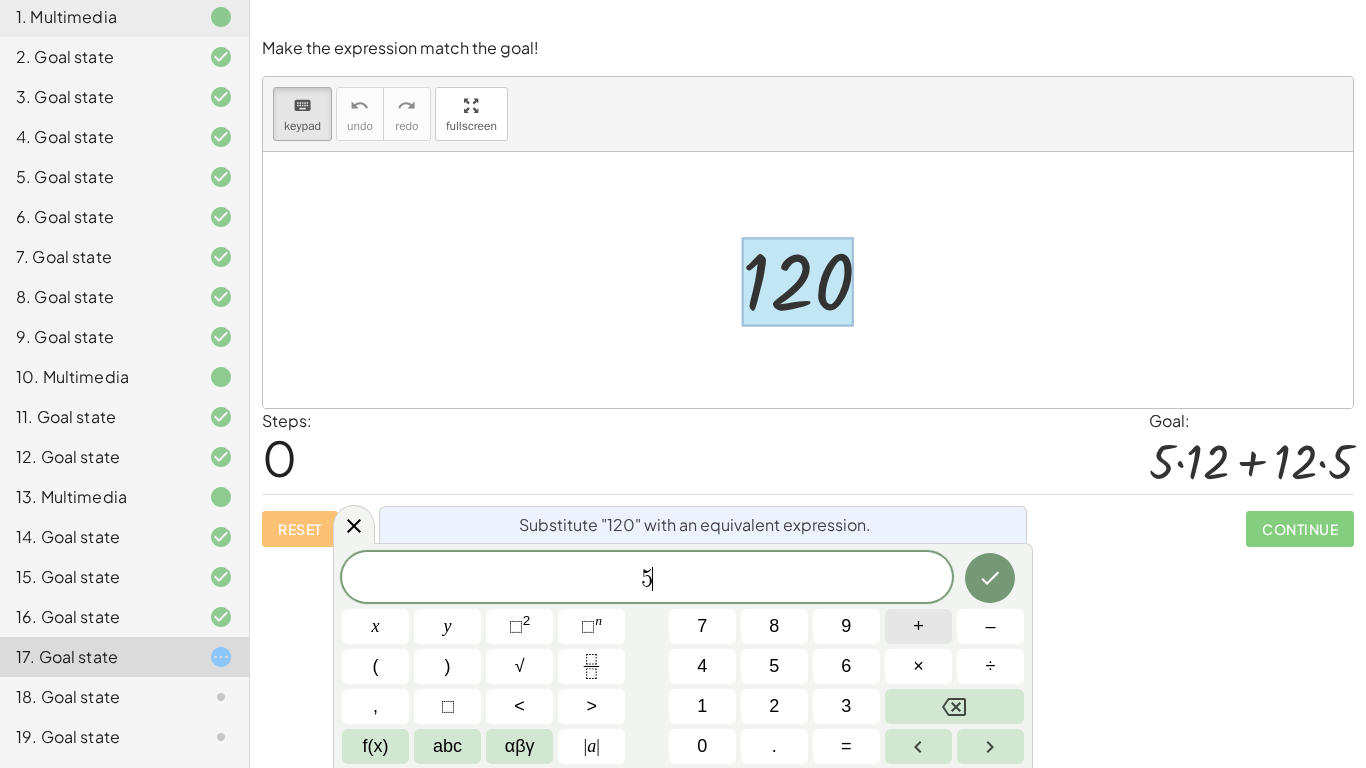 click on "+" at bounding box center [918, 626] 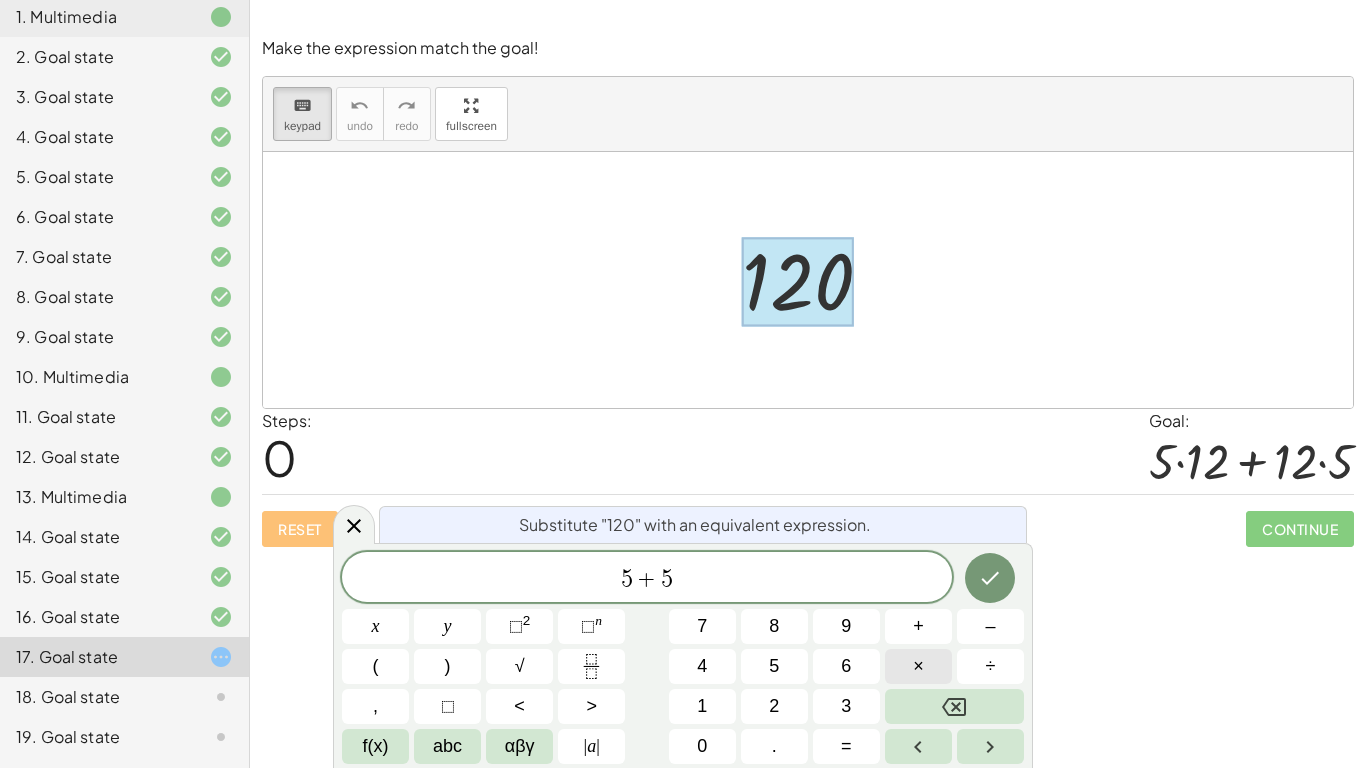 click on "×" at bounding box center [918, 666] 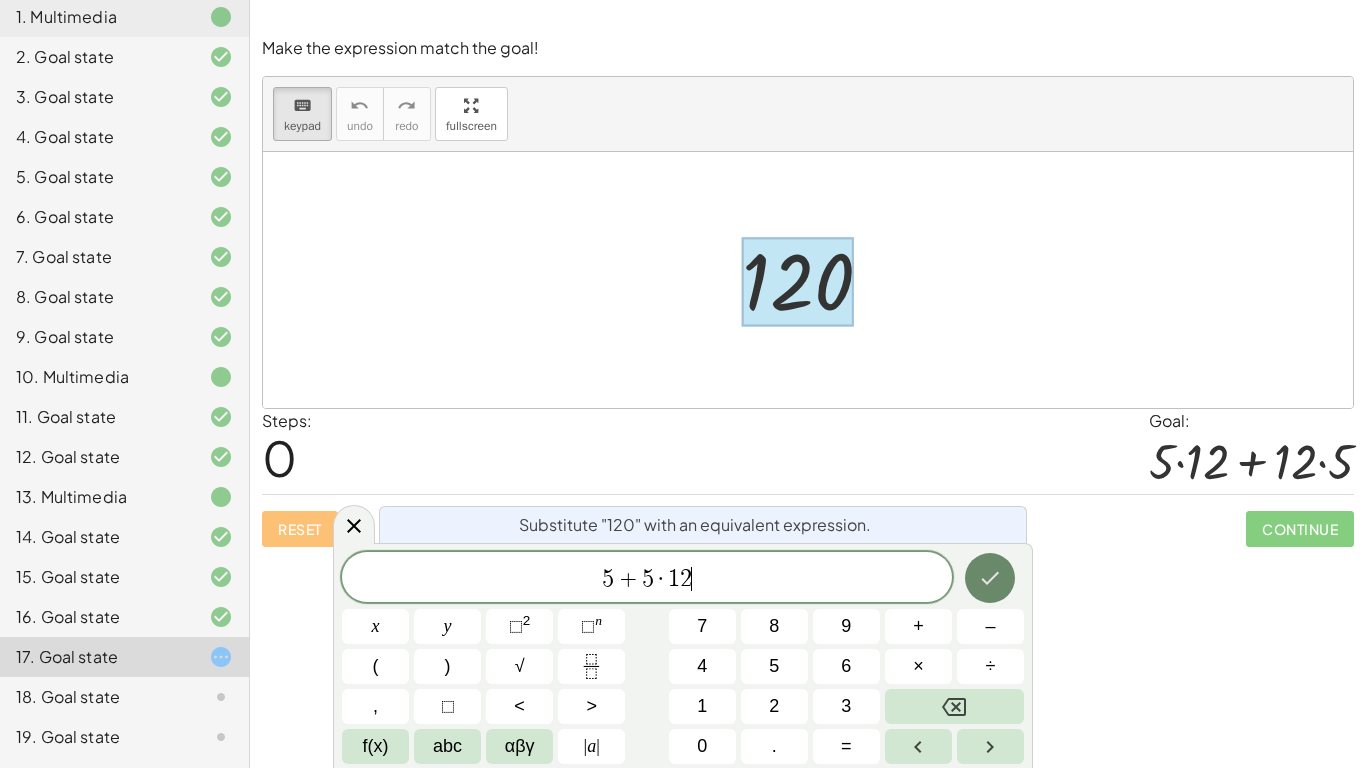 click 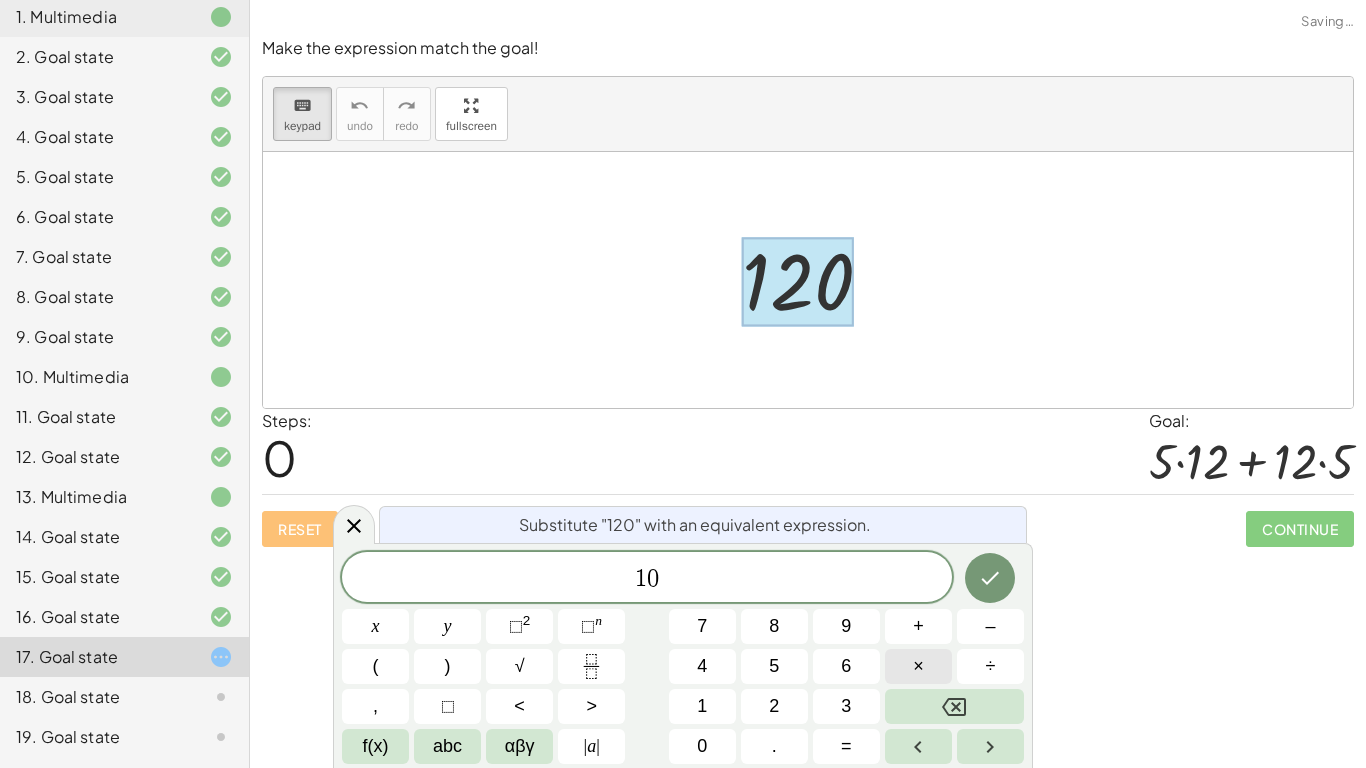 click on "×" at bounding box center (918, 666) 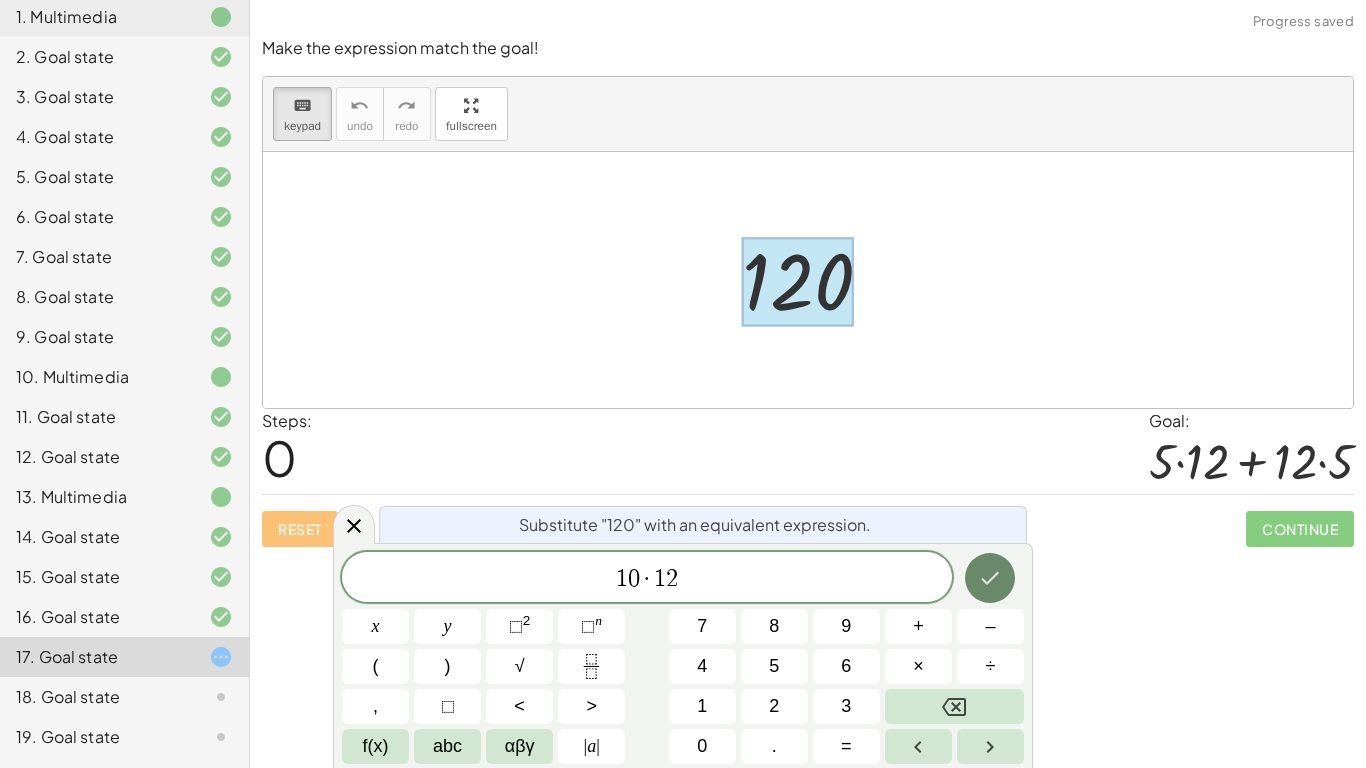 click 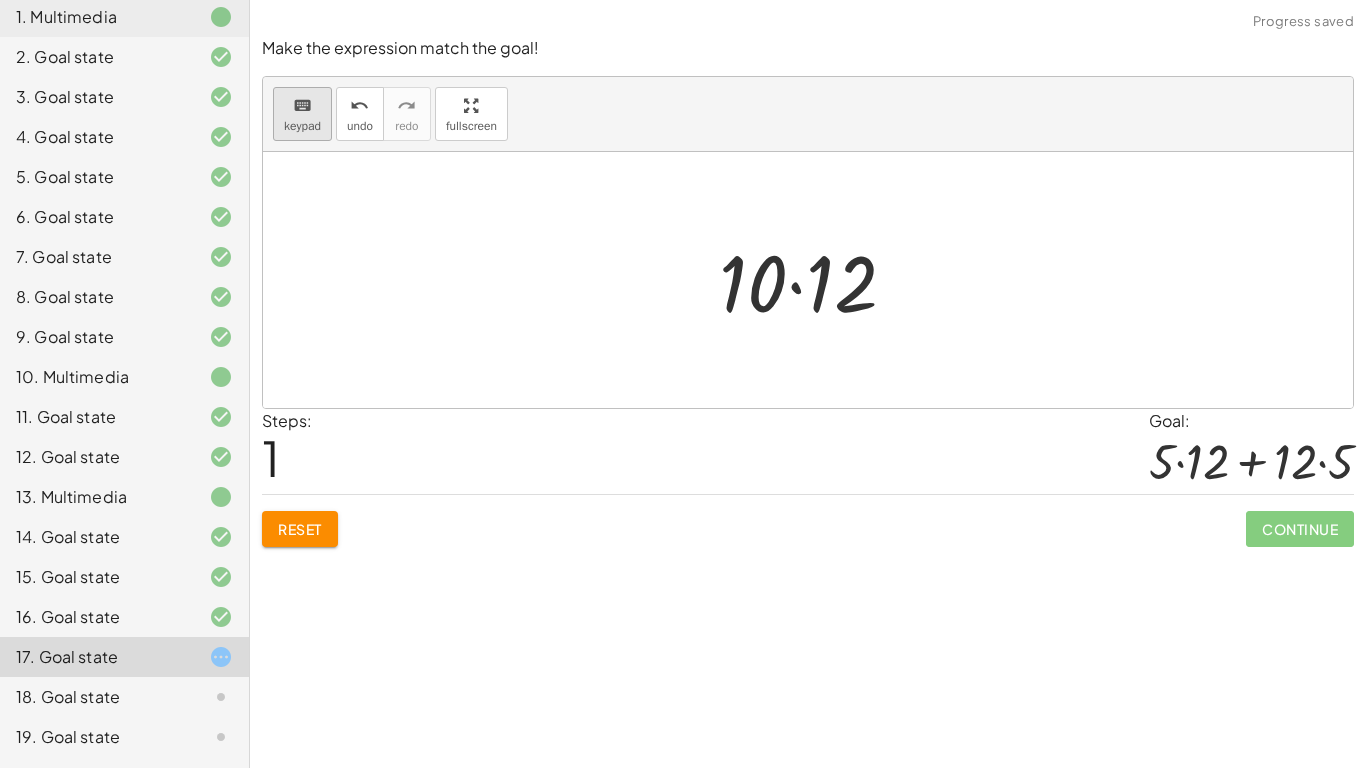 click on "keypad" at bounding box center (302, 126) 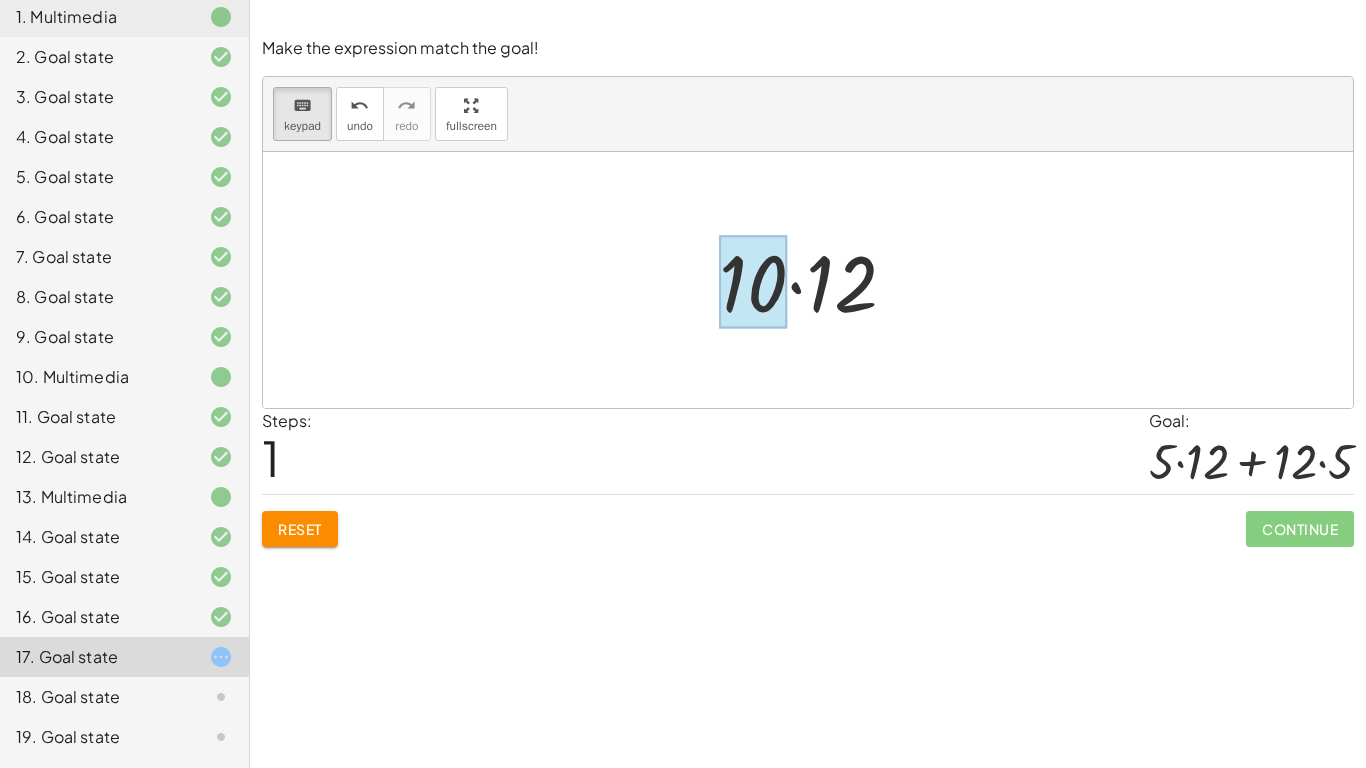 click at bounding box center (753, 282) 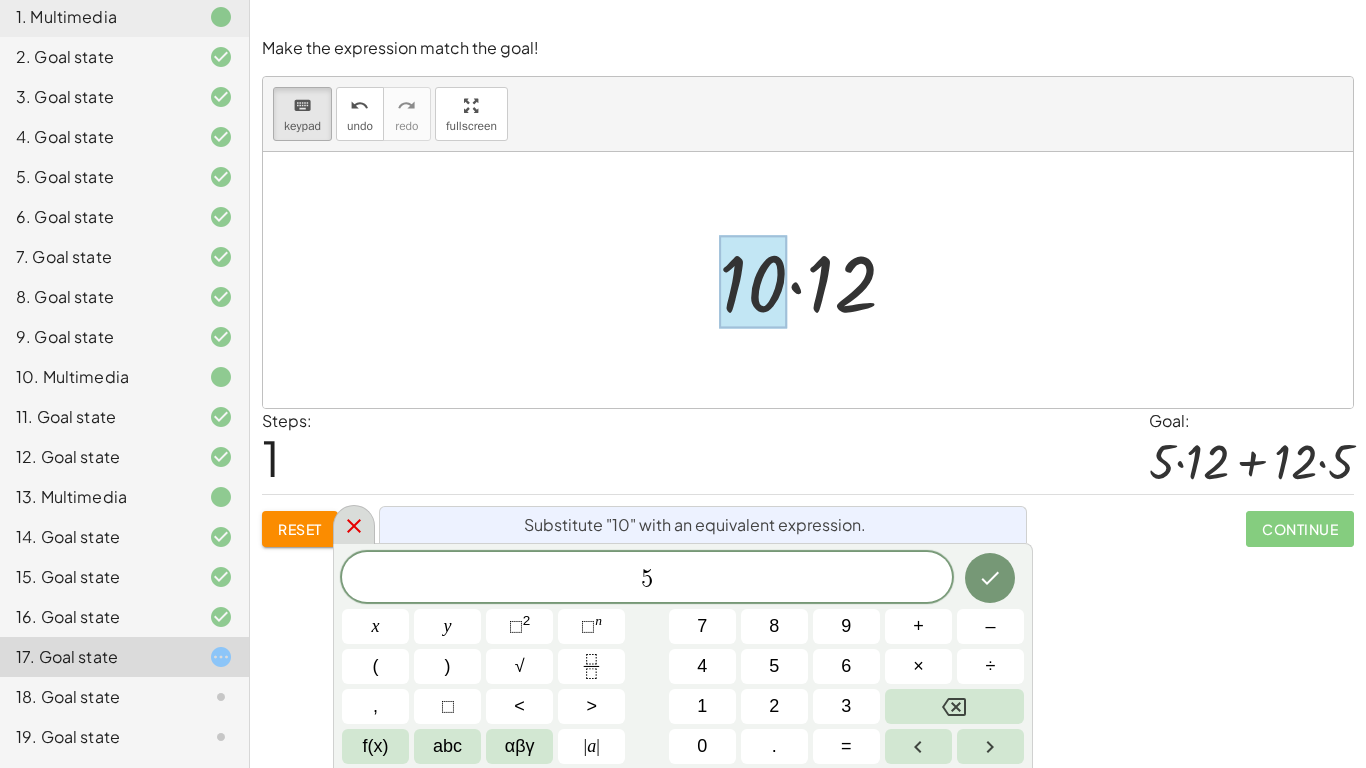 click 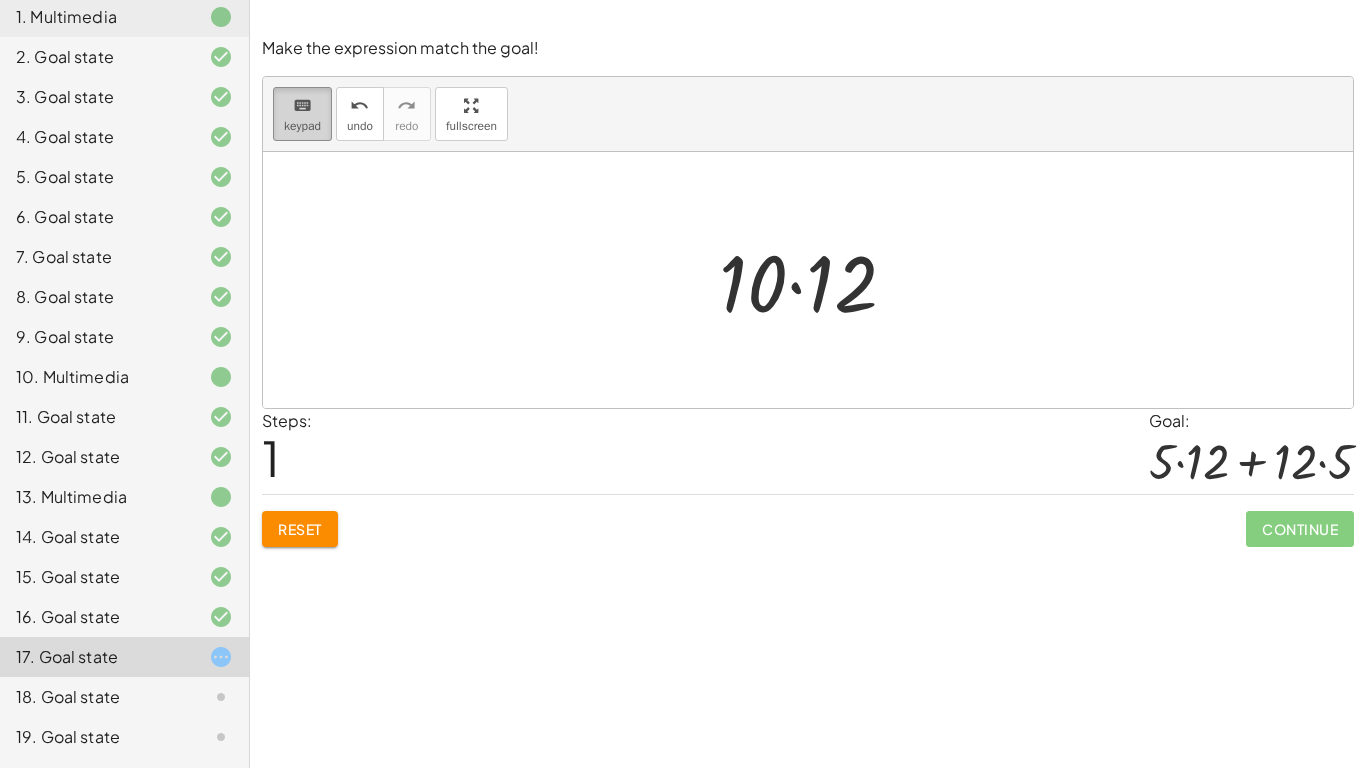 click on "keypad" at bounding box center (302, 126) 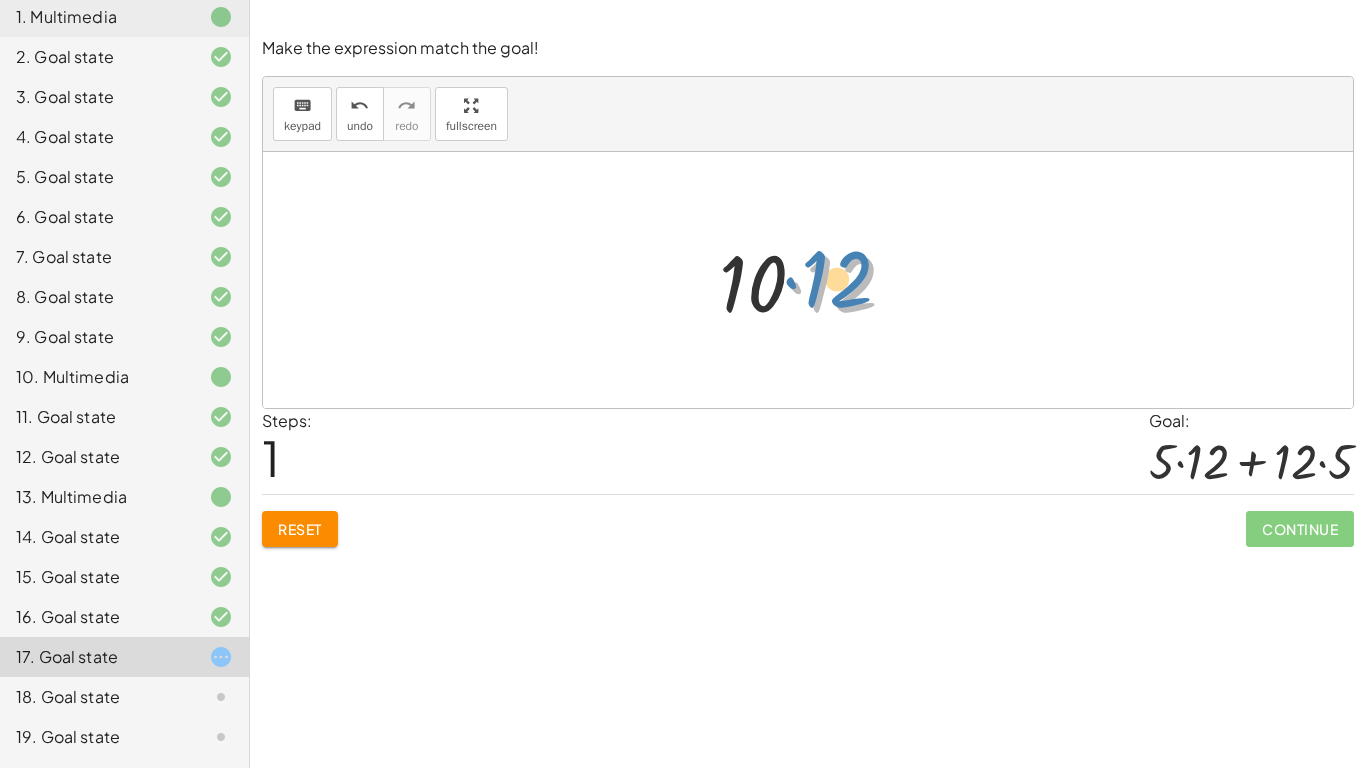 click at bounding box center (815, 280) 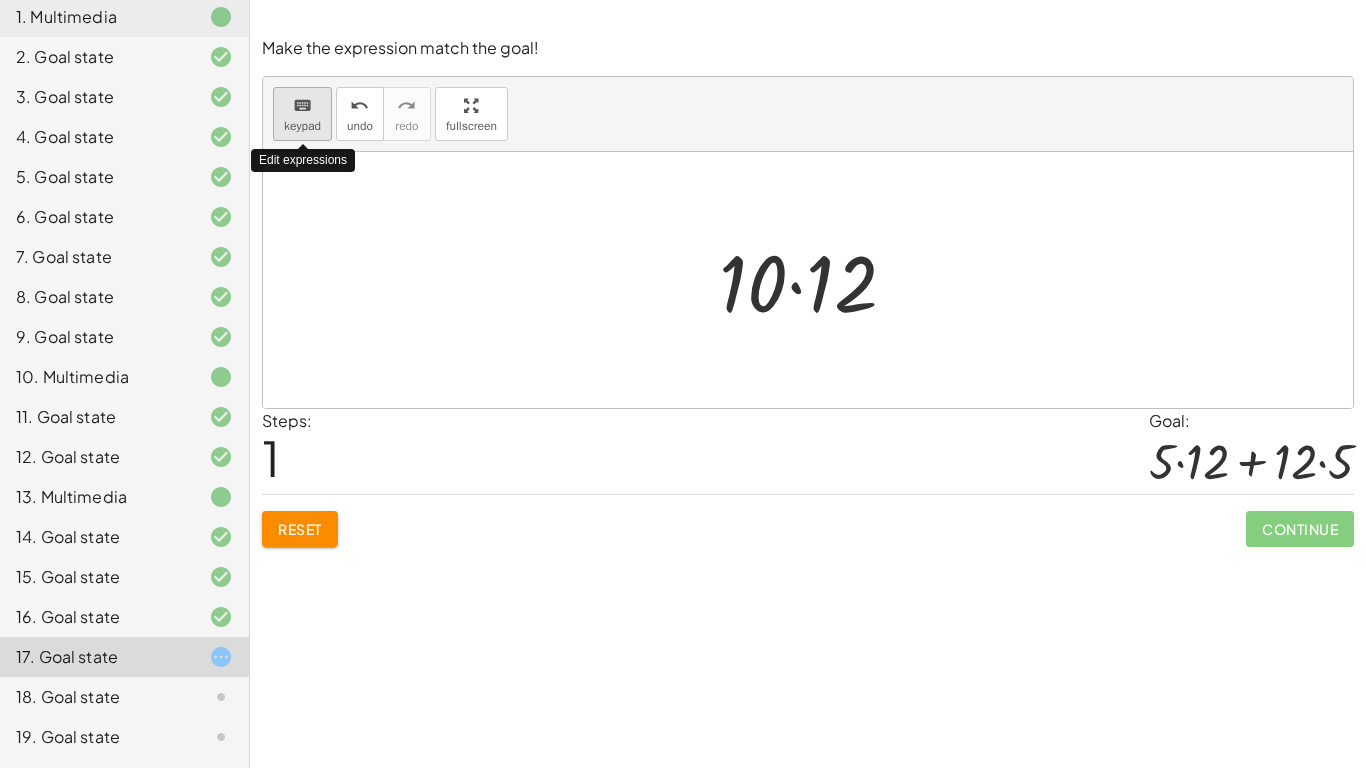 click on "keyboard" at bounding box center [302, 106] 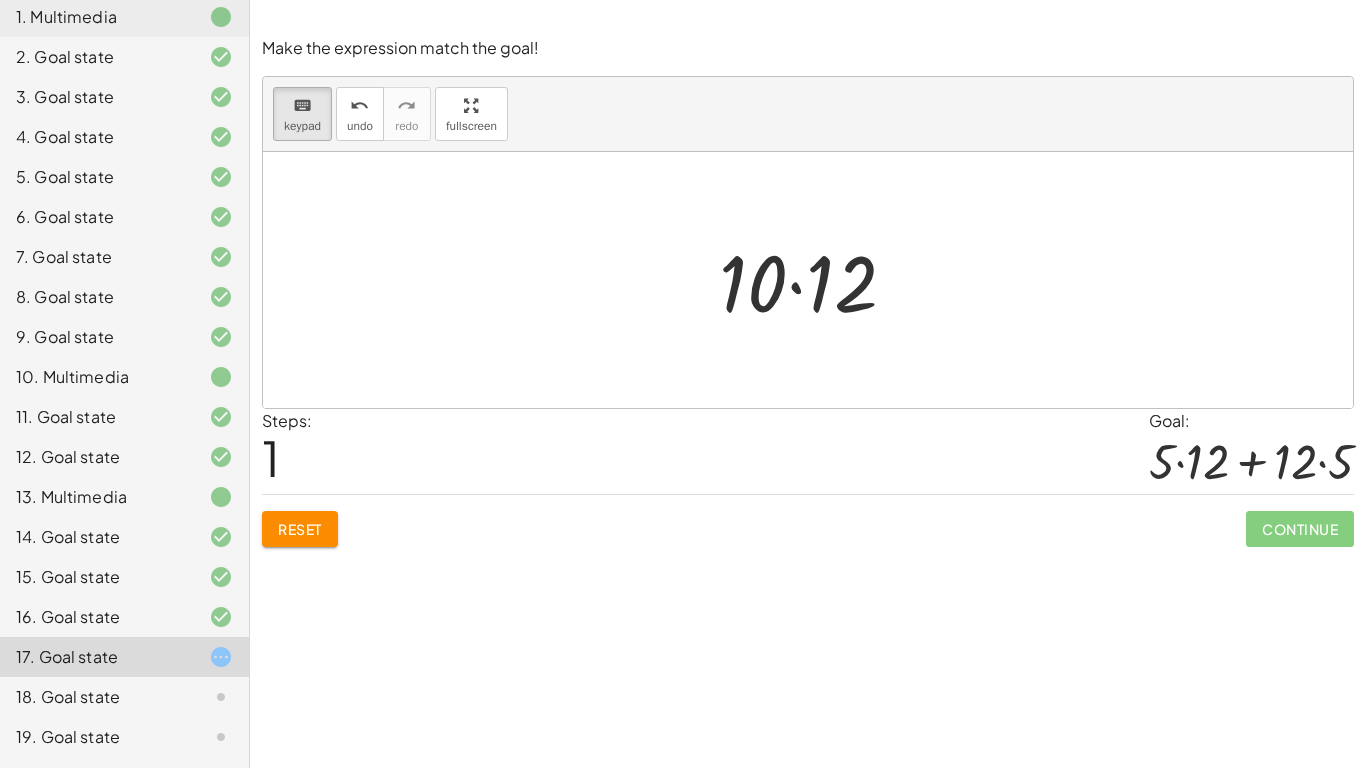 click on "Reset" 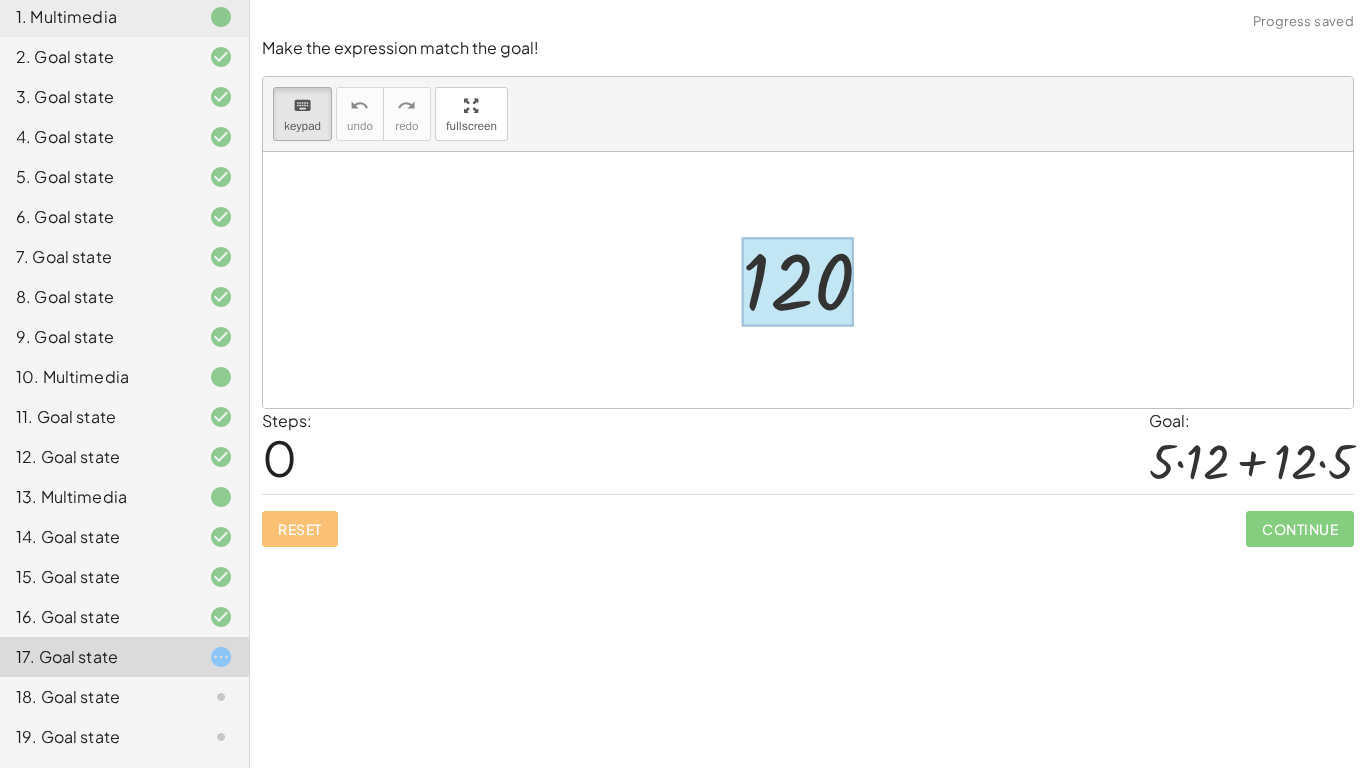 click at bounding box center (798, 282) 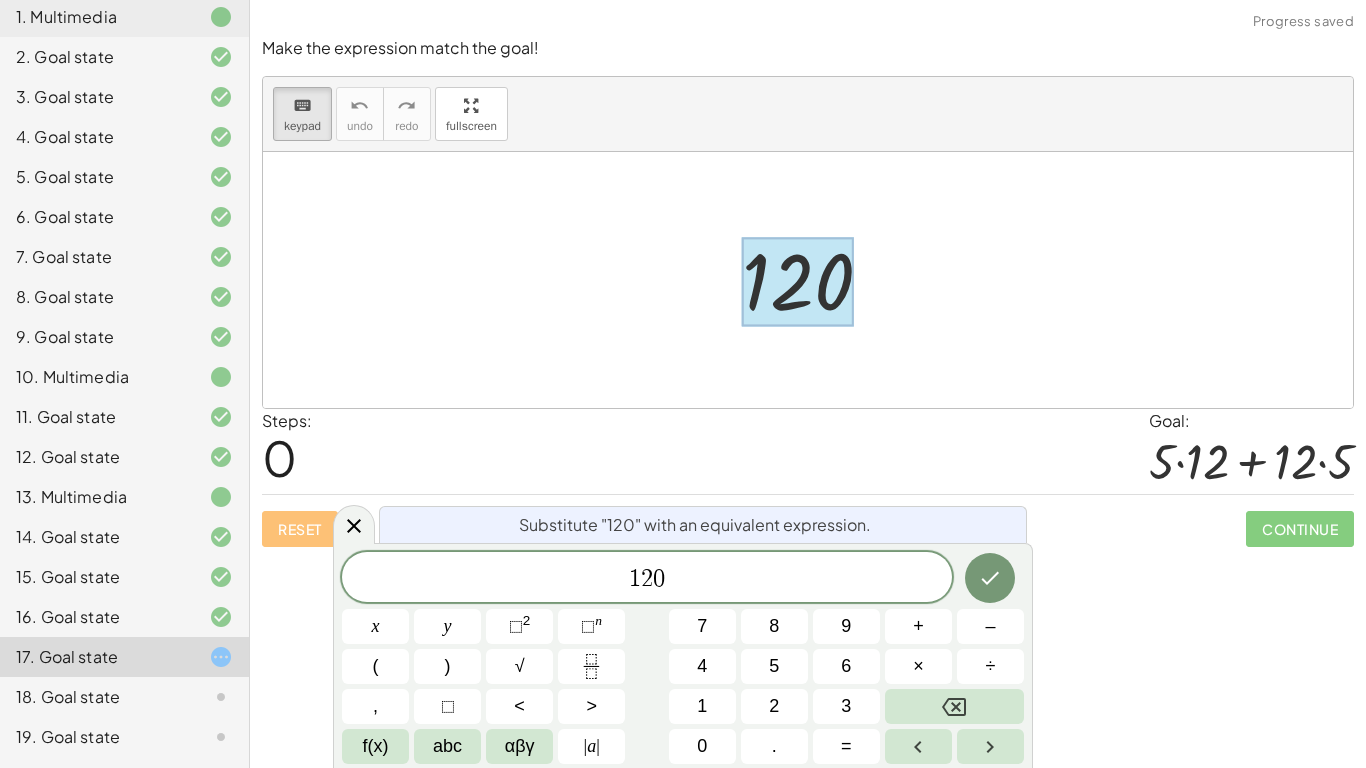 click at bounding box center [798, 282] 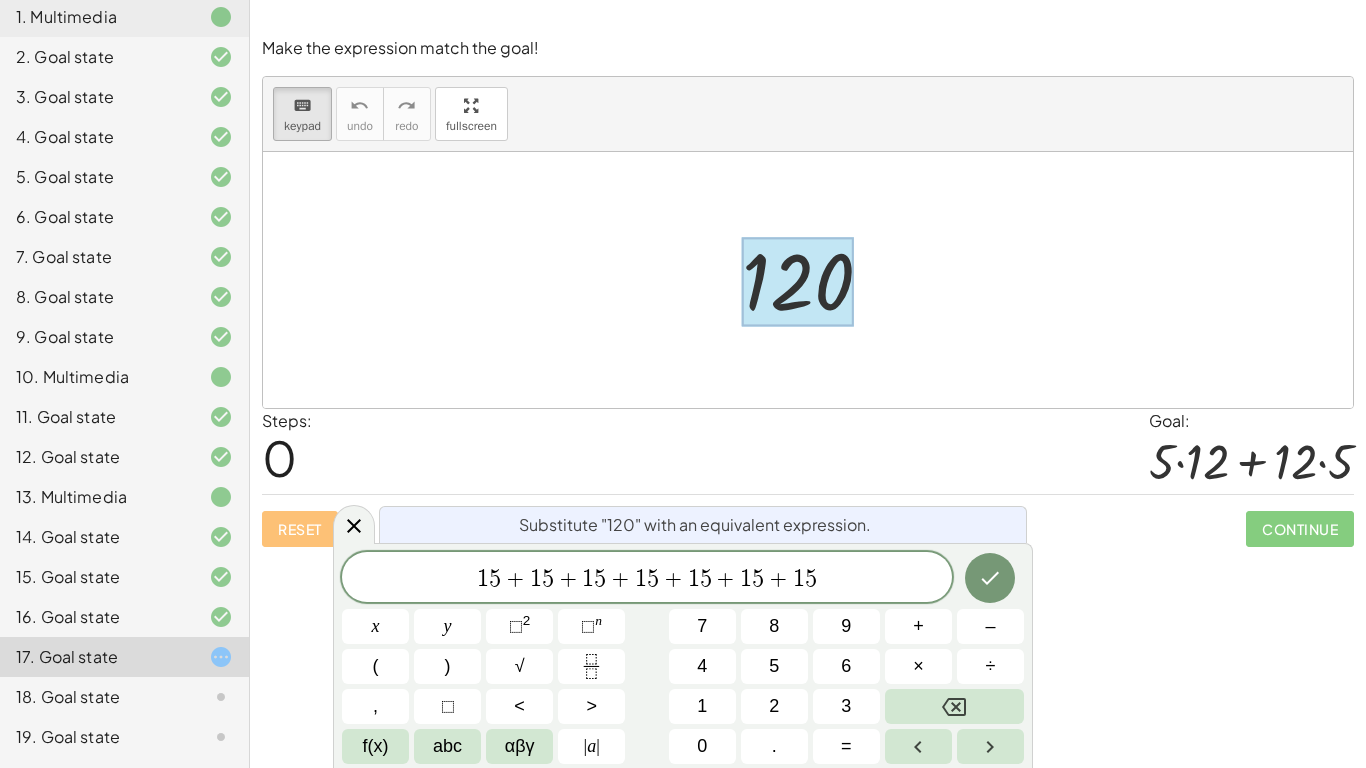 click 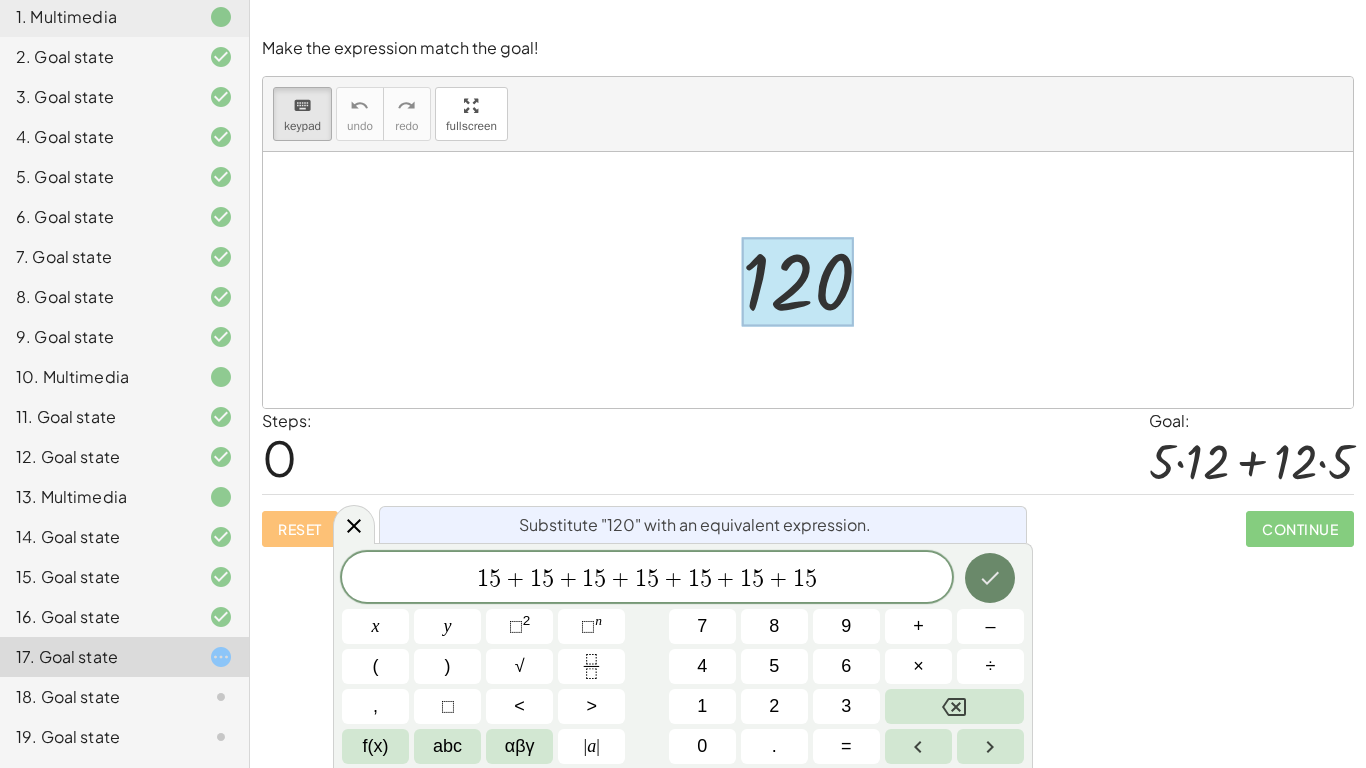 click 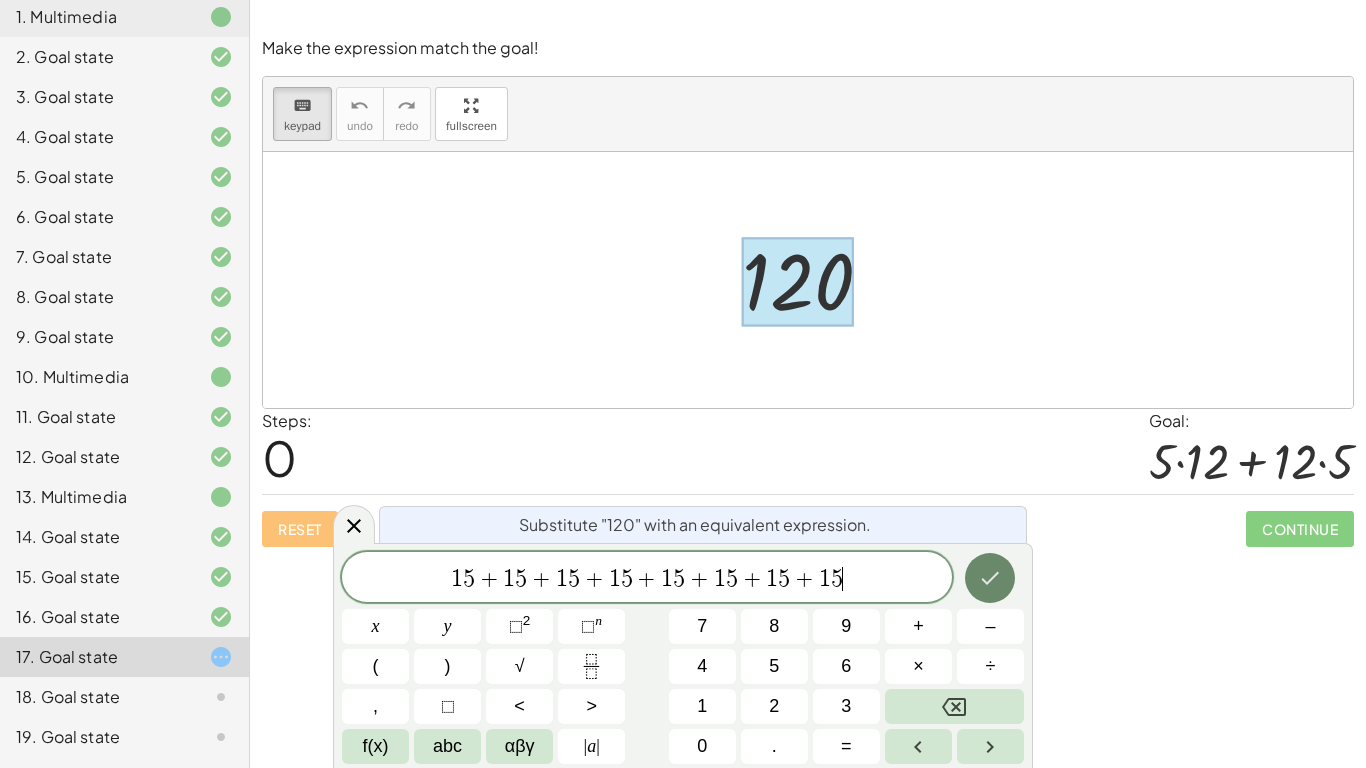 click 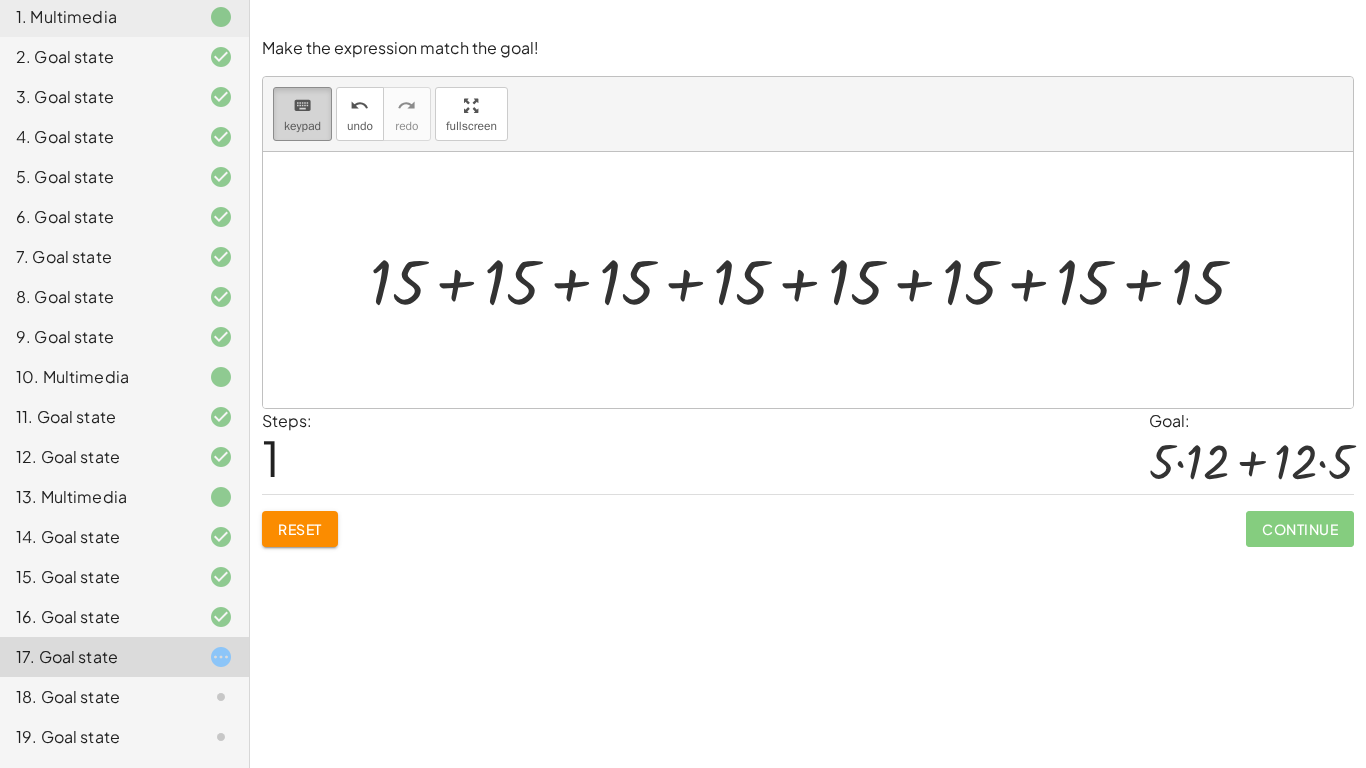 click on "keypad" at bounding box center (302, 126) 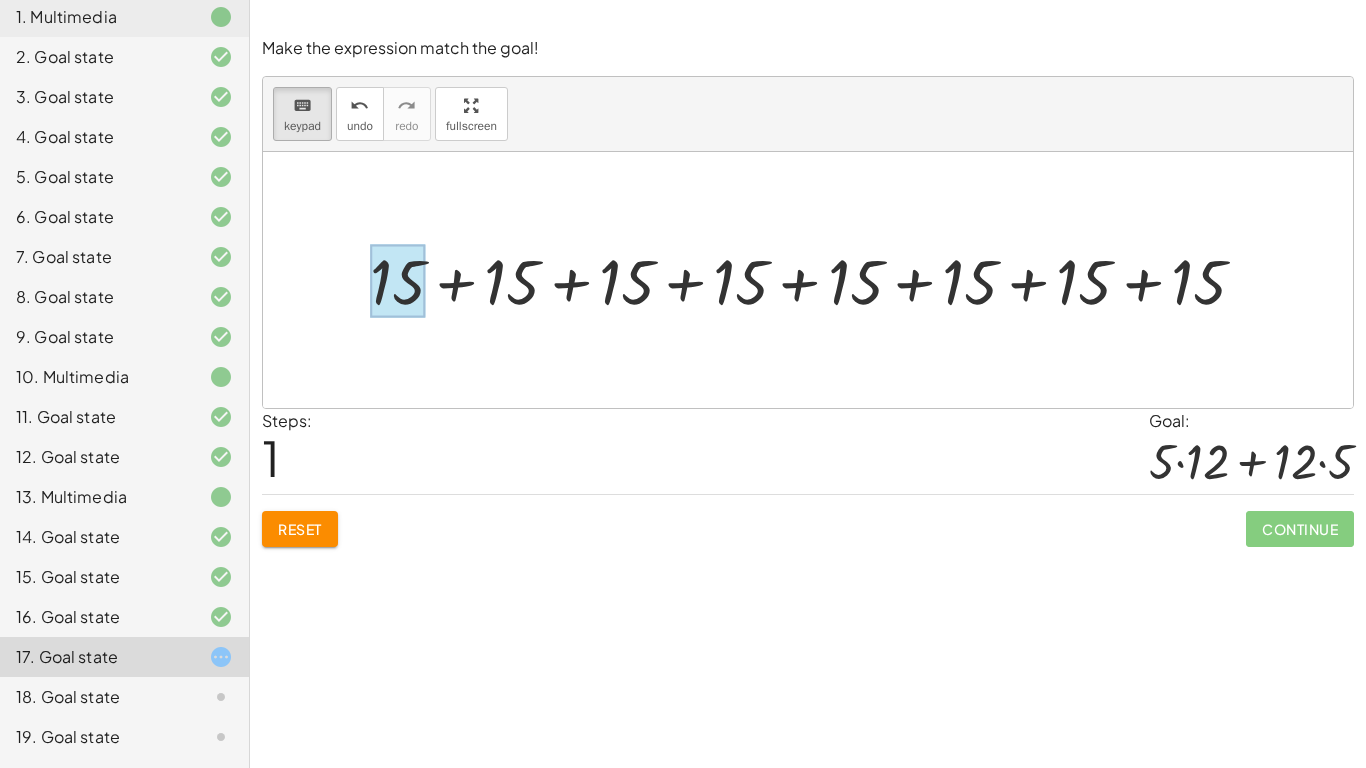 click at bounding box center (398, 281) 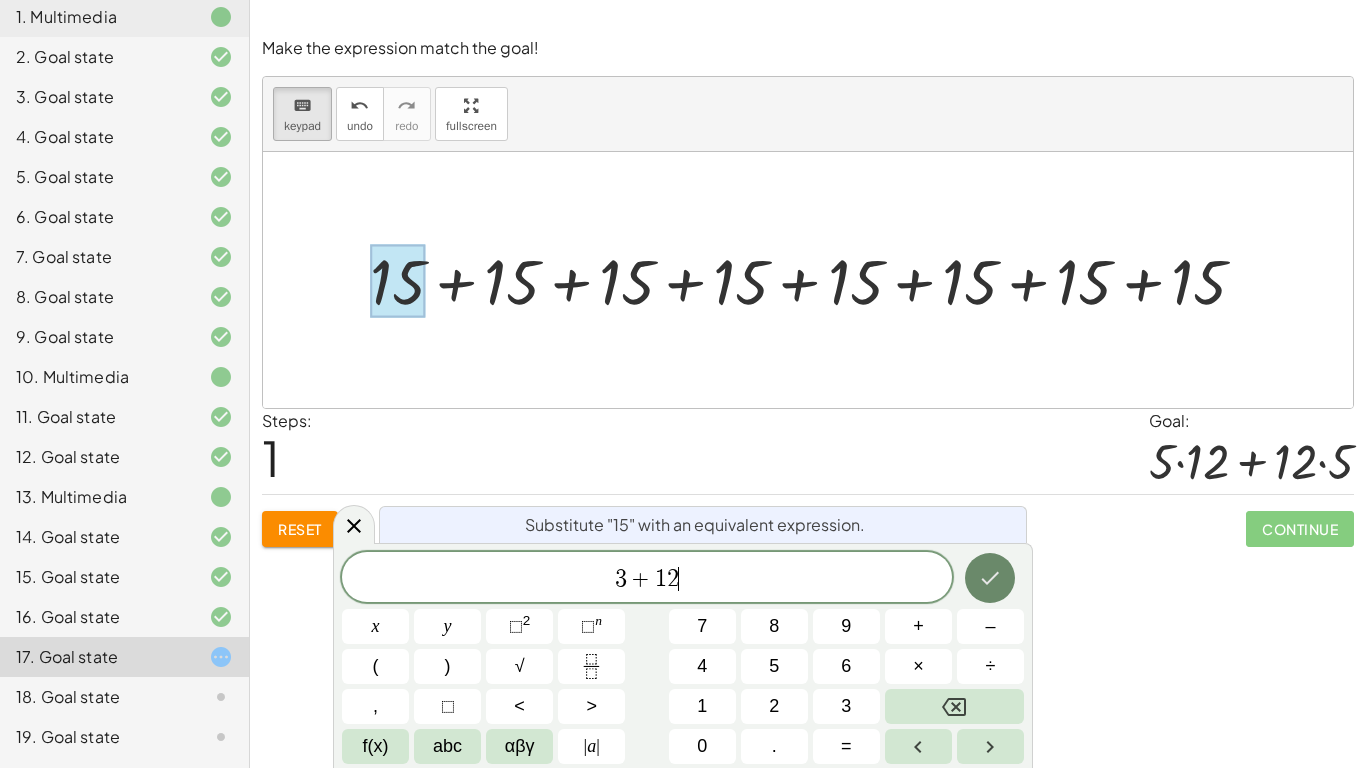 click 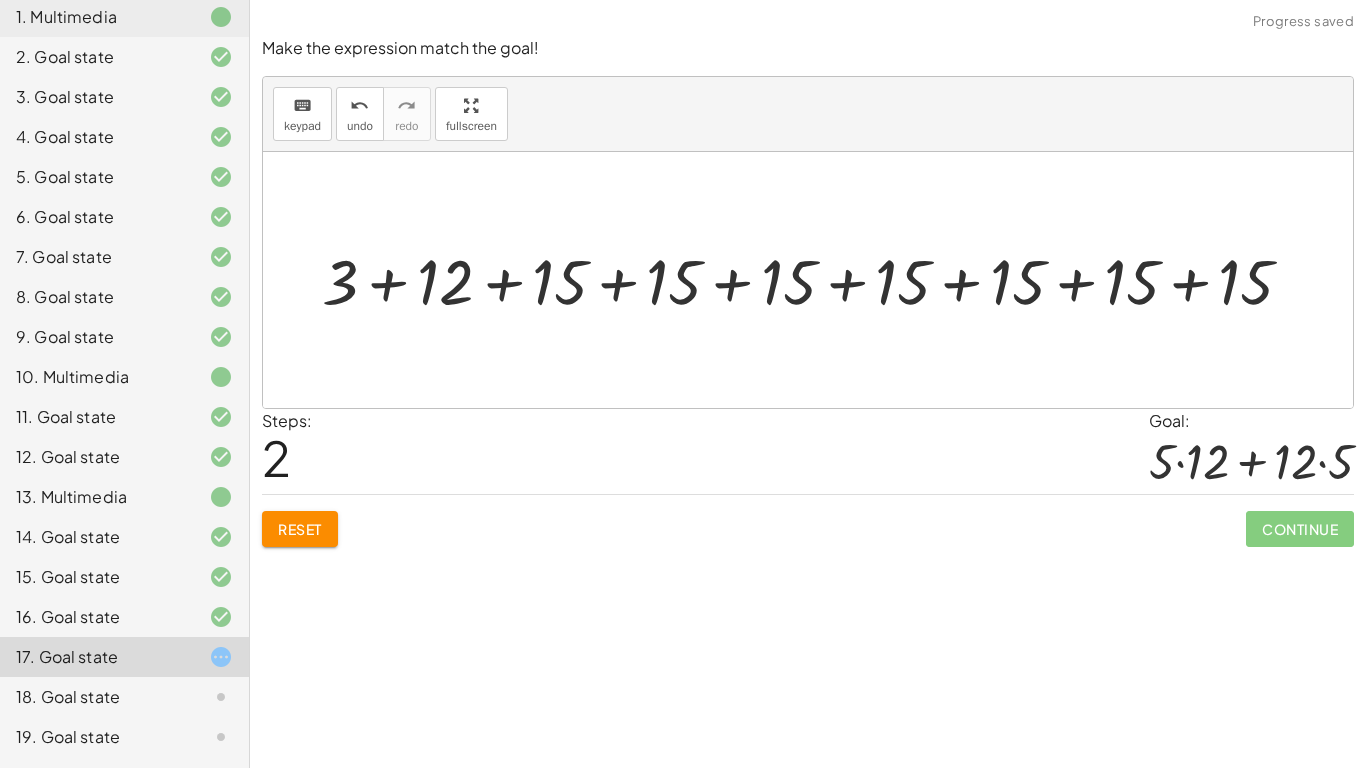 click on "Reset" 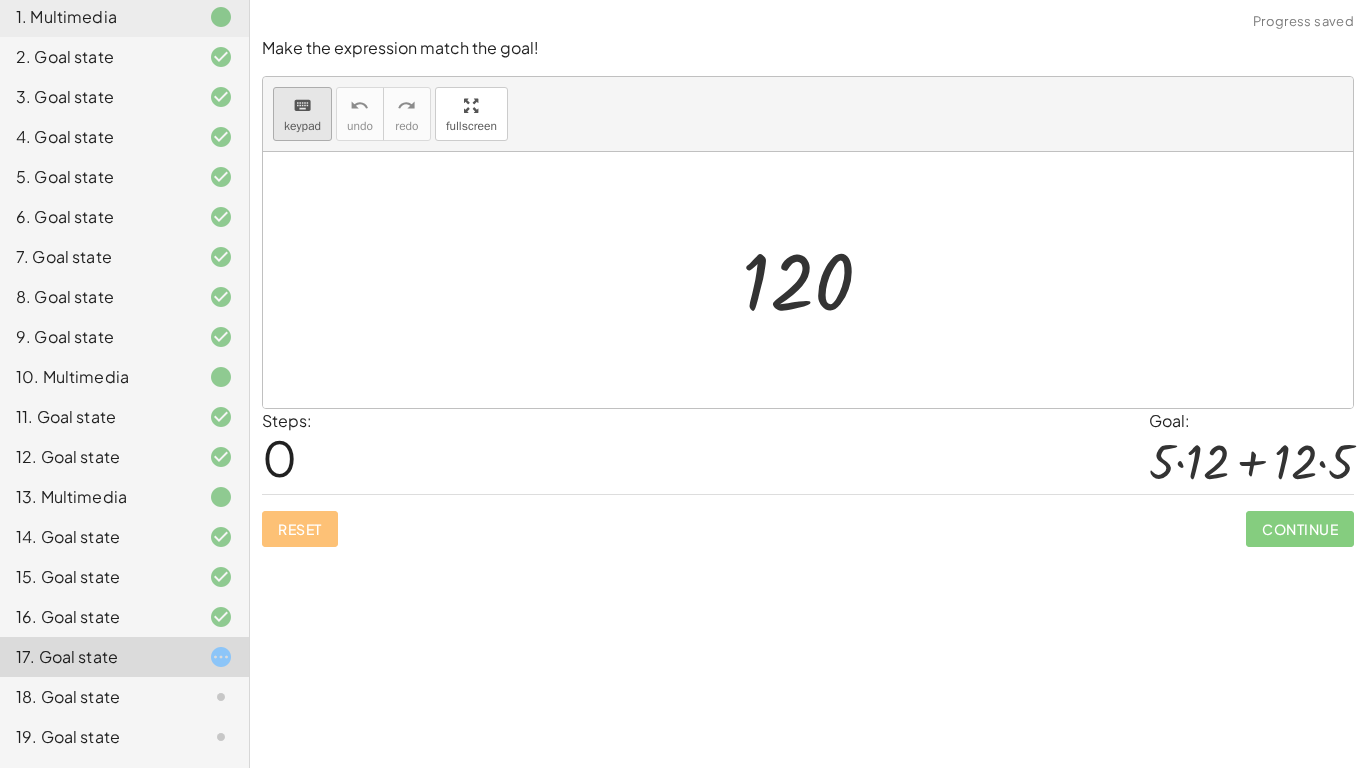 click on "keyboard" at bounding box center (302, 106) 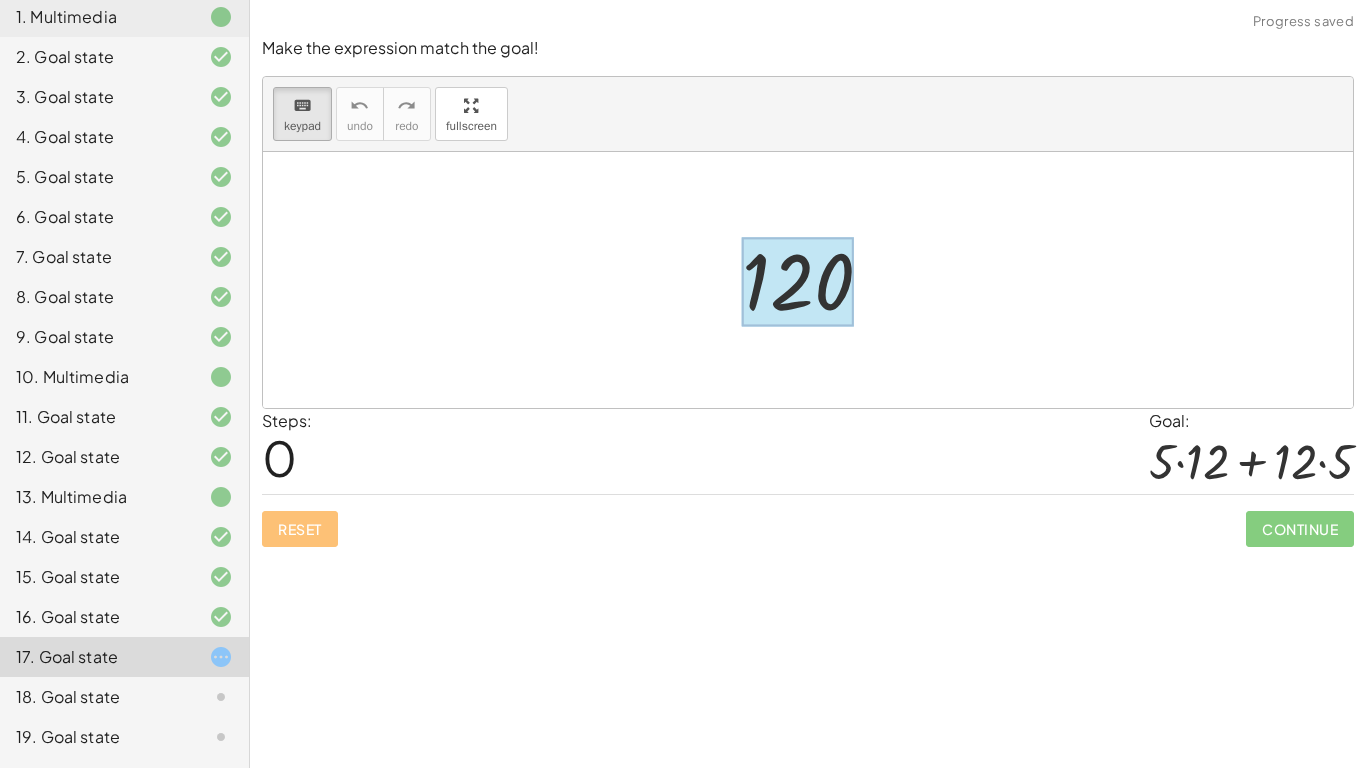 click at bounding box center [798, 282] 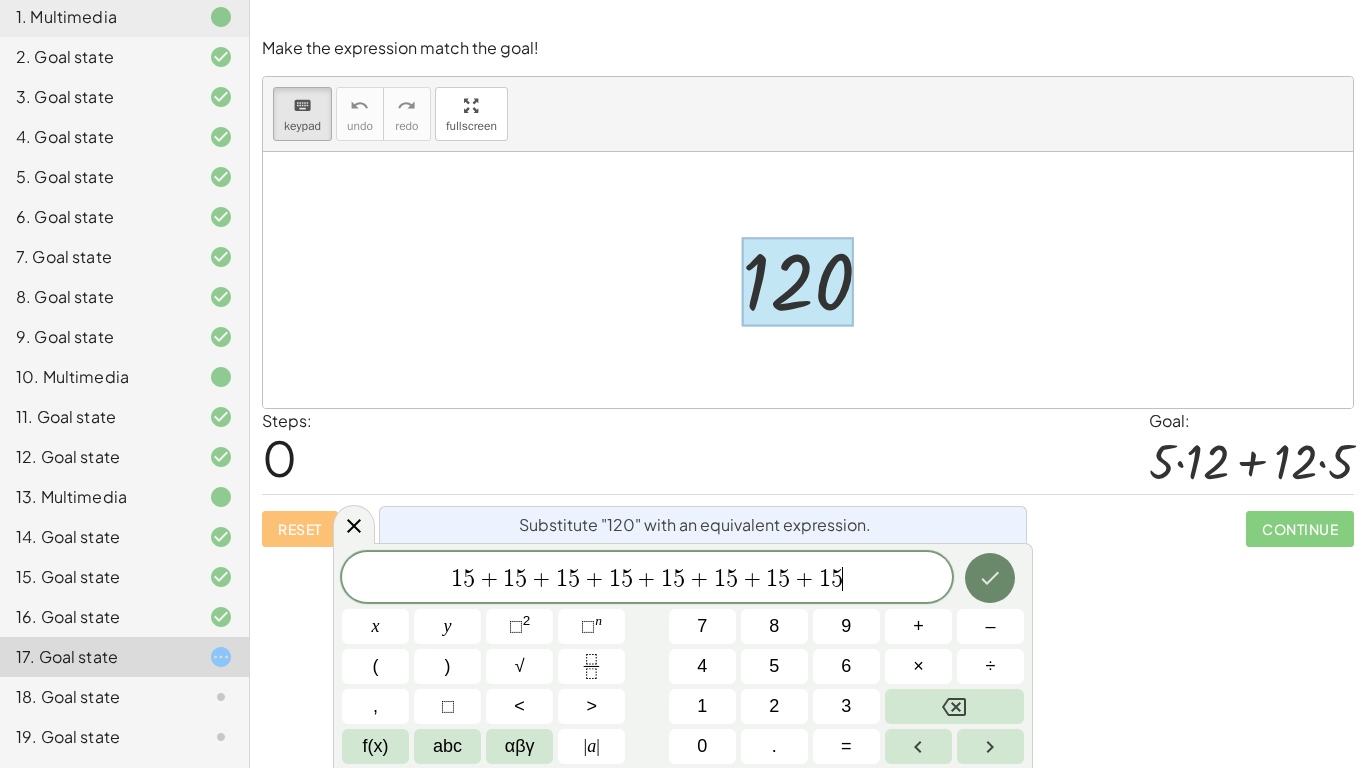 click 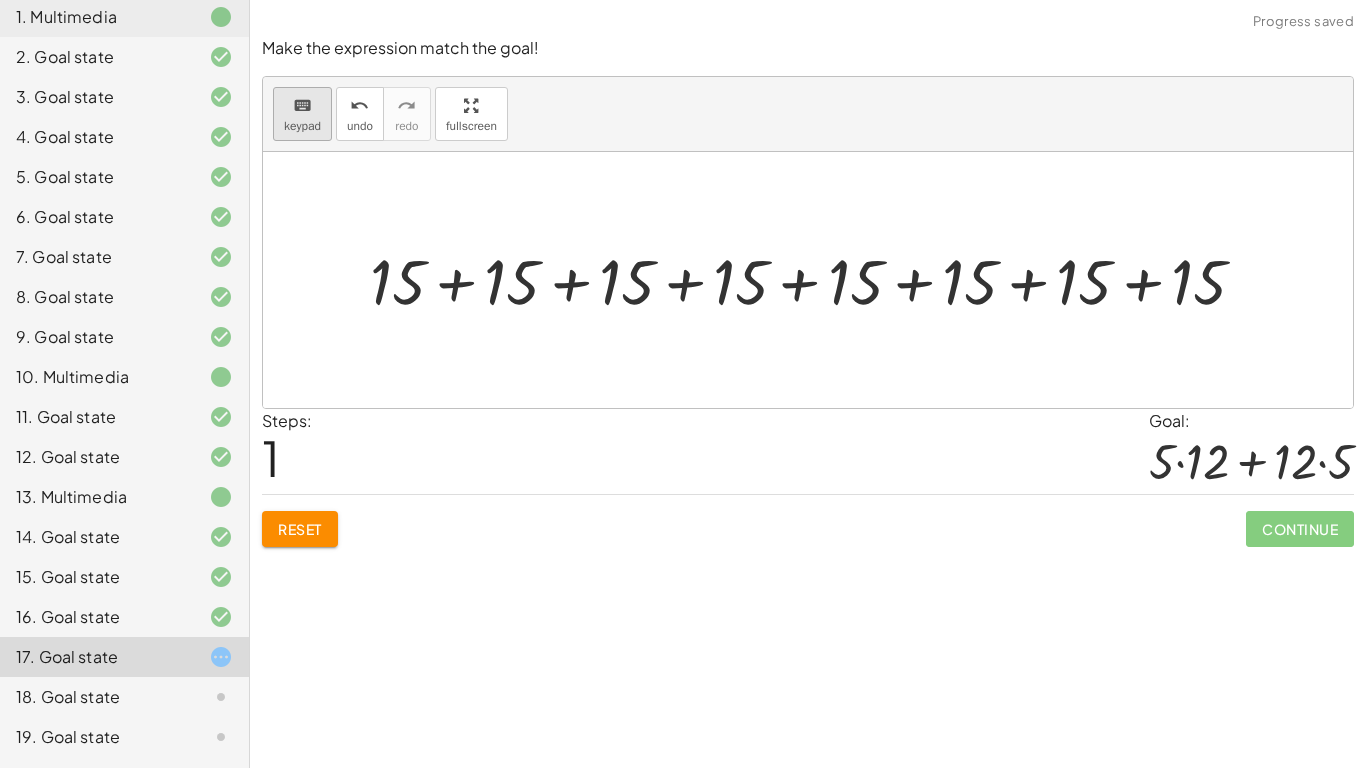 click on "keyboard" at bounding box center [302, 105] 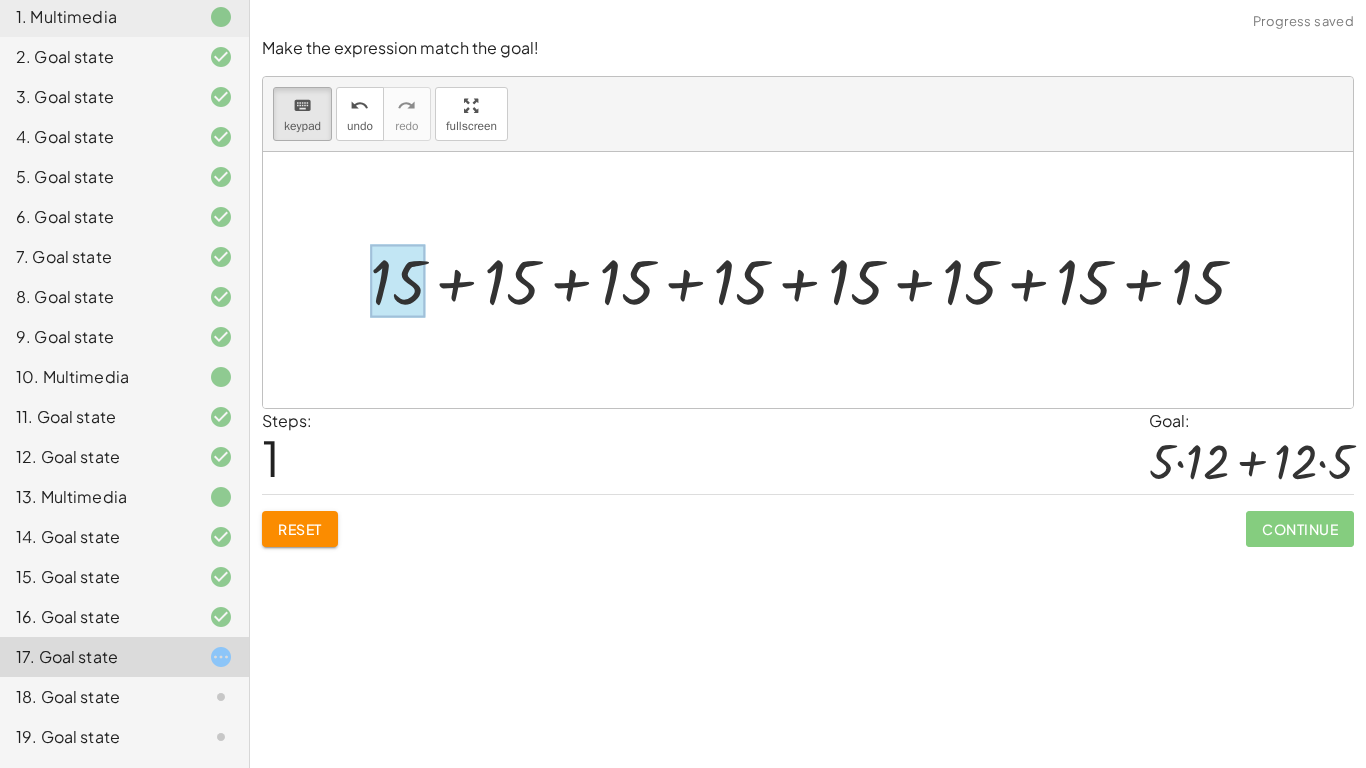 click at bounding box center (398, 281) 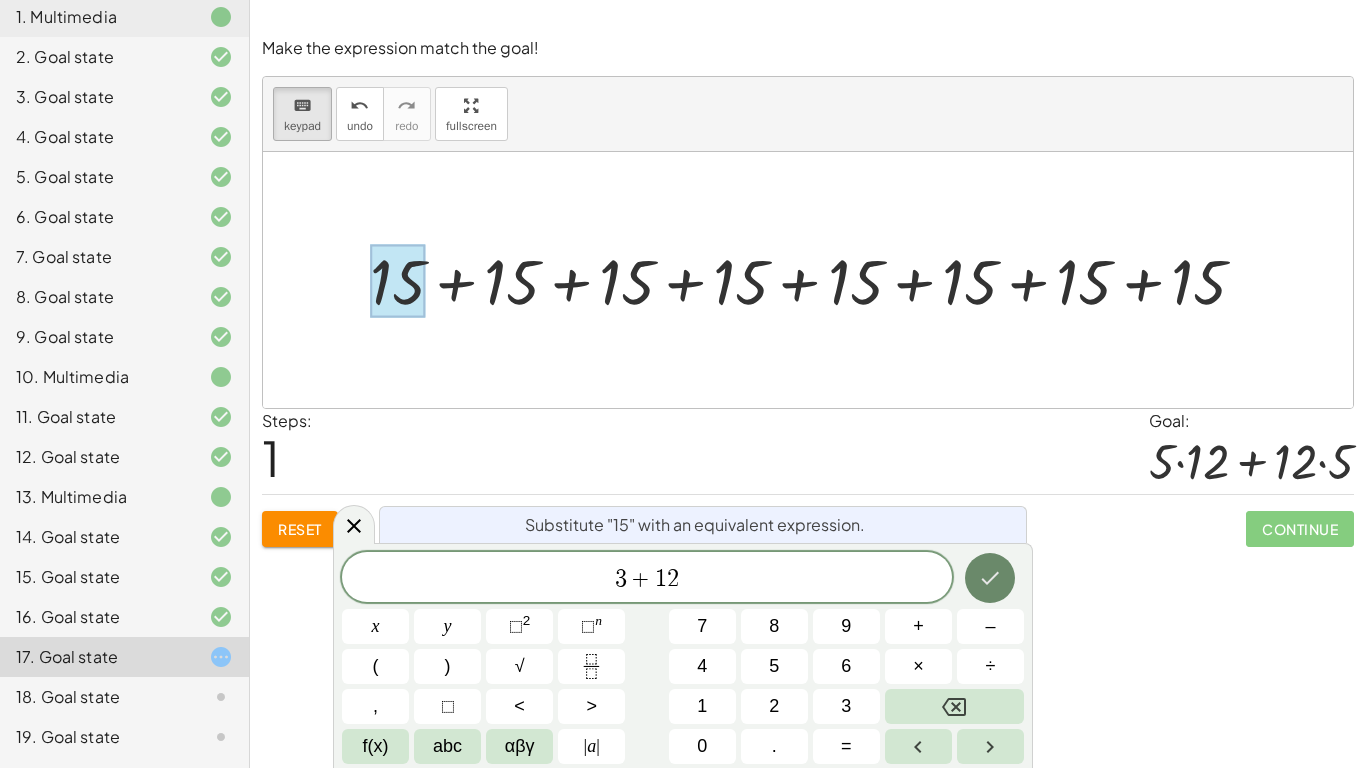 click 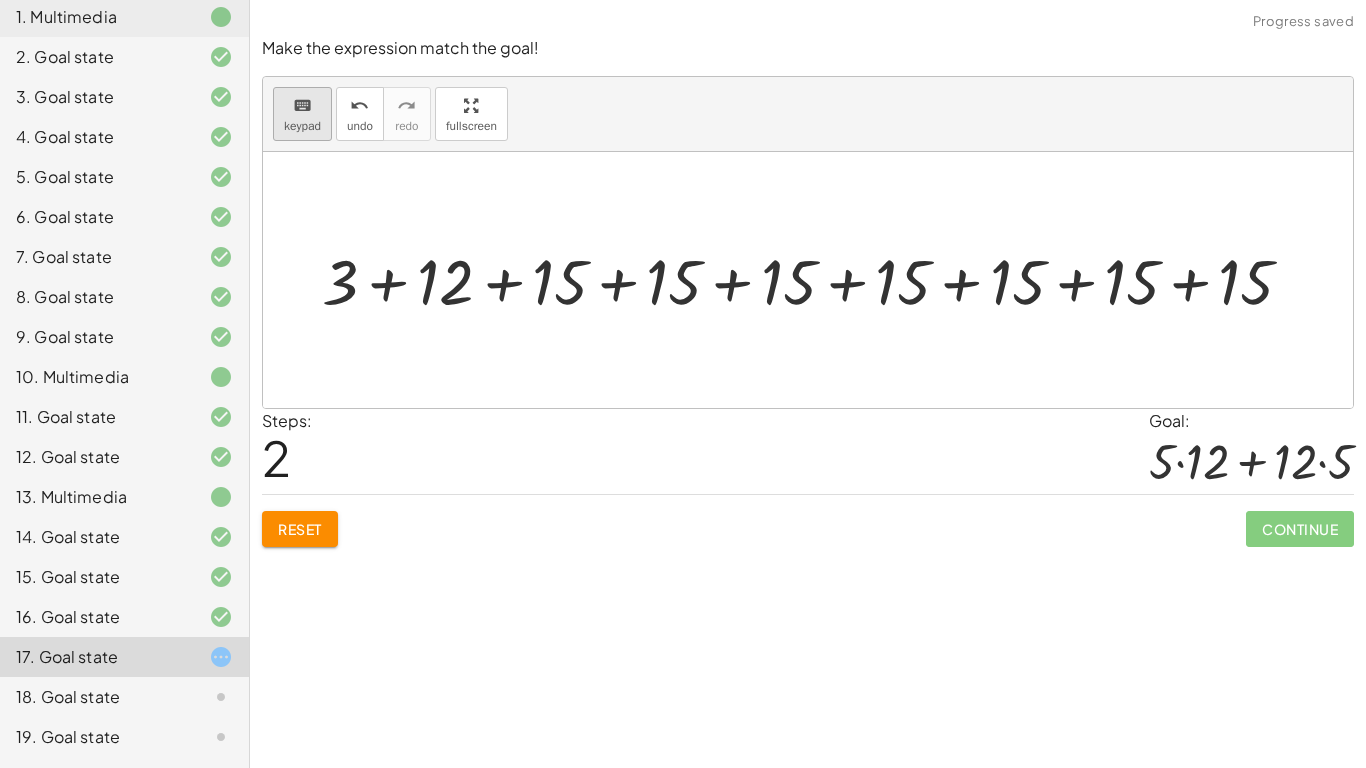 click on "keyboard" at bounding box center (302, 106) 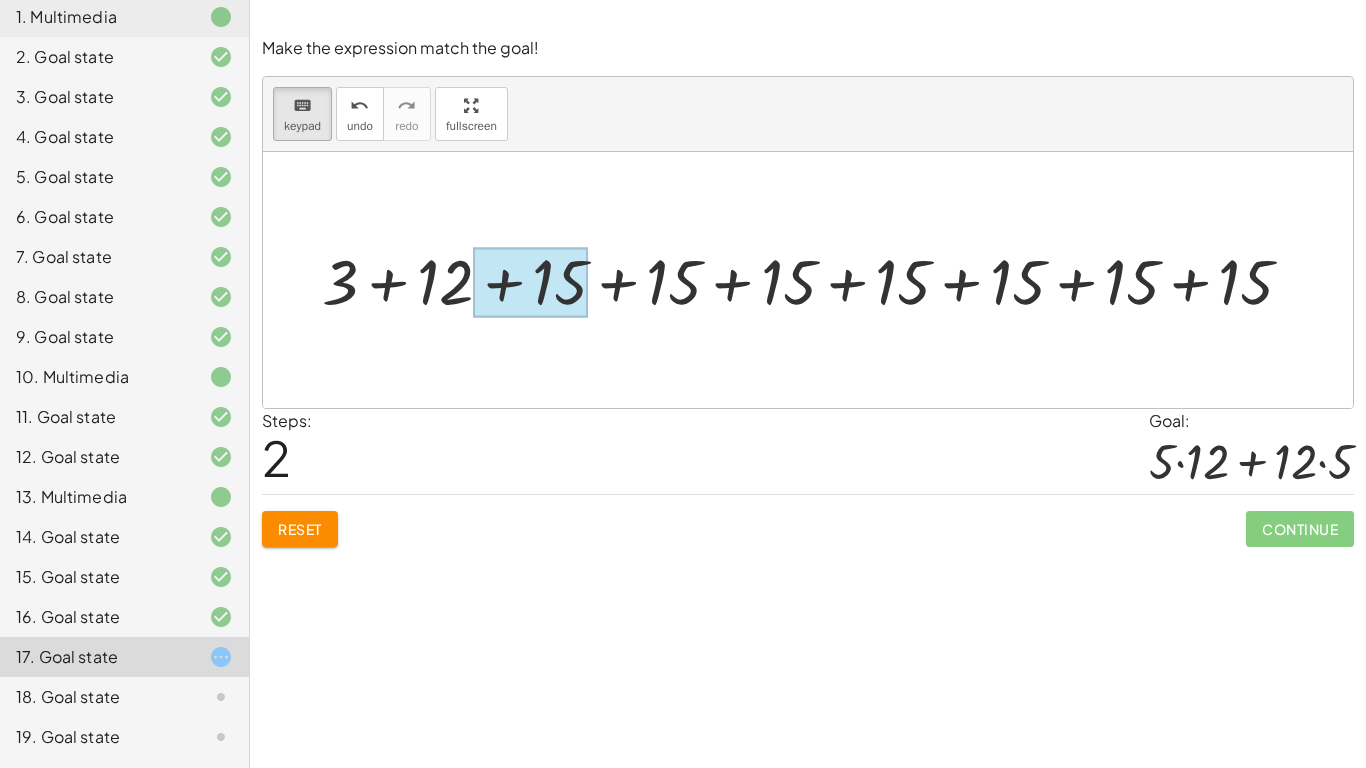 click at bounding box center [530, 283] 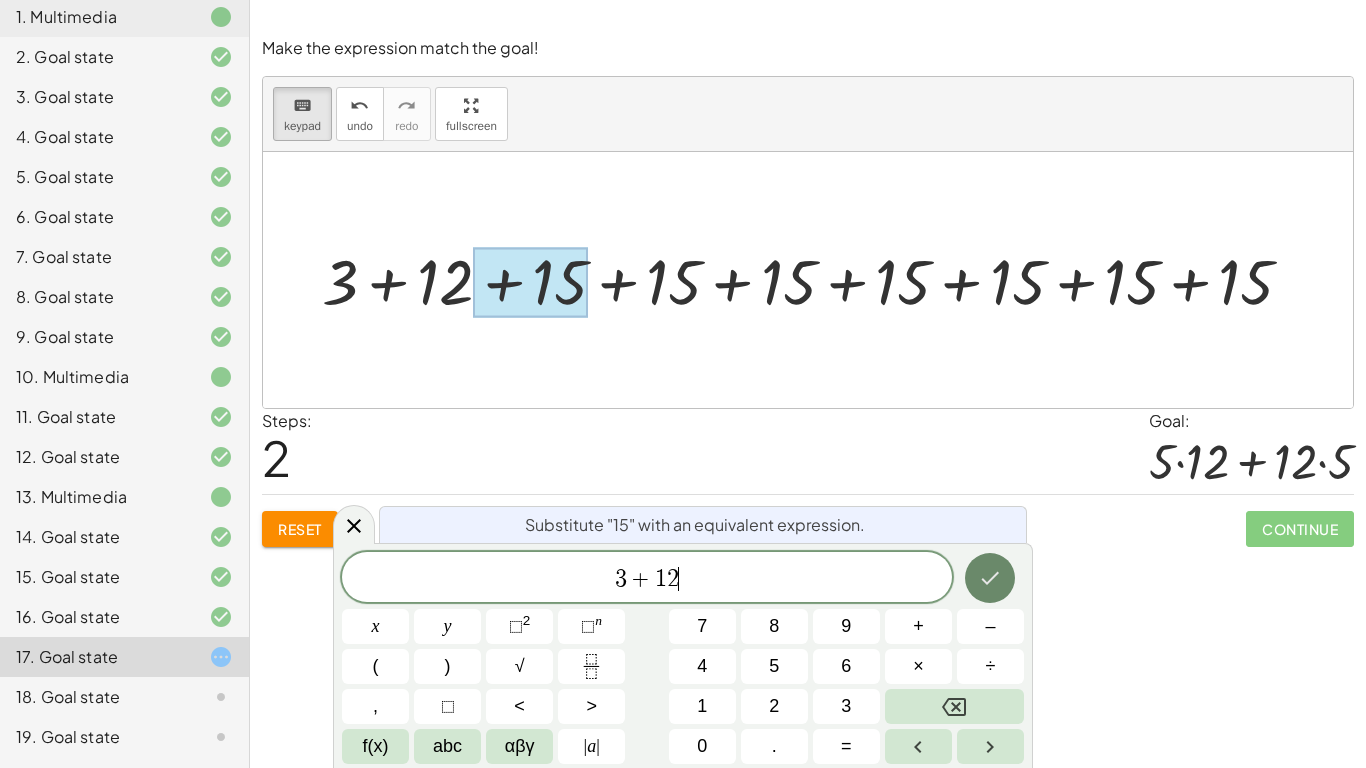 click 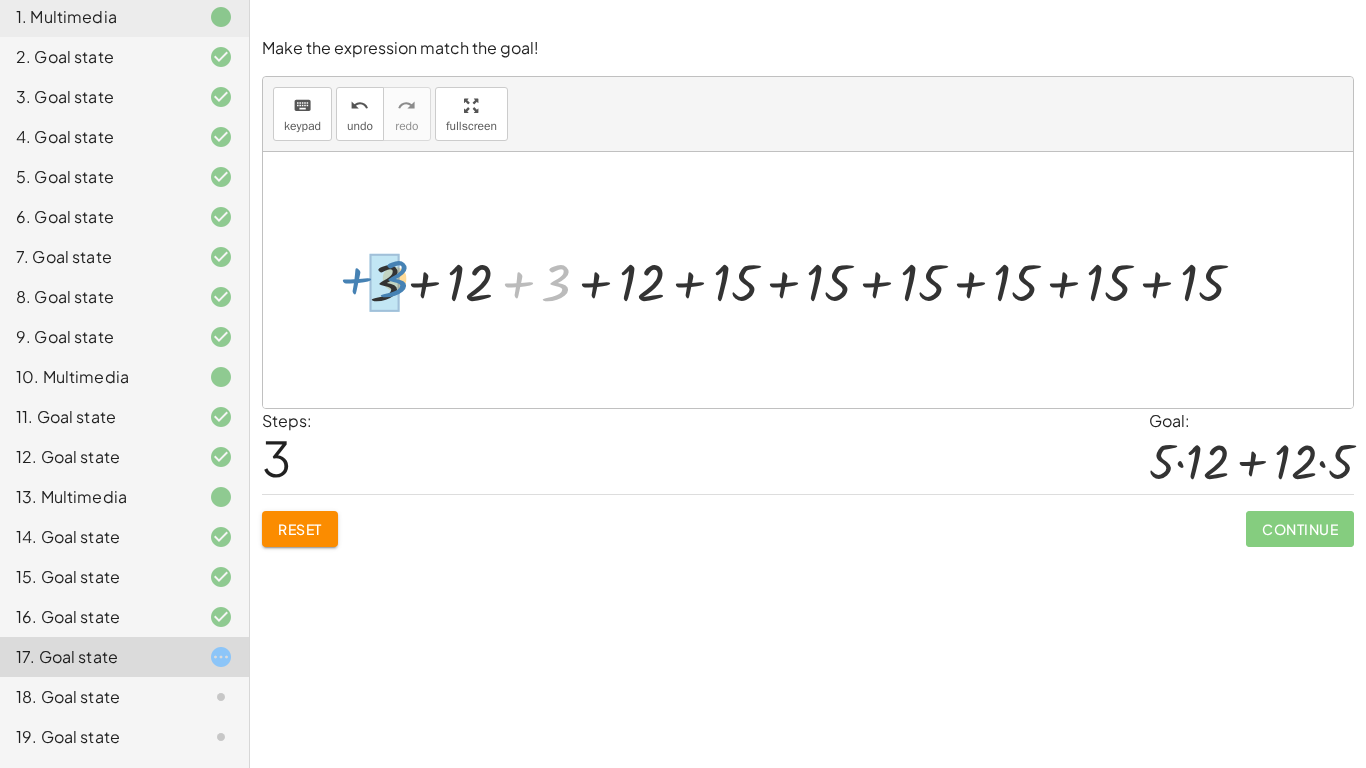 drag, startPoint x: 561, startPoint y: 277, endPoint x: 393, endPoint y: 272, distance: 168.07439 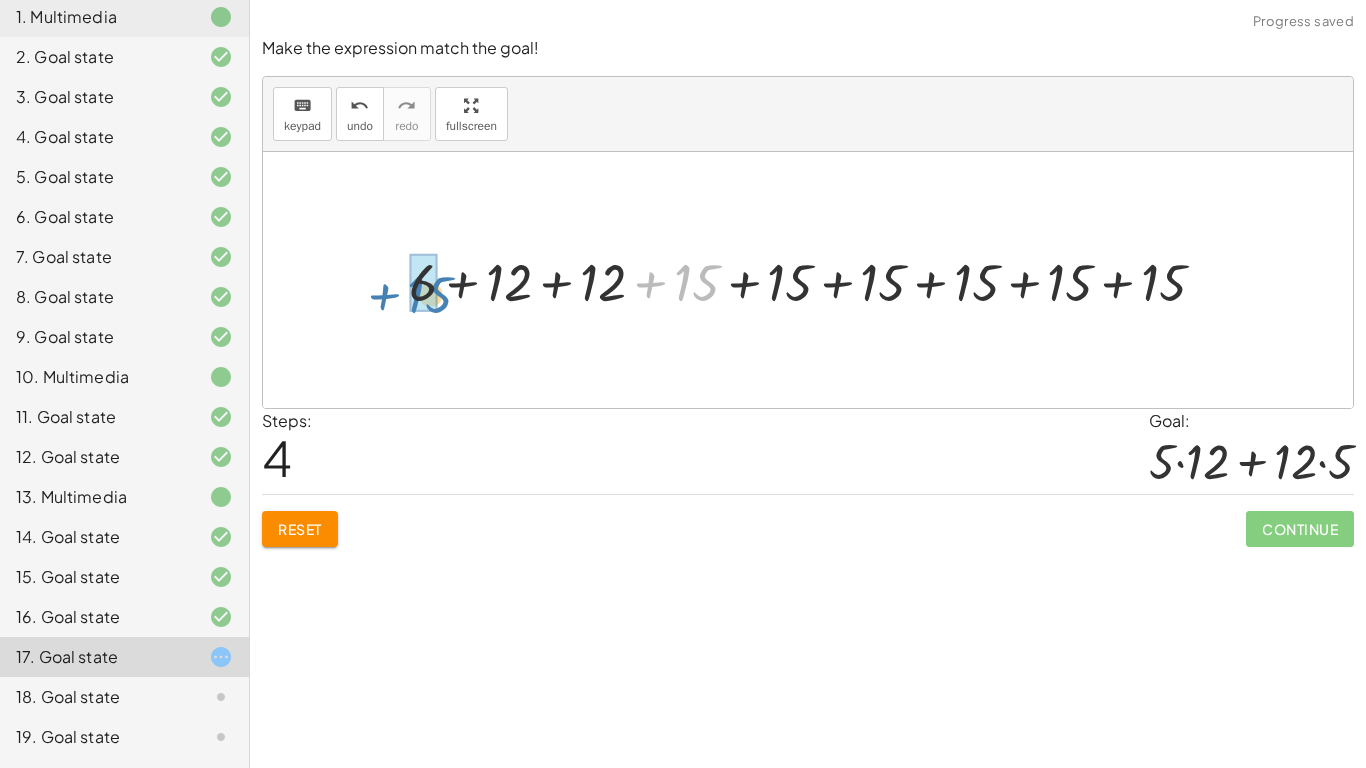 drag, startPoint x: 705, startPoint y: 286, endPoint x: 436, endPoint y: 292, distance: 269.0669 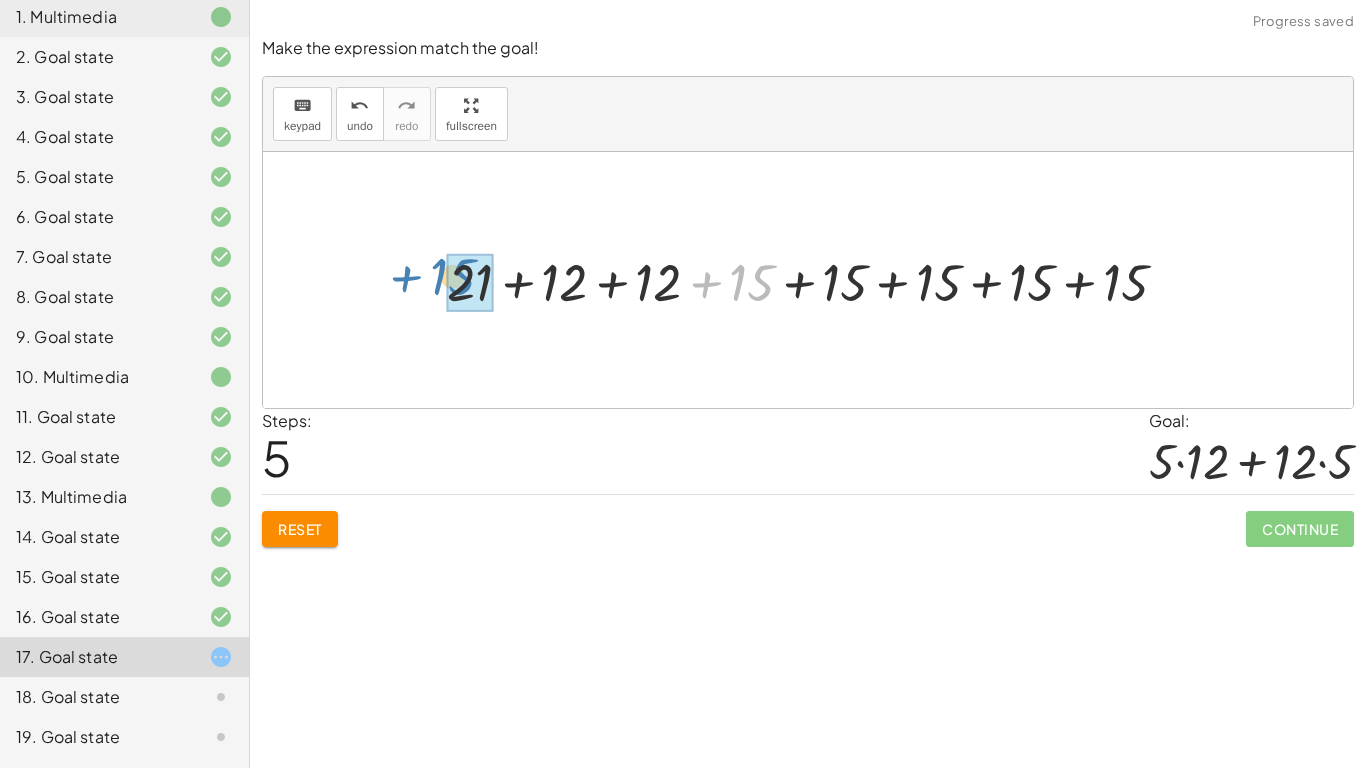 drag, startPoint x: 757, startPoint y: 284, endPoint x: 467, endPoint y: 281, distance: 290.0155 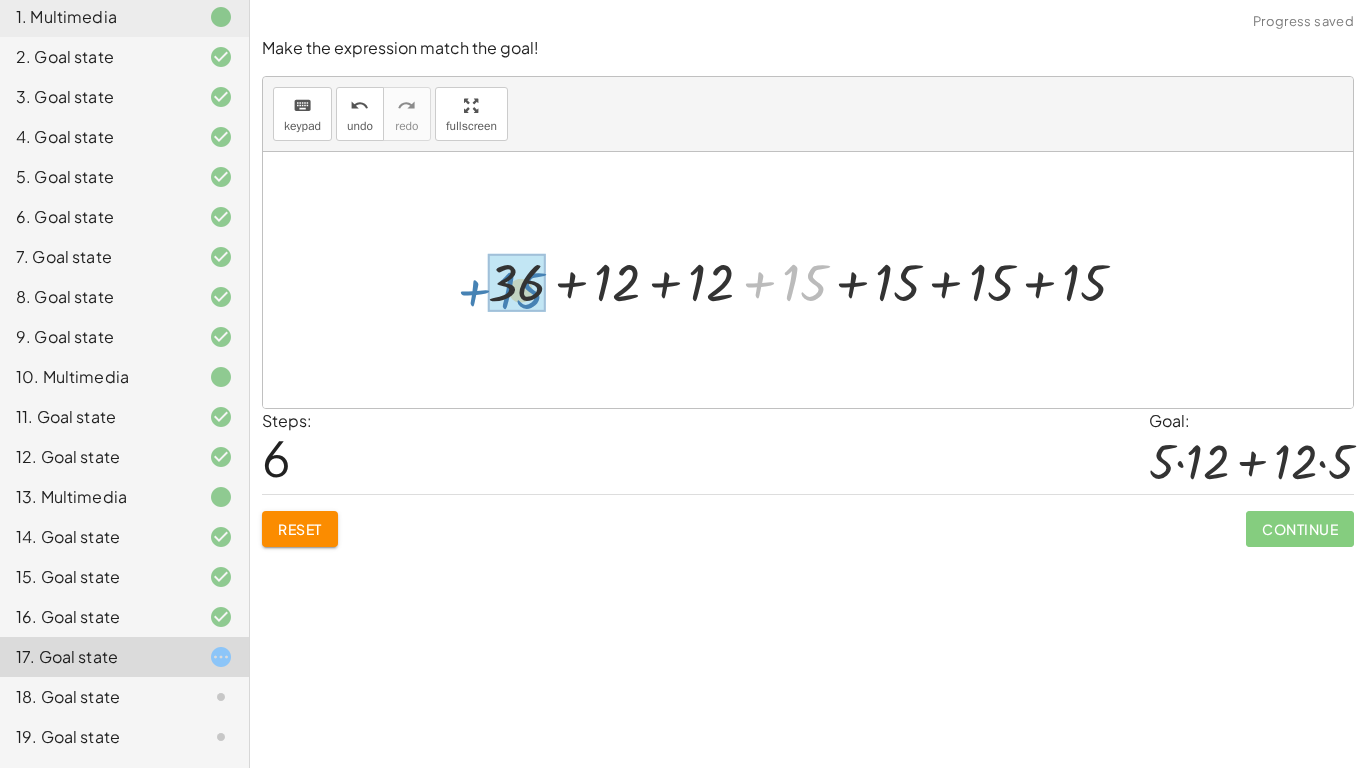 drag, startPoint x: 809, startPoint y: 286, endPoint x: 526, endPoint y: 292, distance: 283.0636 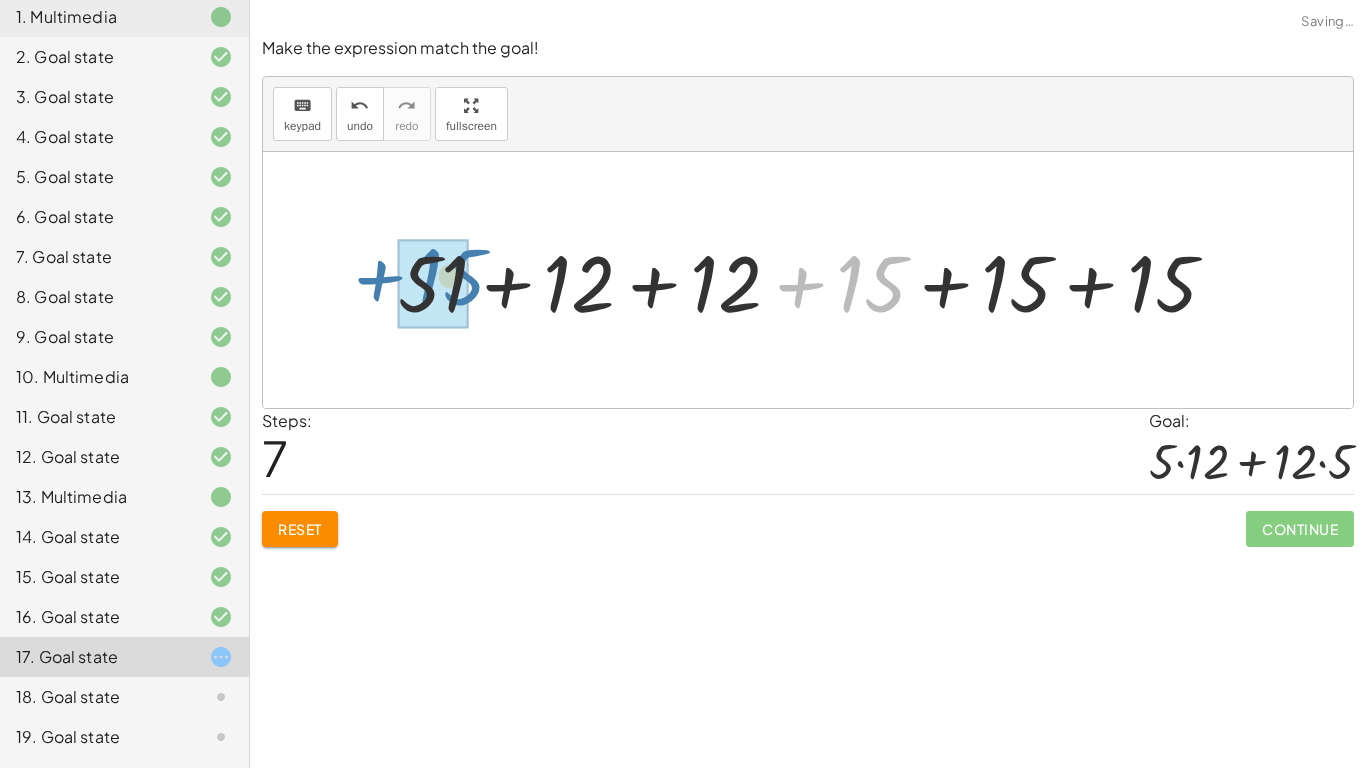 drag, startPoint x: 849, startPoint y: 282, endPoint x: 428, endPoint y: 276, distance: 421.04276 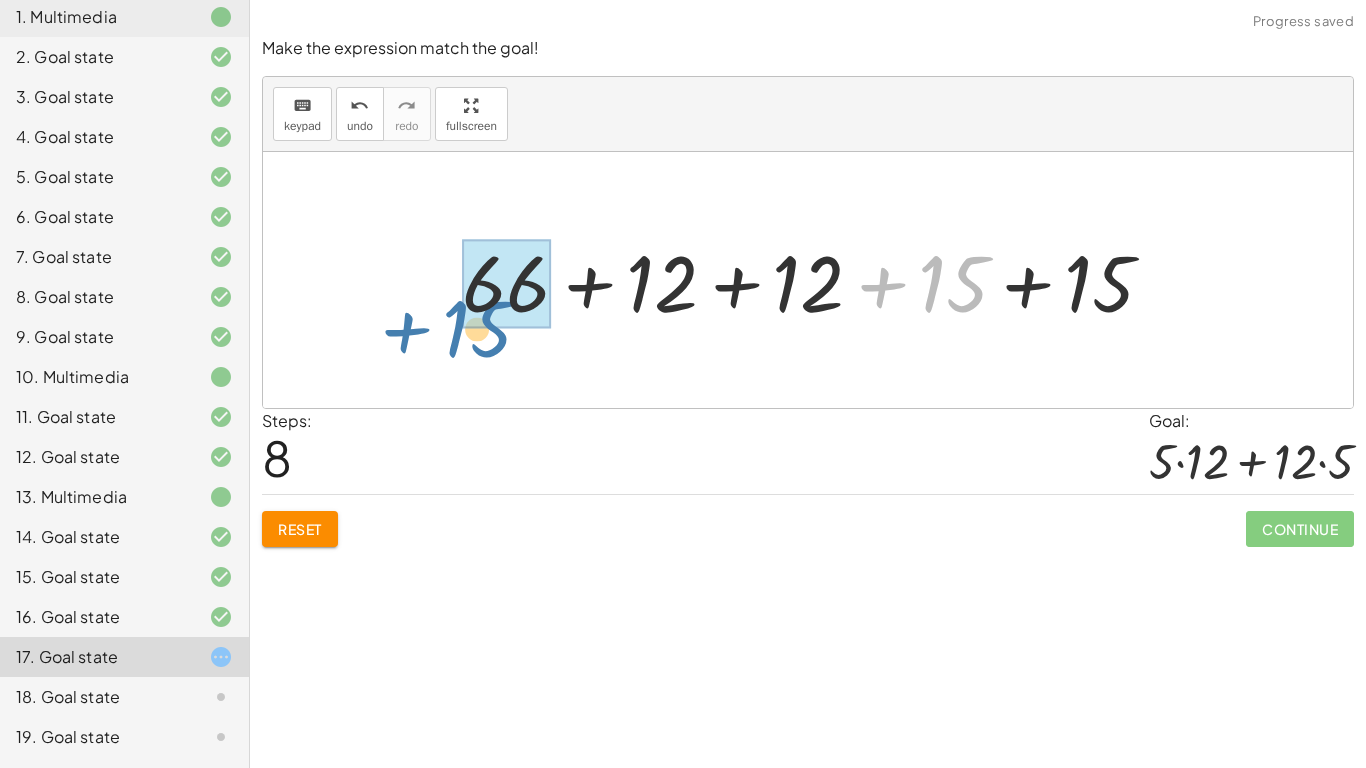 drag, startPoint x: 942, startPoint y: 276, endPoint x: 506, endPoint y: 226, distance: 438.8576 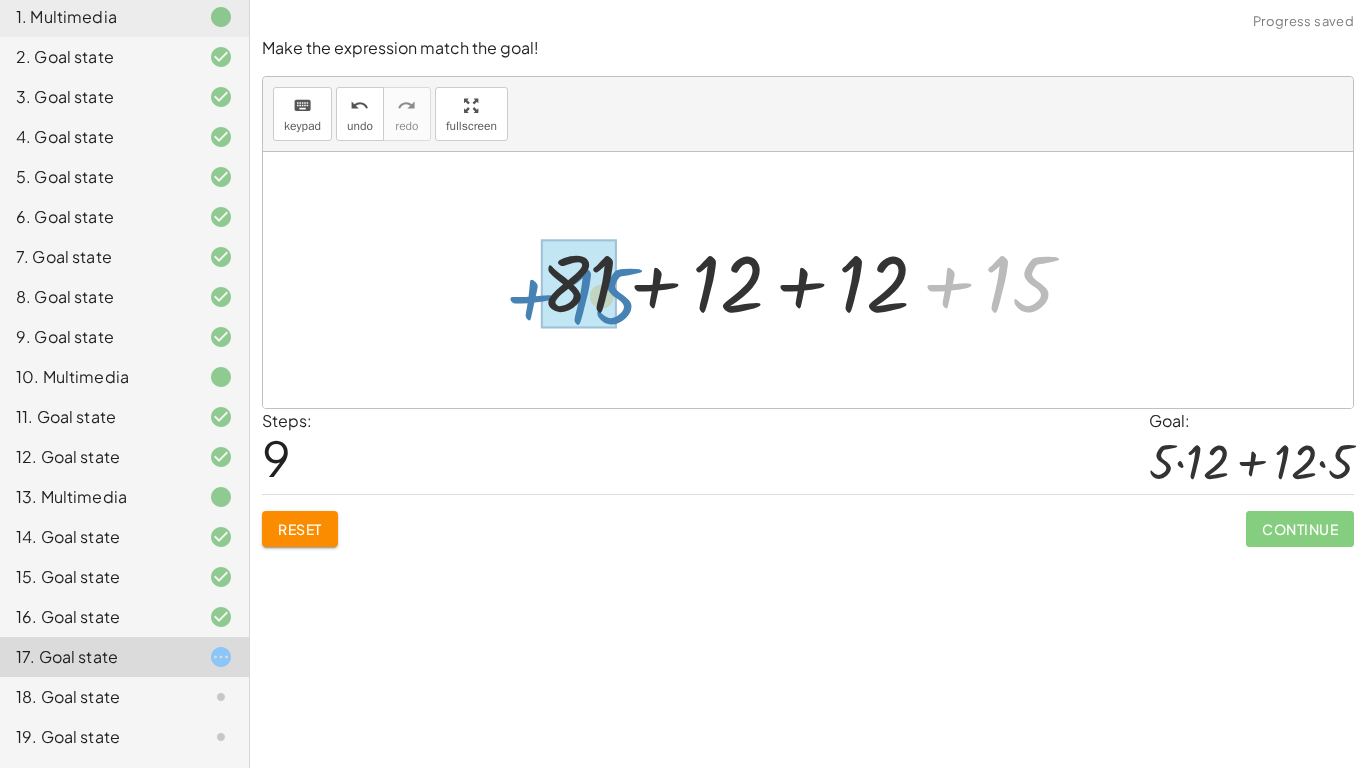 drag, startPoint x: 1017, startPoint y: 294, endPoint x: 600, endPoint y: 306, distance: 417.17264 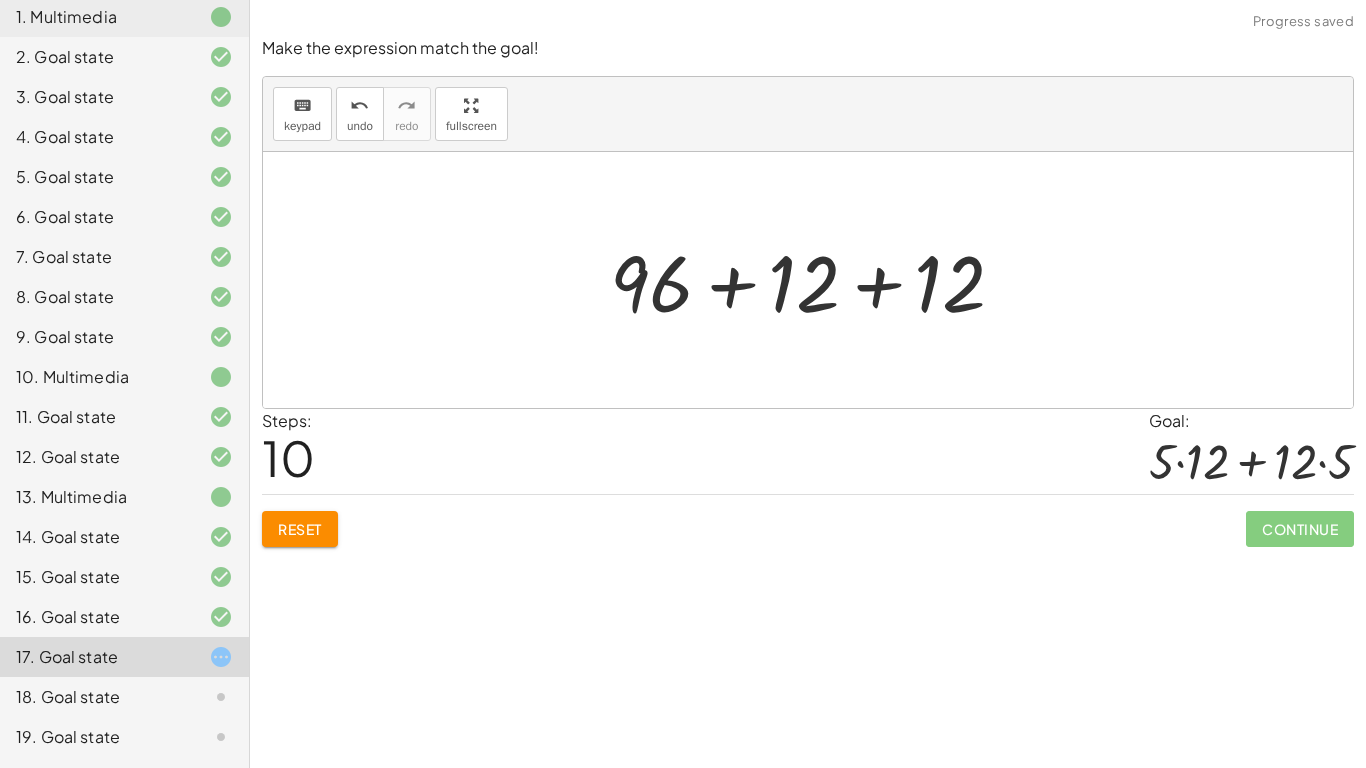 click on "Reset" 